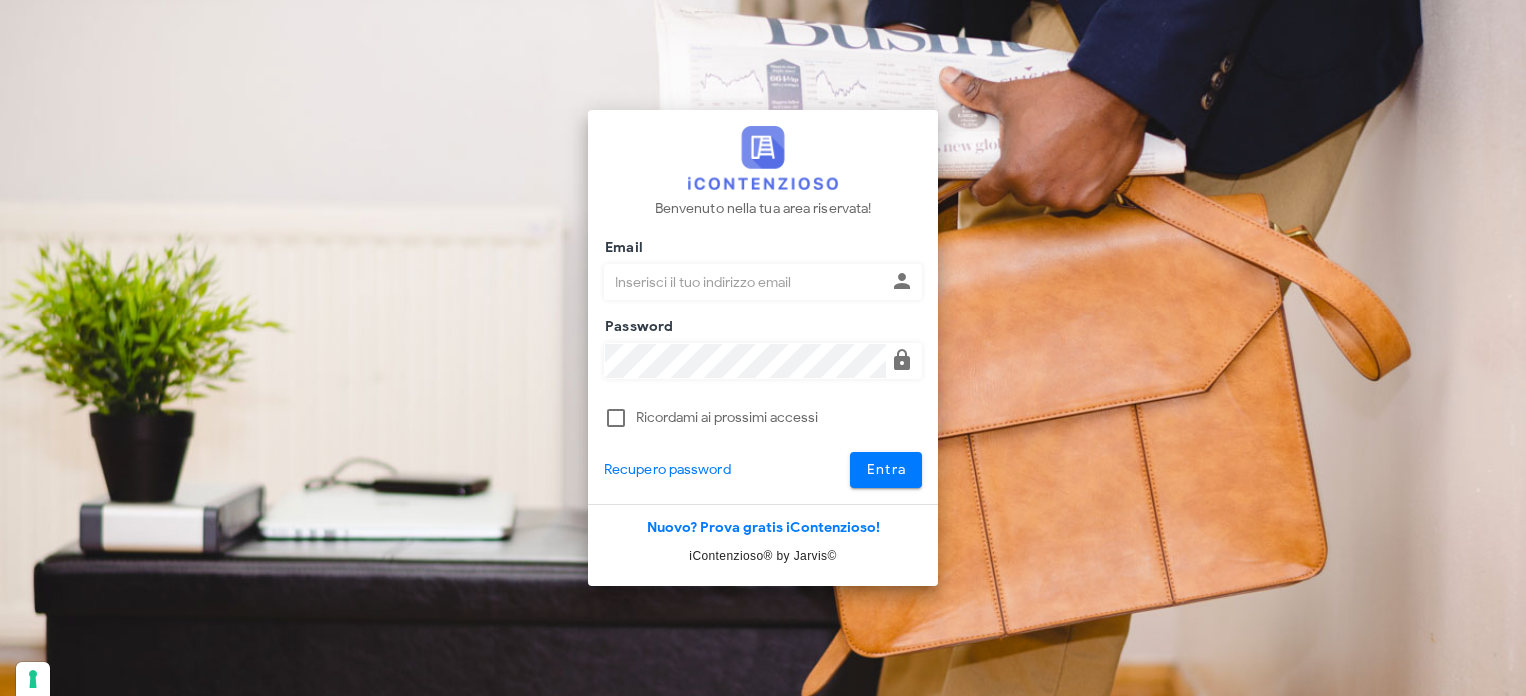scroll, scrollTop: 0, scrollLeft: 0, axis: both 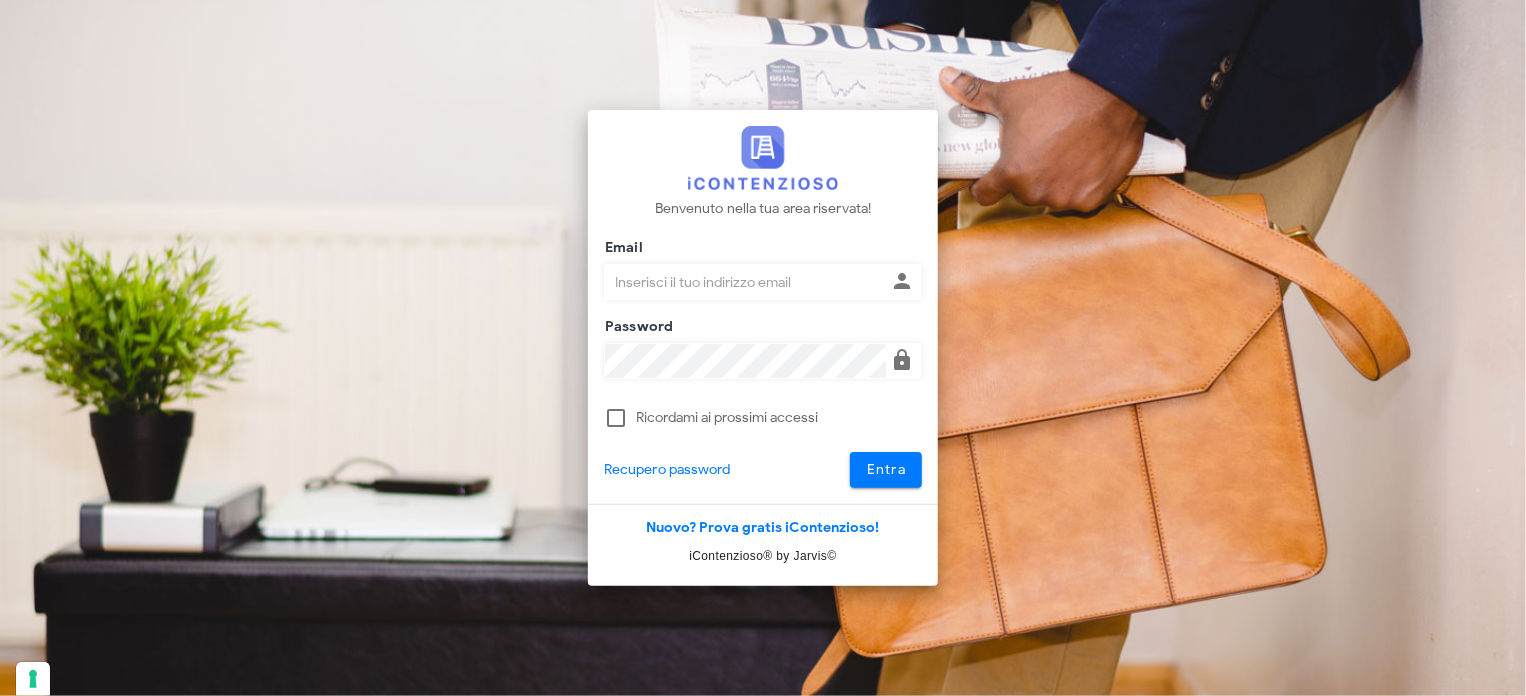 type on "avvocatobrunomaviglia@gmail.com" 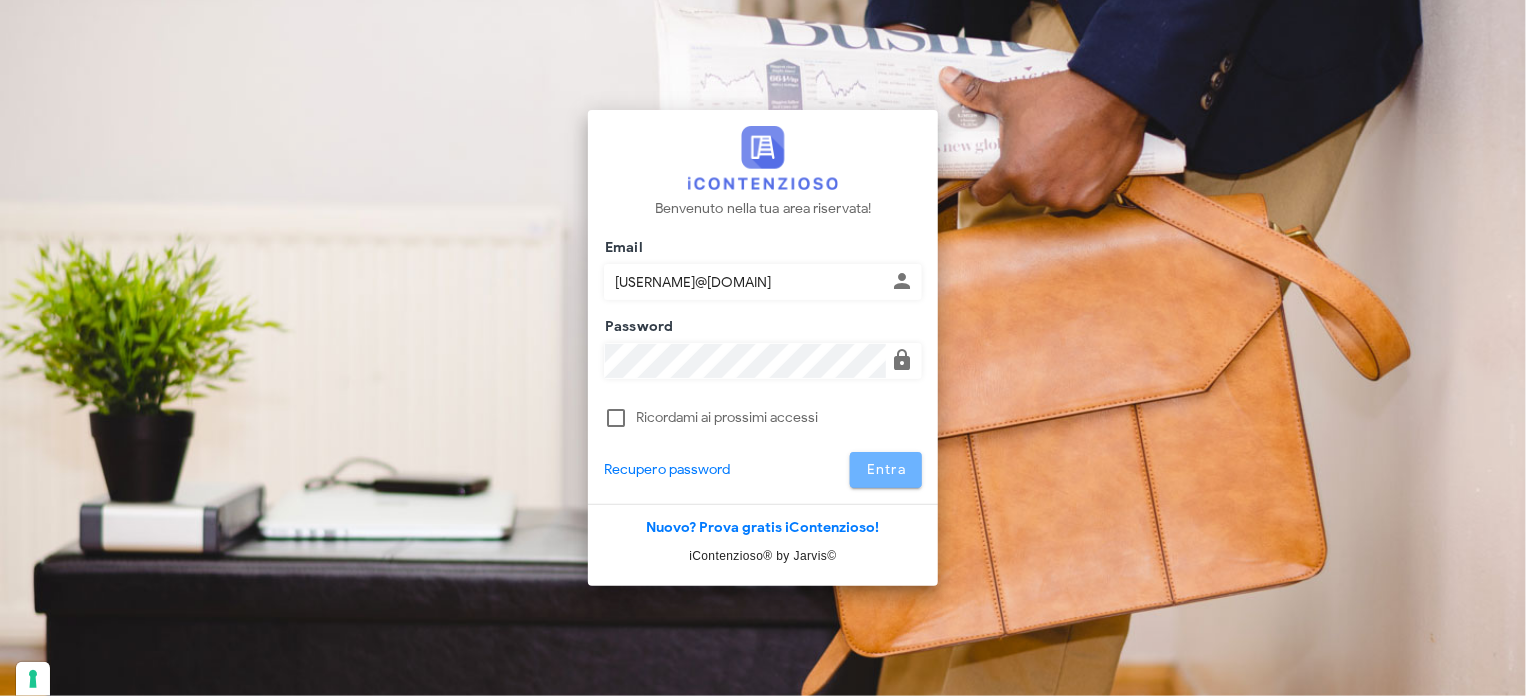 click on "Entra" at bounding box center [886, 469] 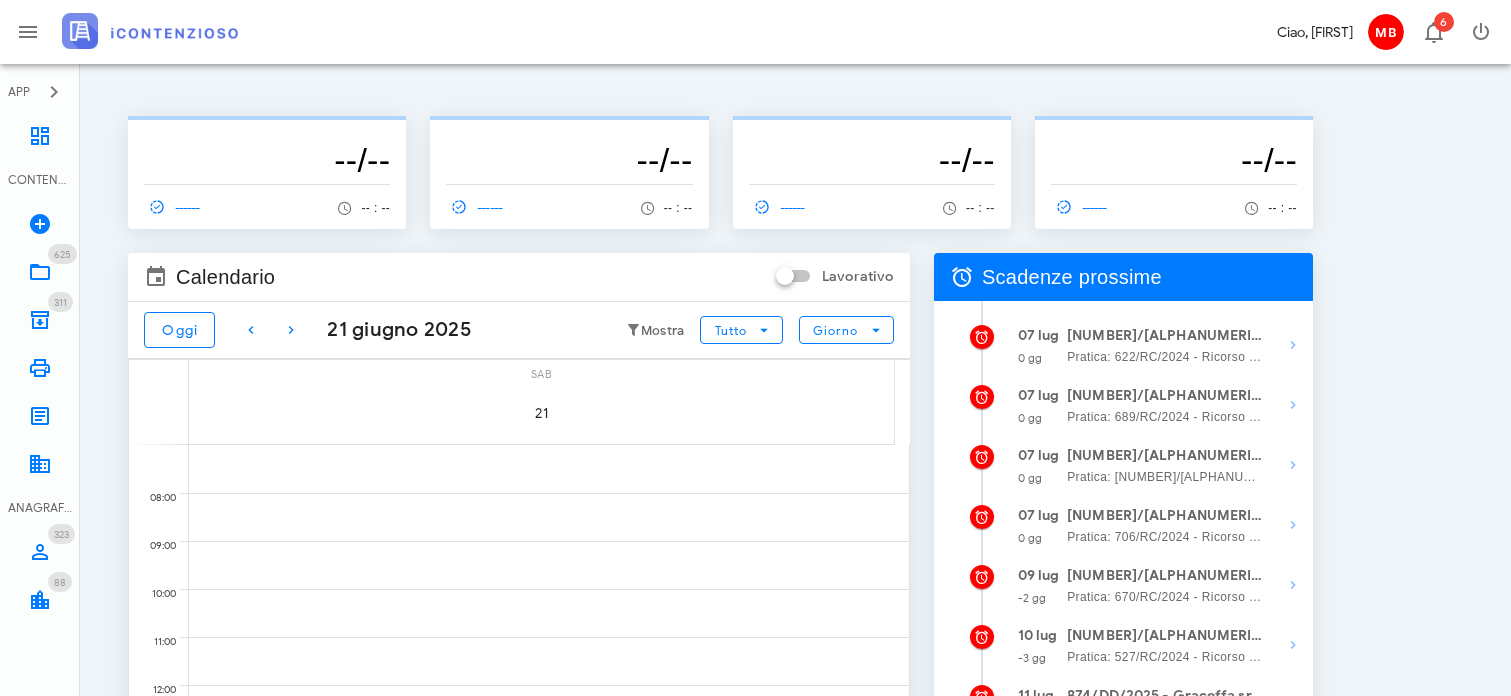 scroll, scrollTop: 0, scrollLeft: 0, axis: both 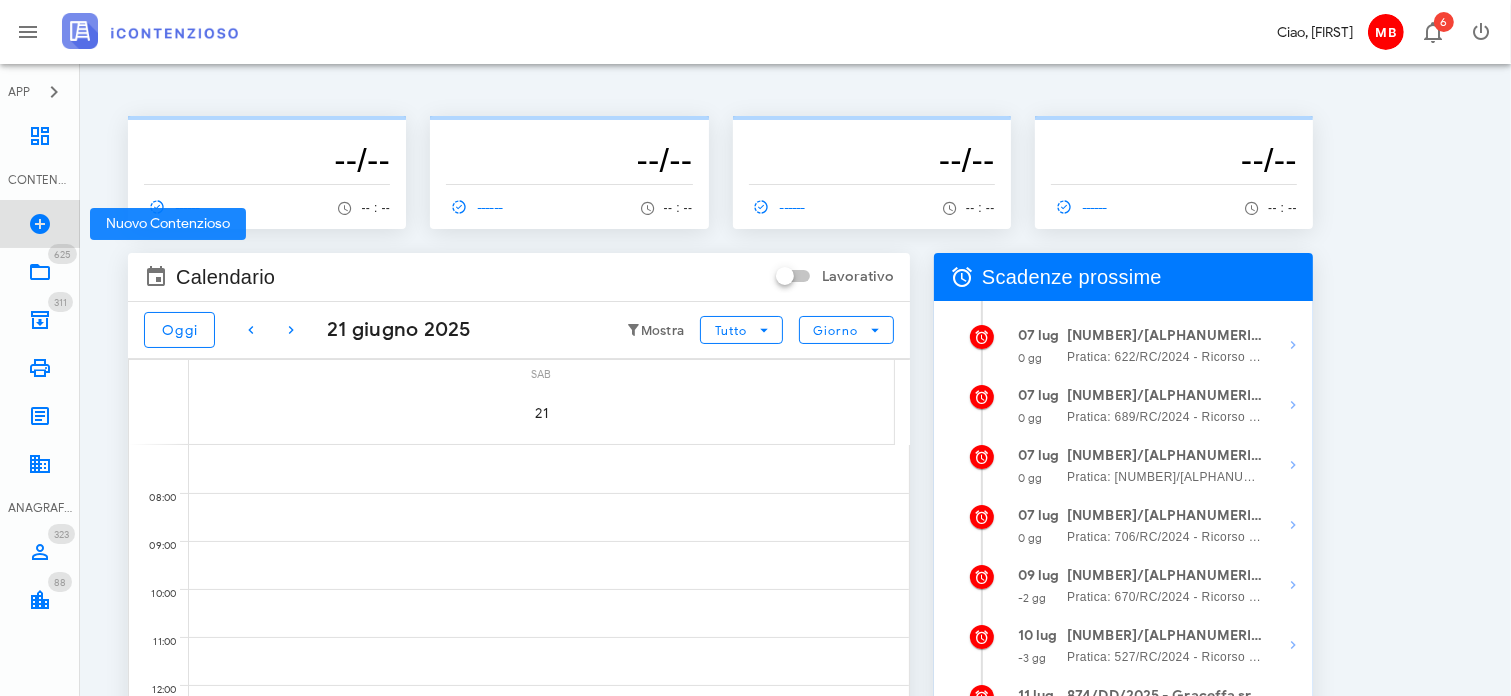 click at bounding box center (40, 224) 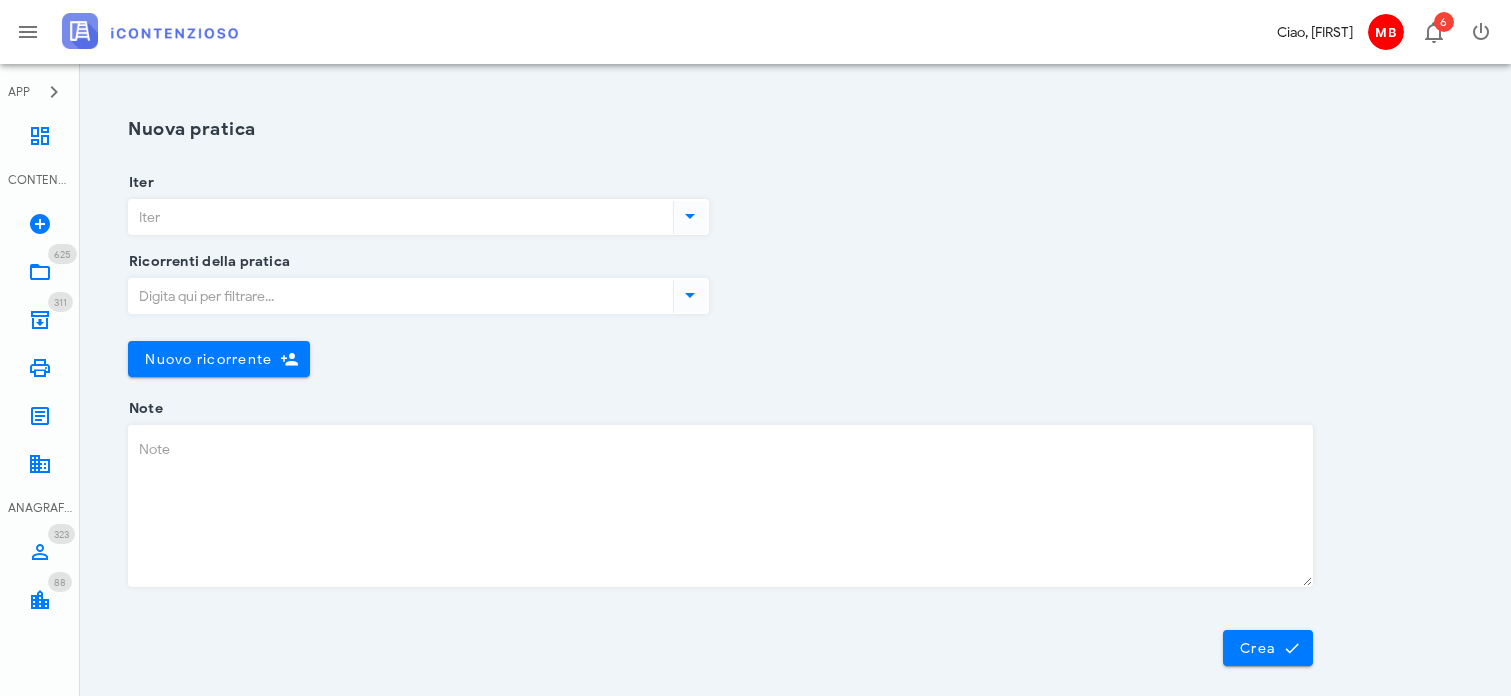 scroll, scrollTop: 0, scrollLeft: 0, axis: both 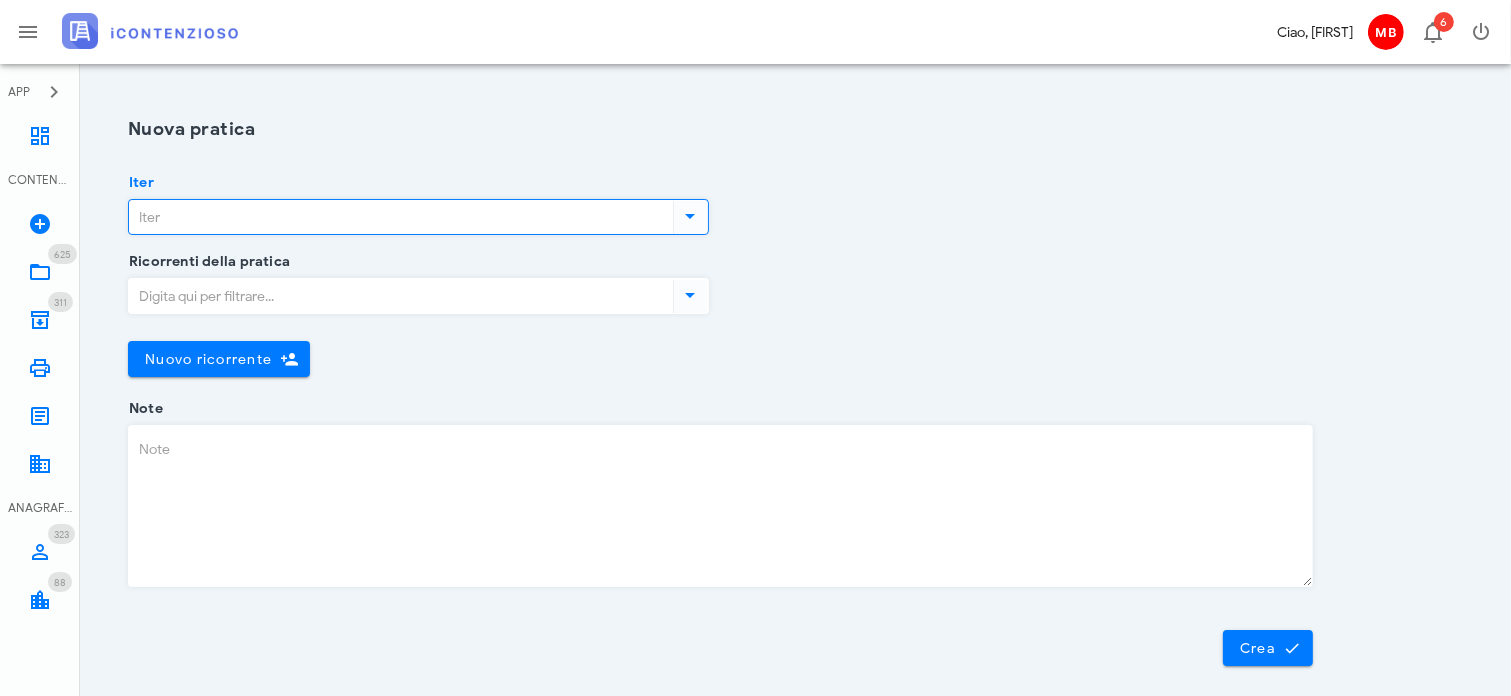 click on "Iter" at bounding box center [399, 217] 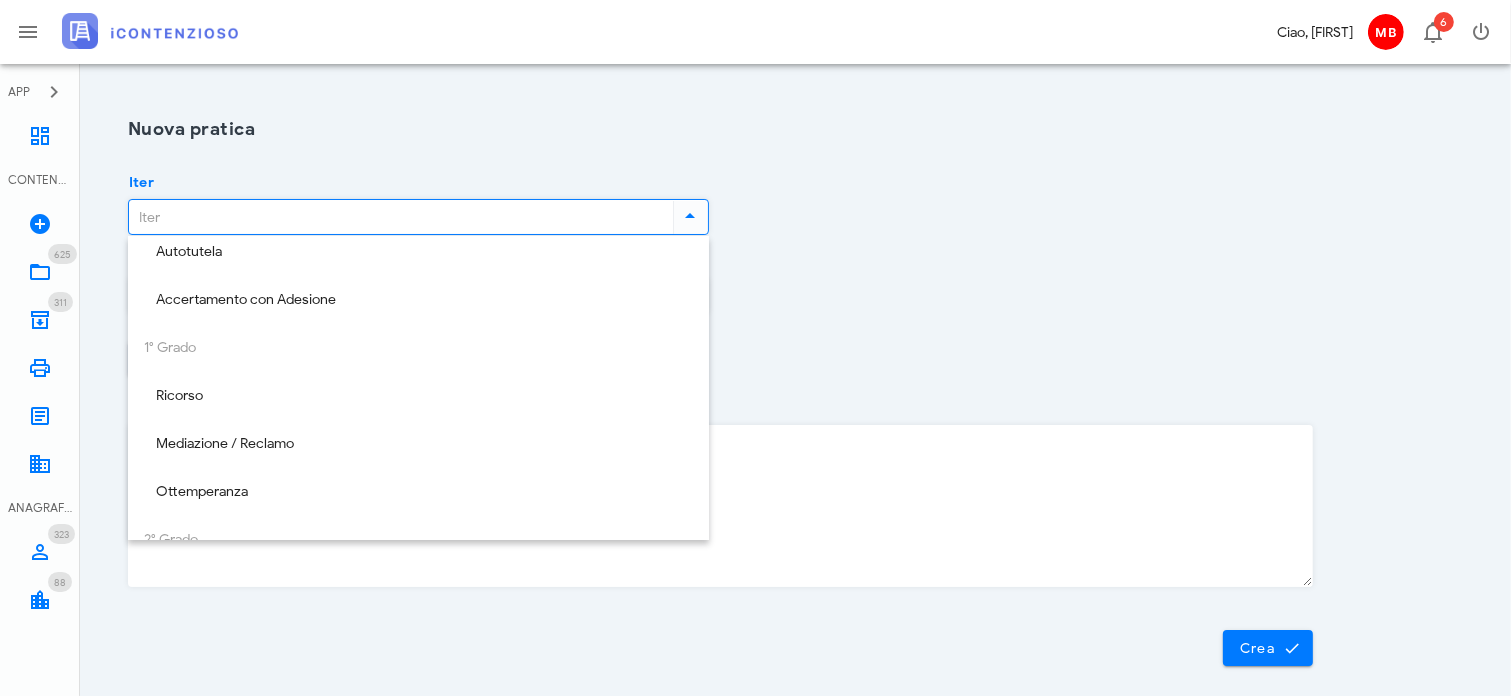 scroll, scrollTop: 100, scrollLeft: 0, axis: vertical 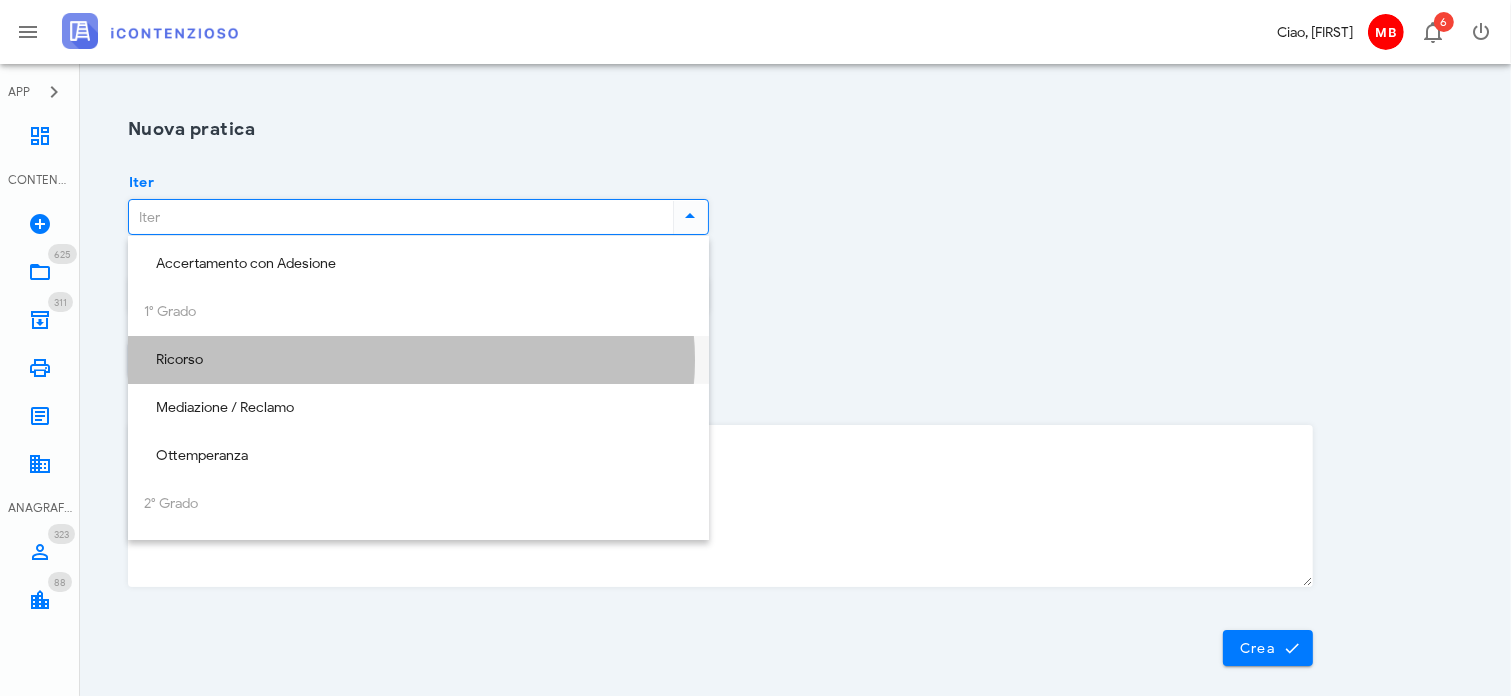 click on "Ricorso" at bounding box center (418, 360) 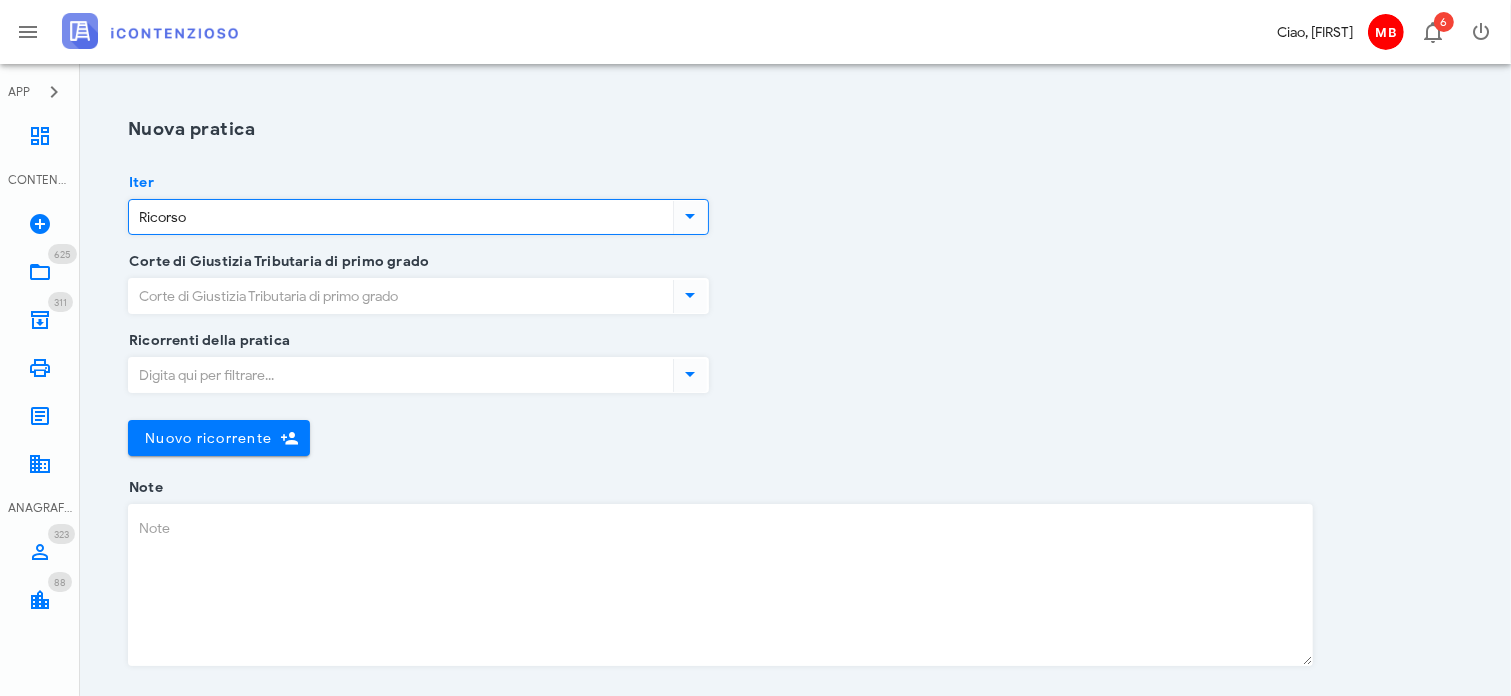 click at bounding box center (690, 216) 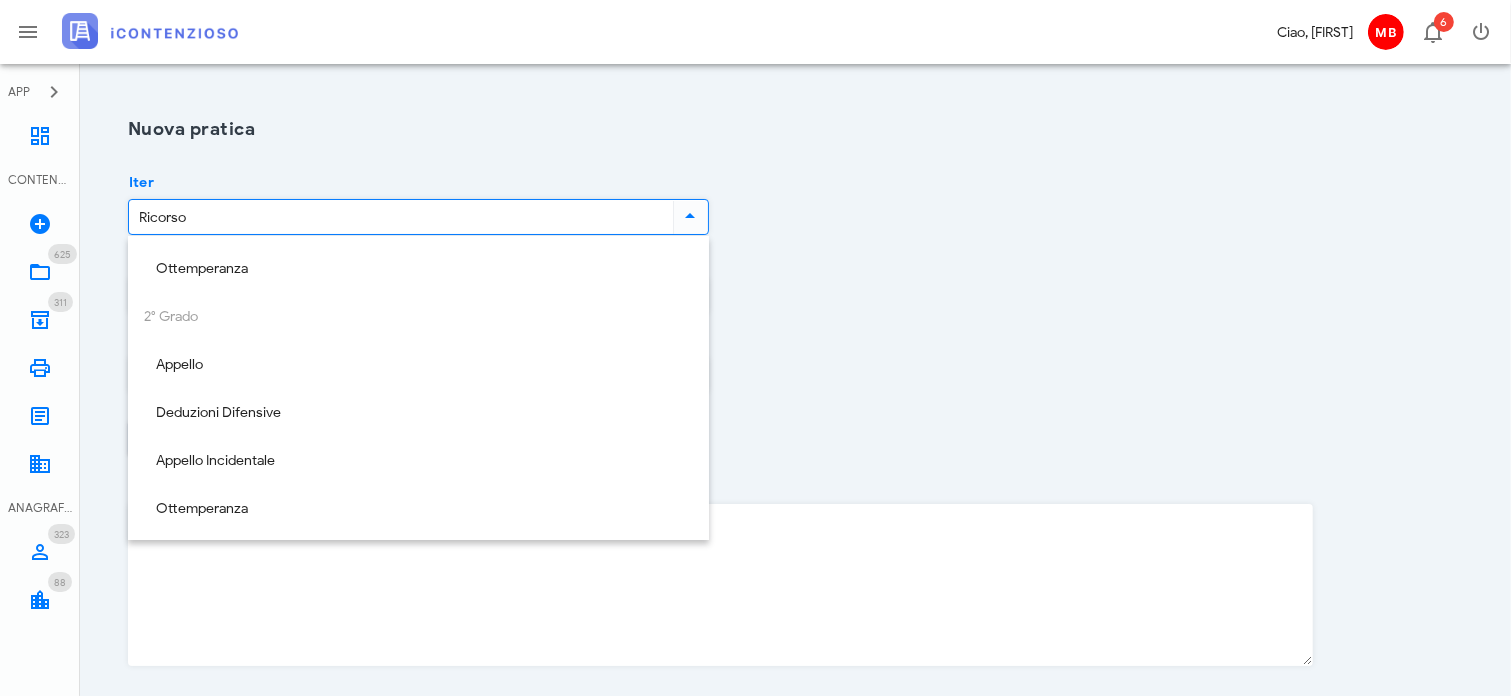 scroll, scrollTop: 288, scrollLeft: 0, axis: vertical 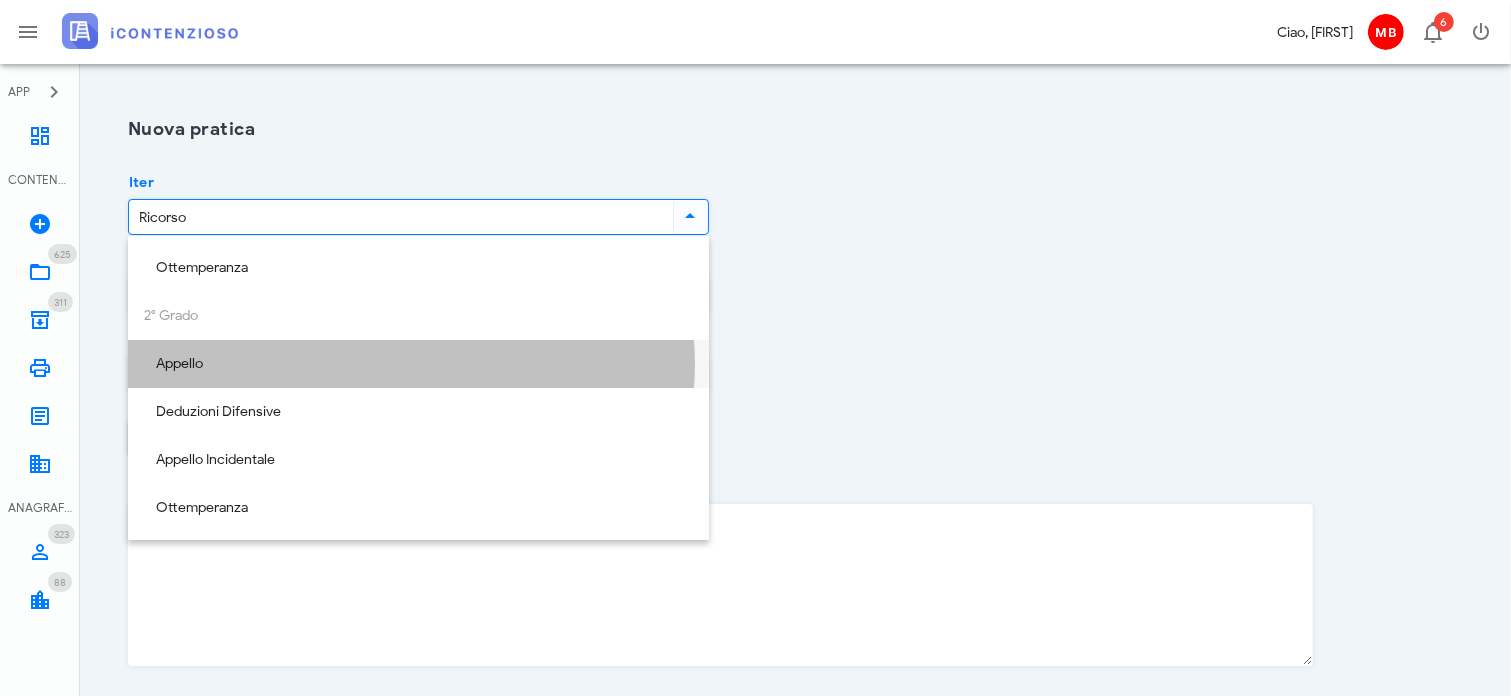 click on "Appello" at bounding box center (418, 364) 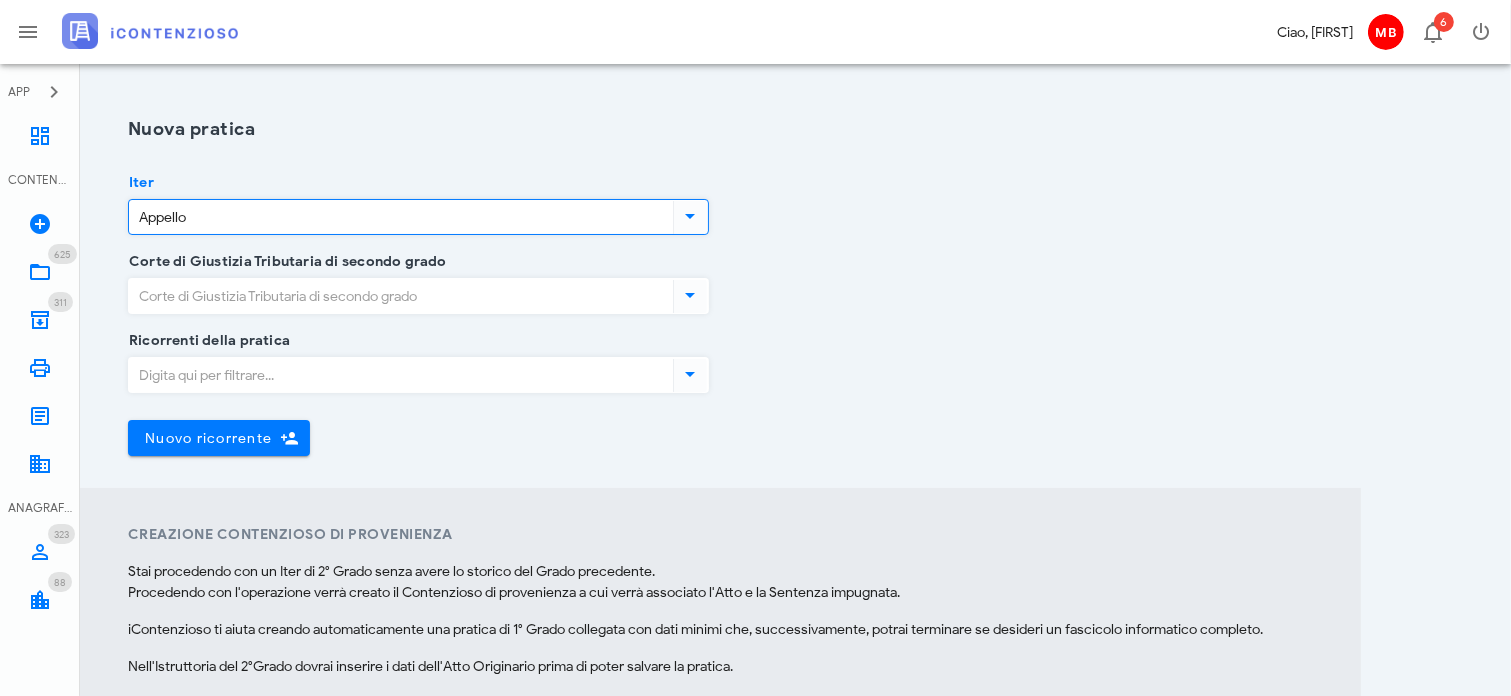 click on "Corte di Giustizia Tributaria di secondo grado" at bounding box center (399, 296) 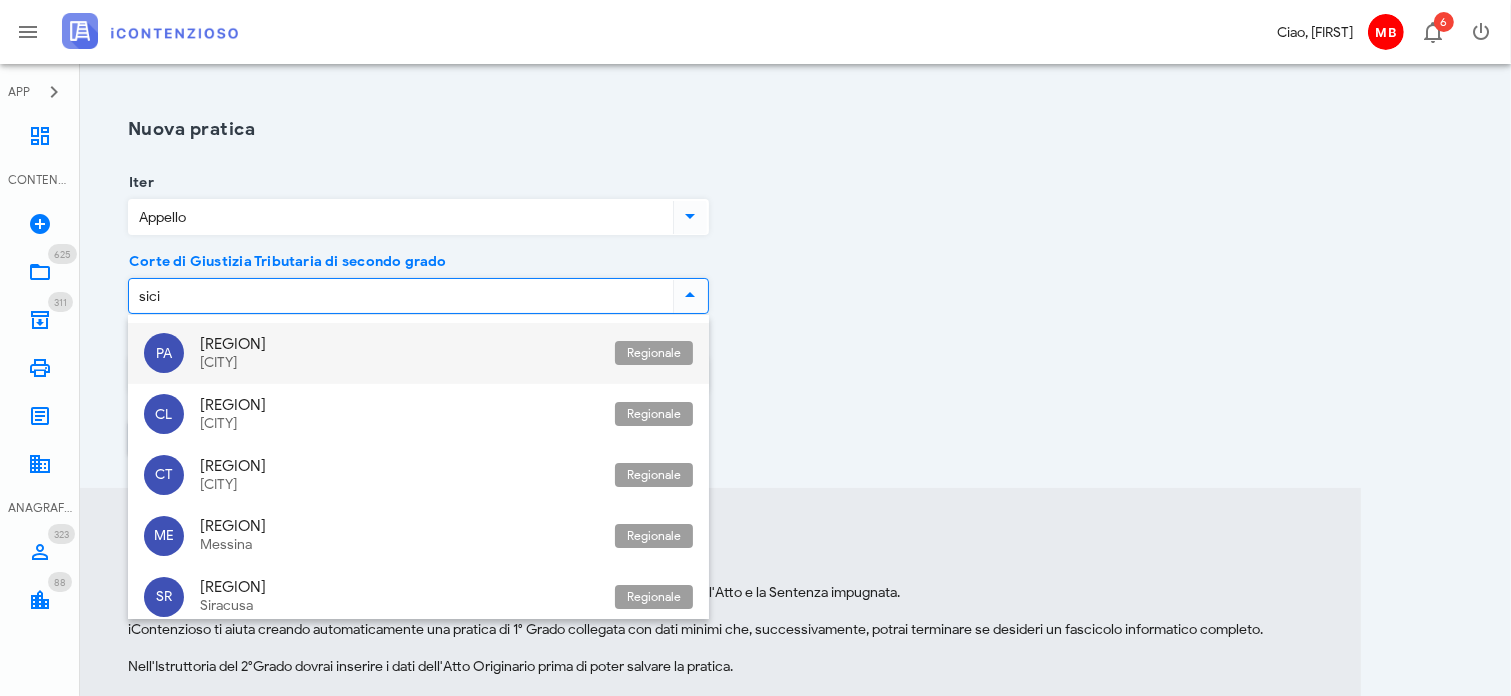 click on "[REGION]" at bounding box center (399, 344) 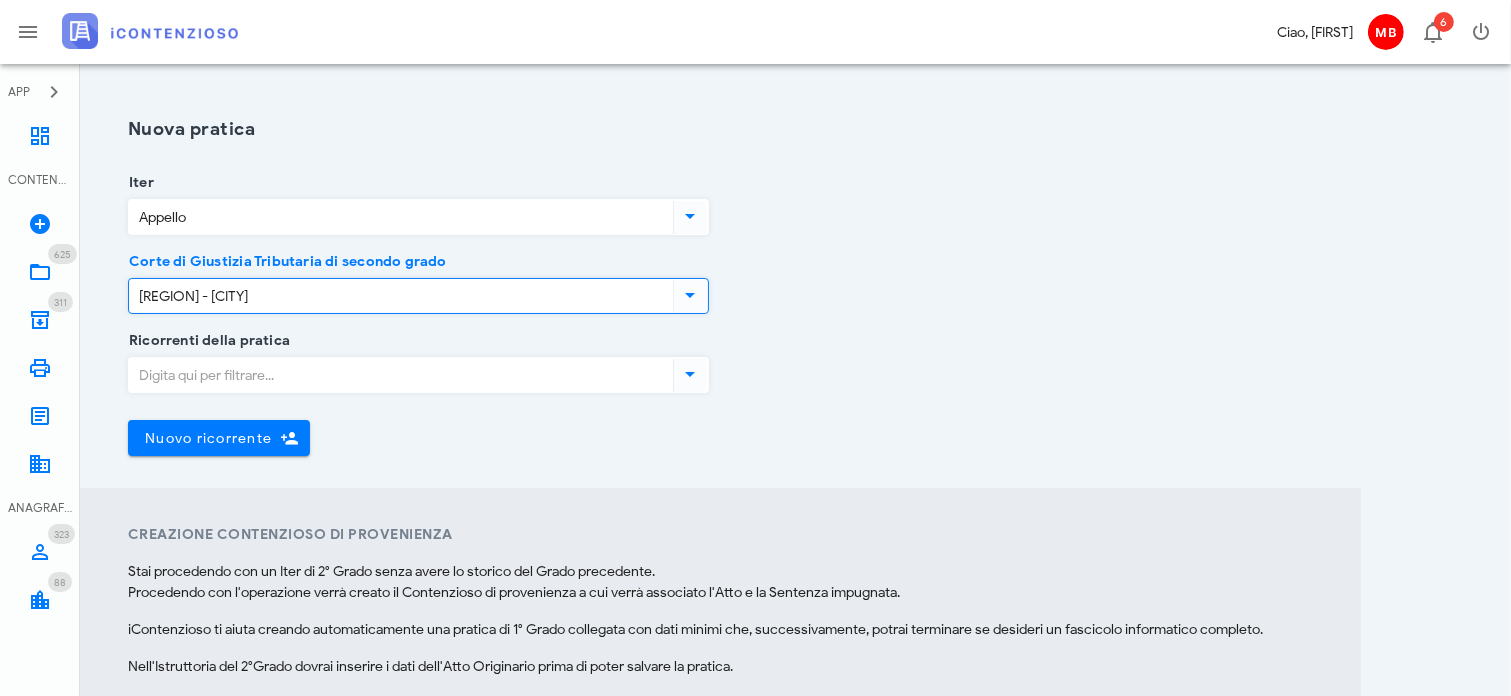 type on "[REGION] - [CITY]" 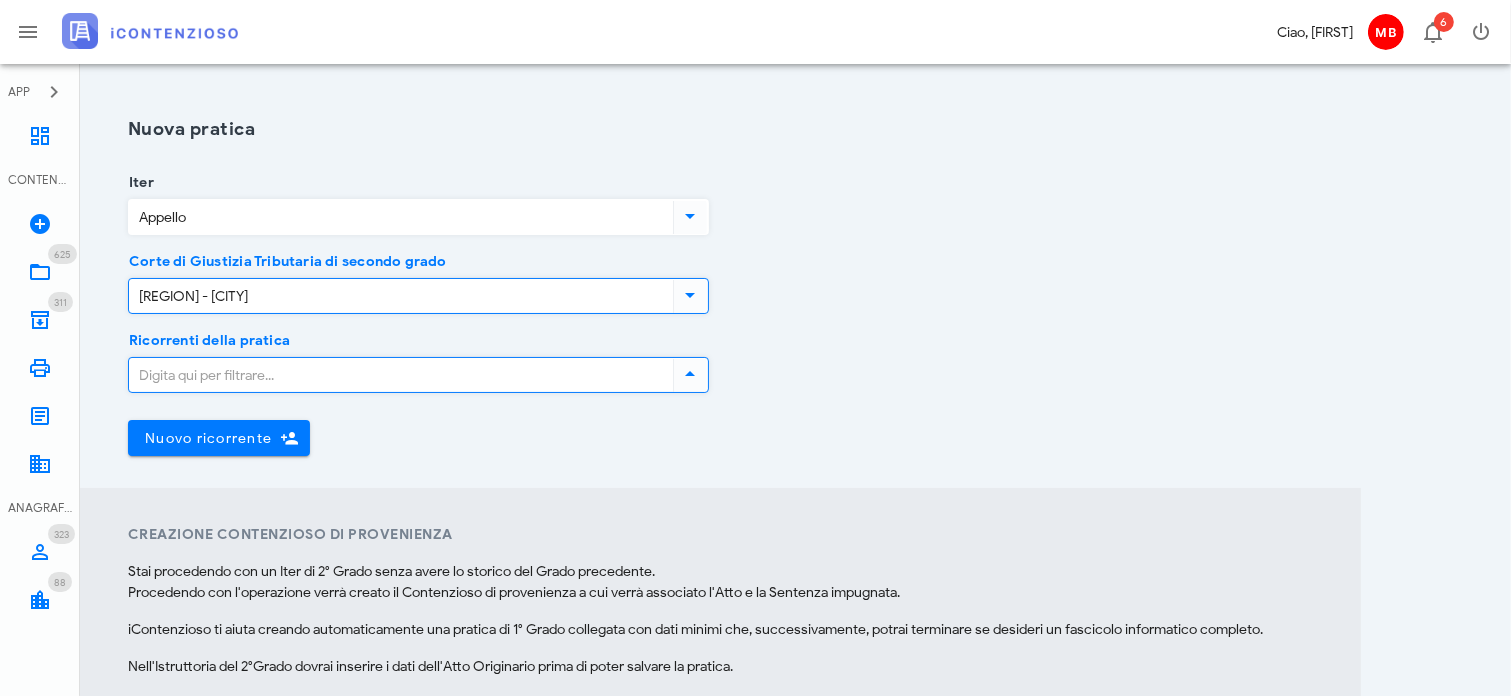 click on "Ricorrenti della pratica" at bounding box center (399, 375) 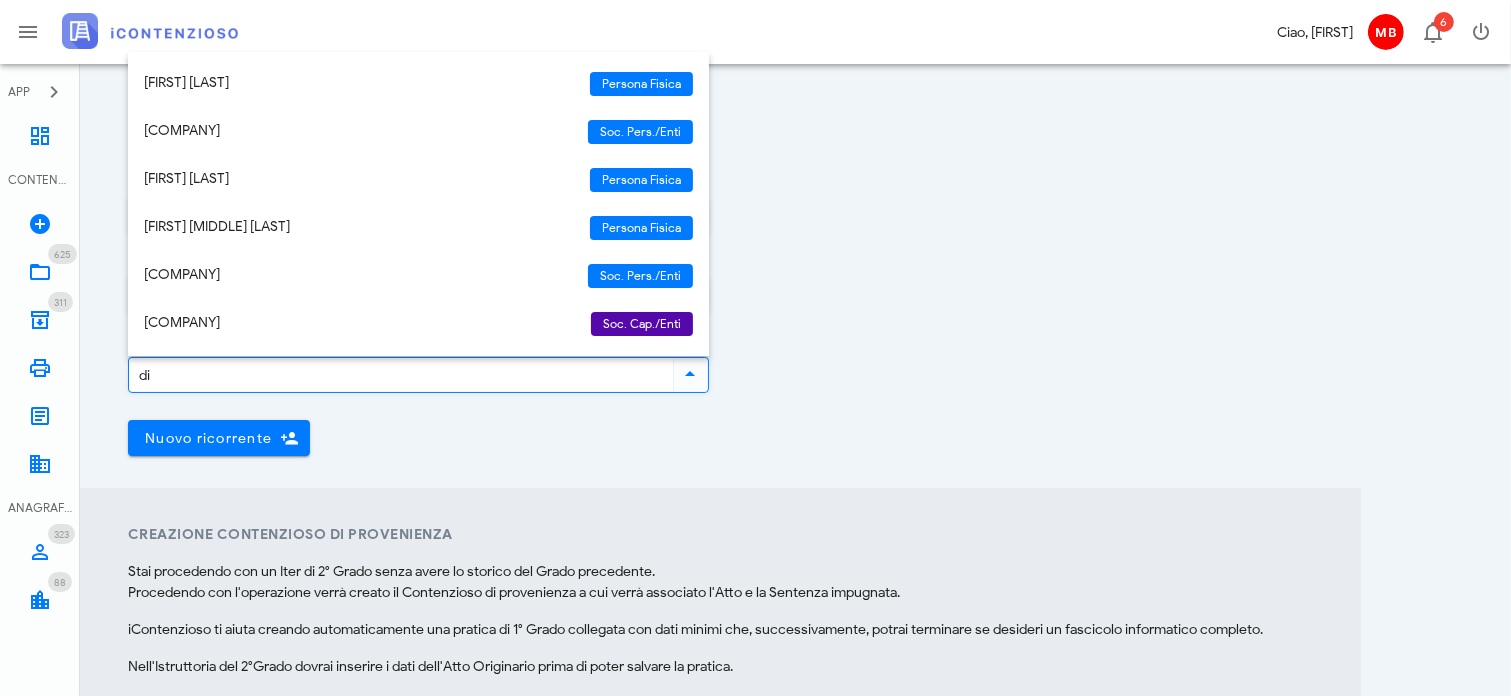 type on "di" 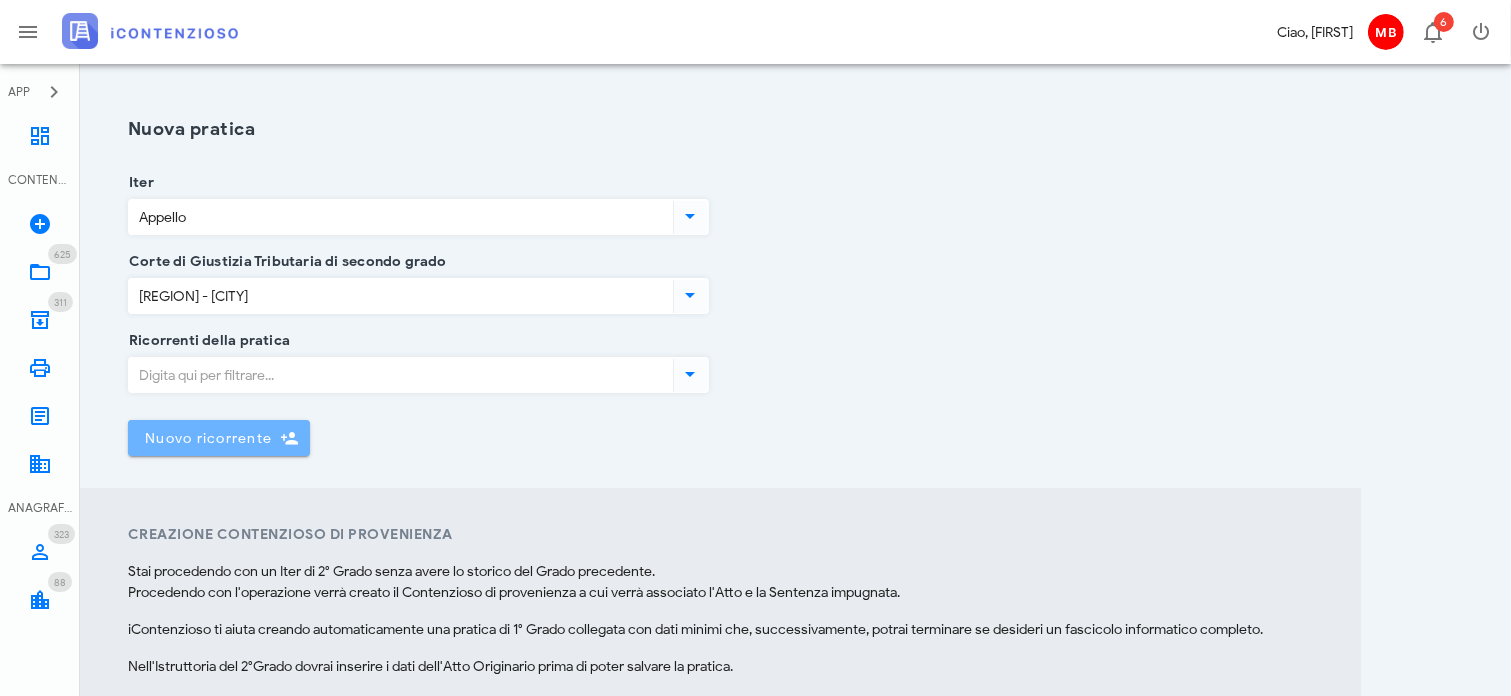 click on "Nuovo ricorrente" at bounding box center (208, 438) 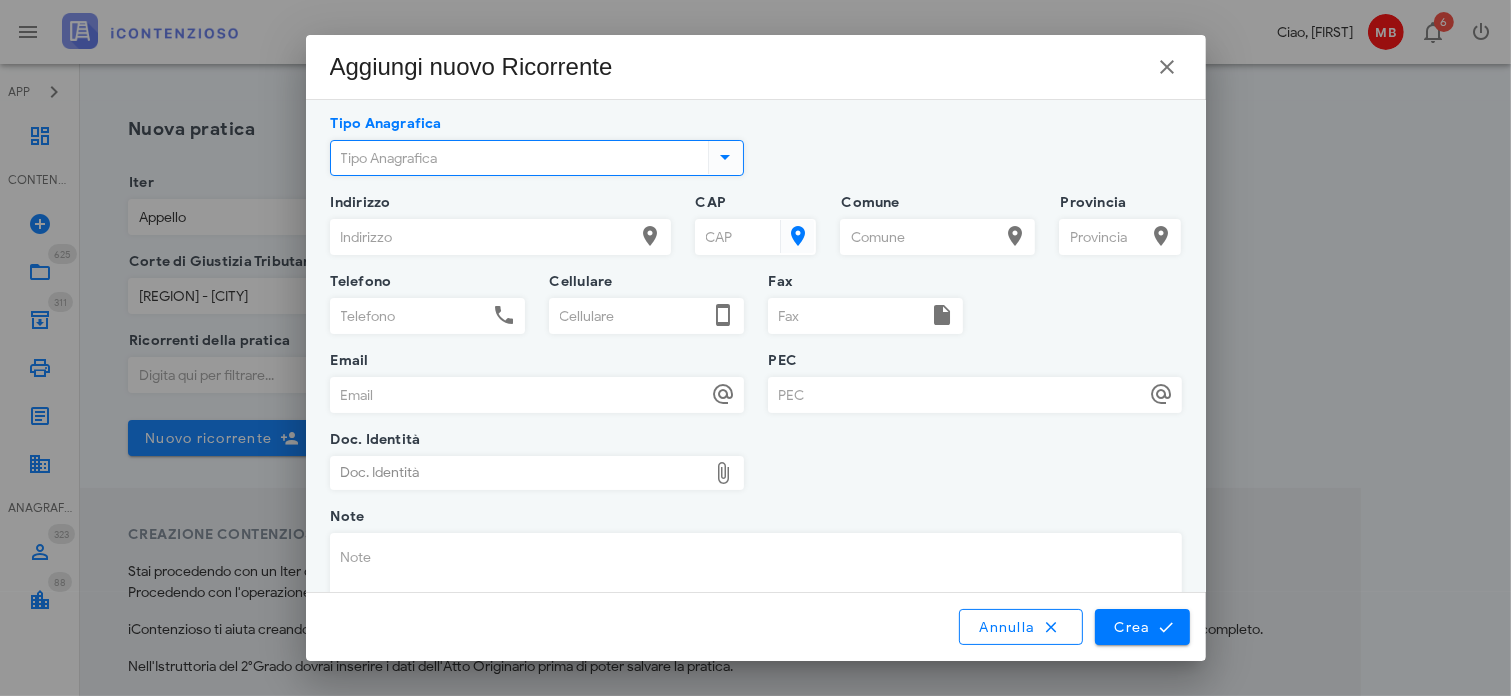 click on "Tipo Anagrafica" at bounding box center (517, 158) 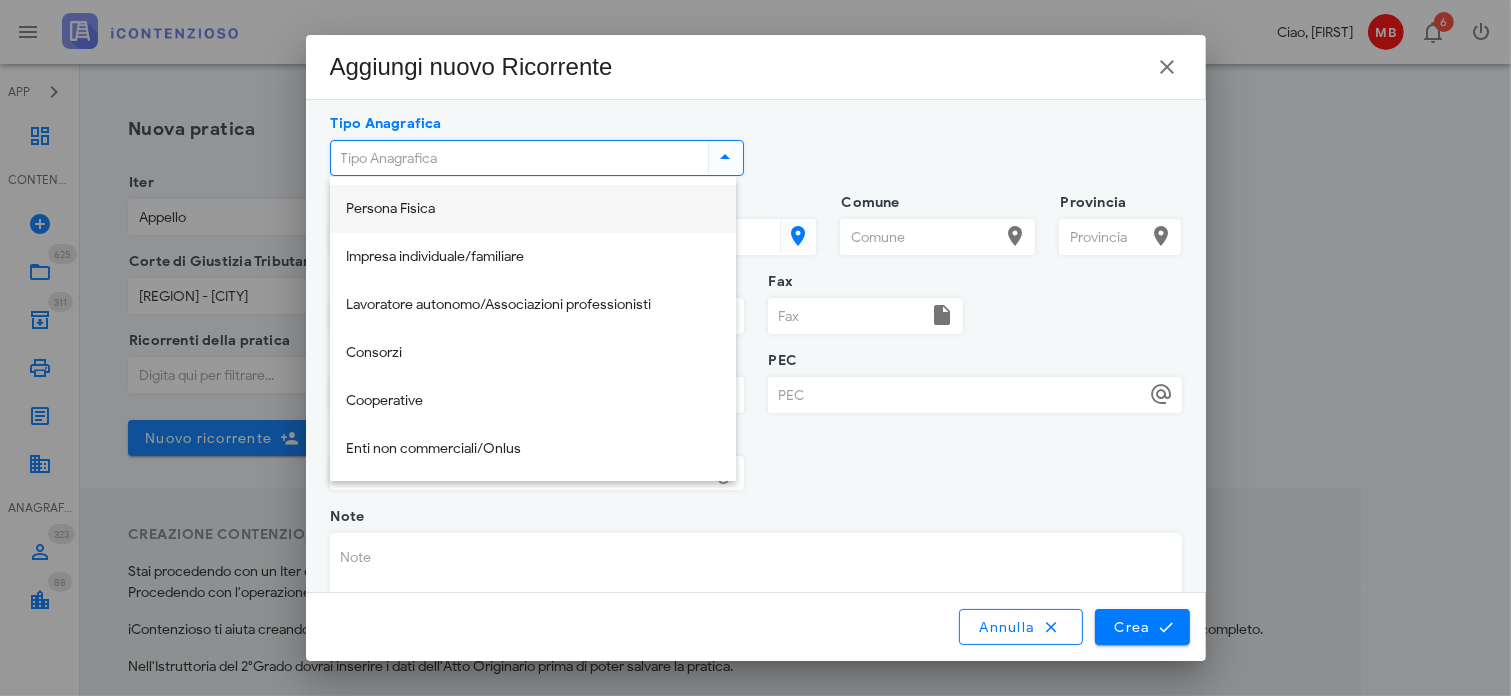 click on "Persona Fisica" at bounding box center [533, 209] 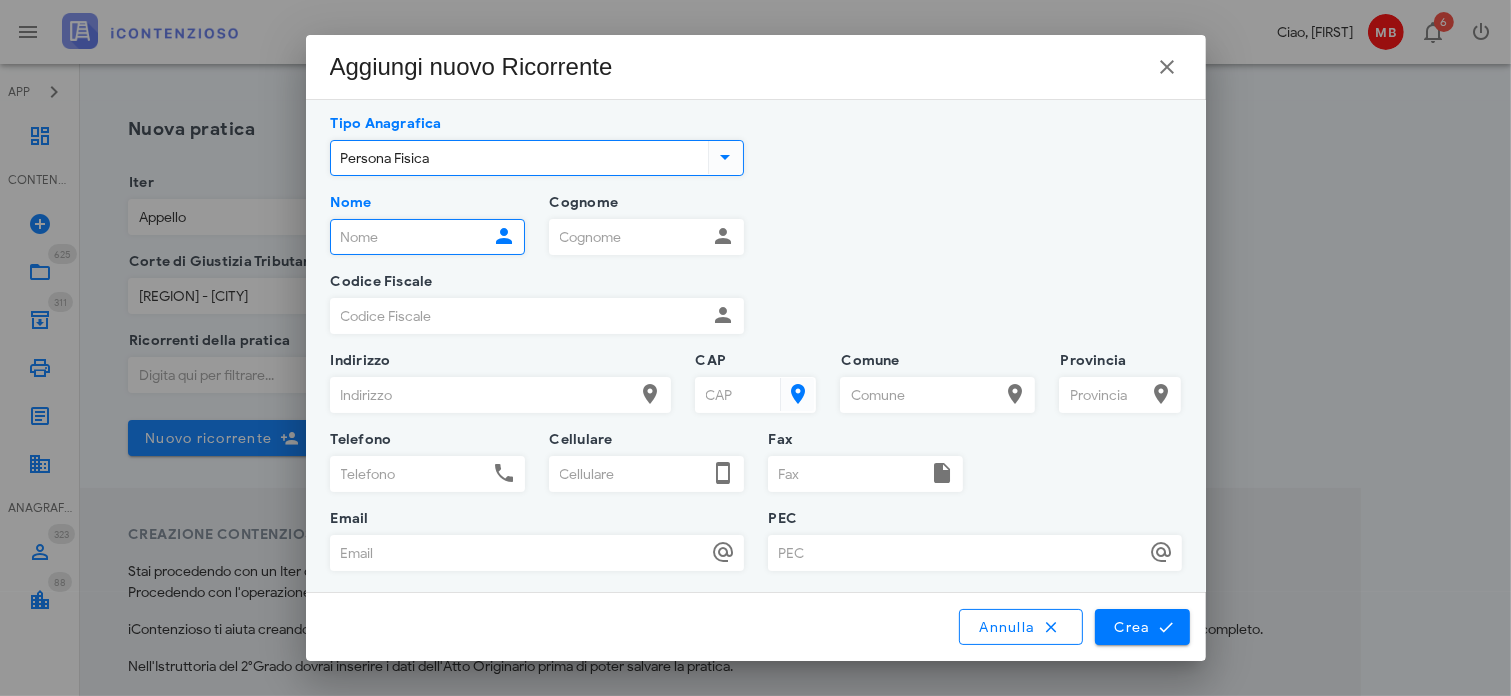click on "Nome" at bounding box center (410, 237) 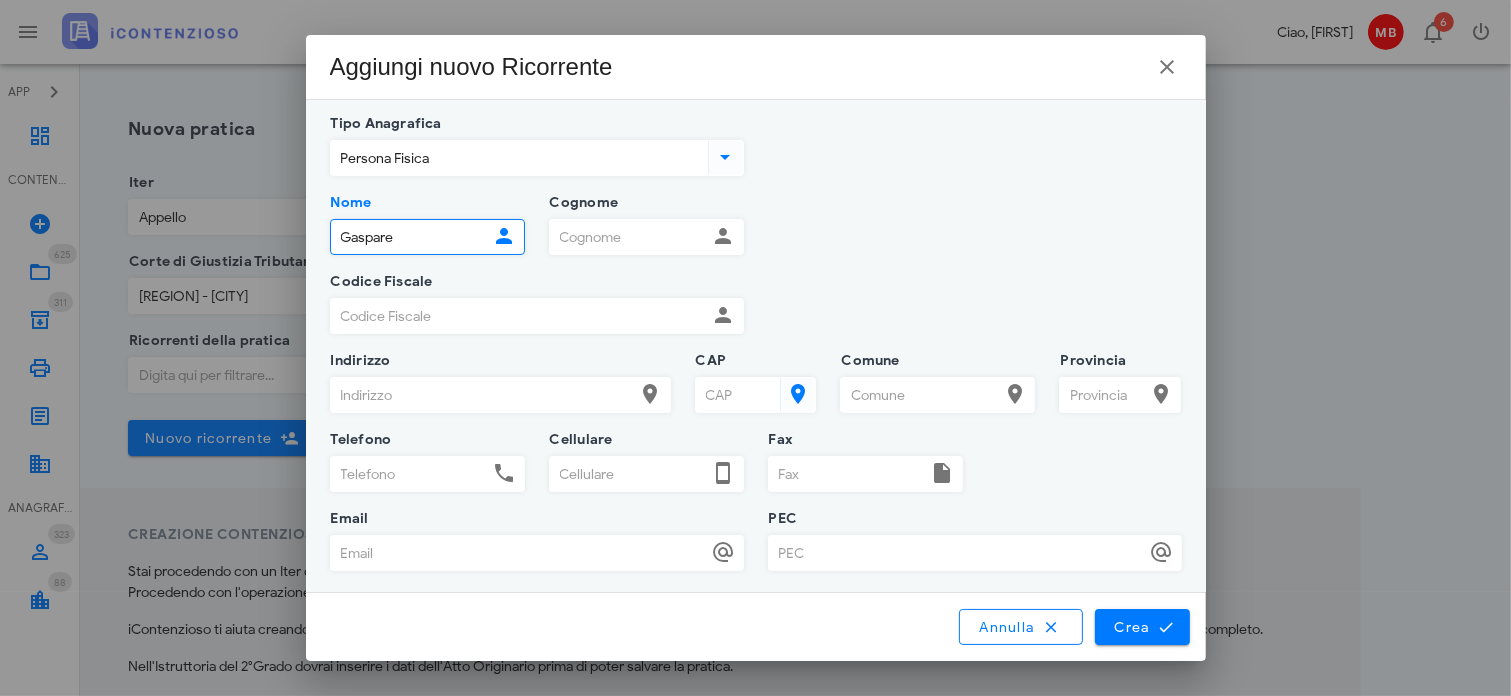 type on "Gaspare" 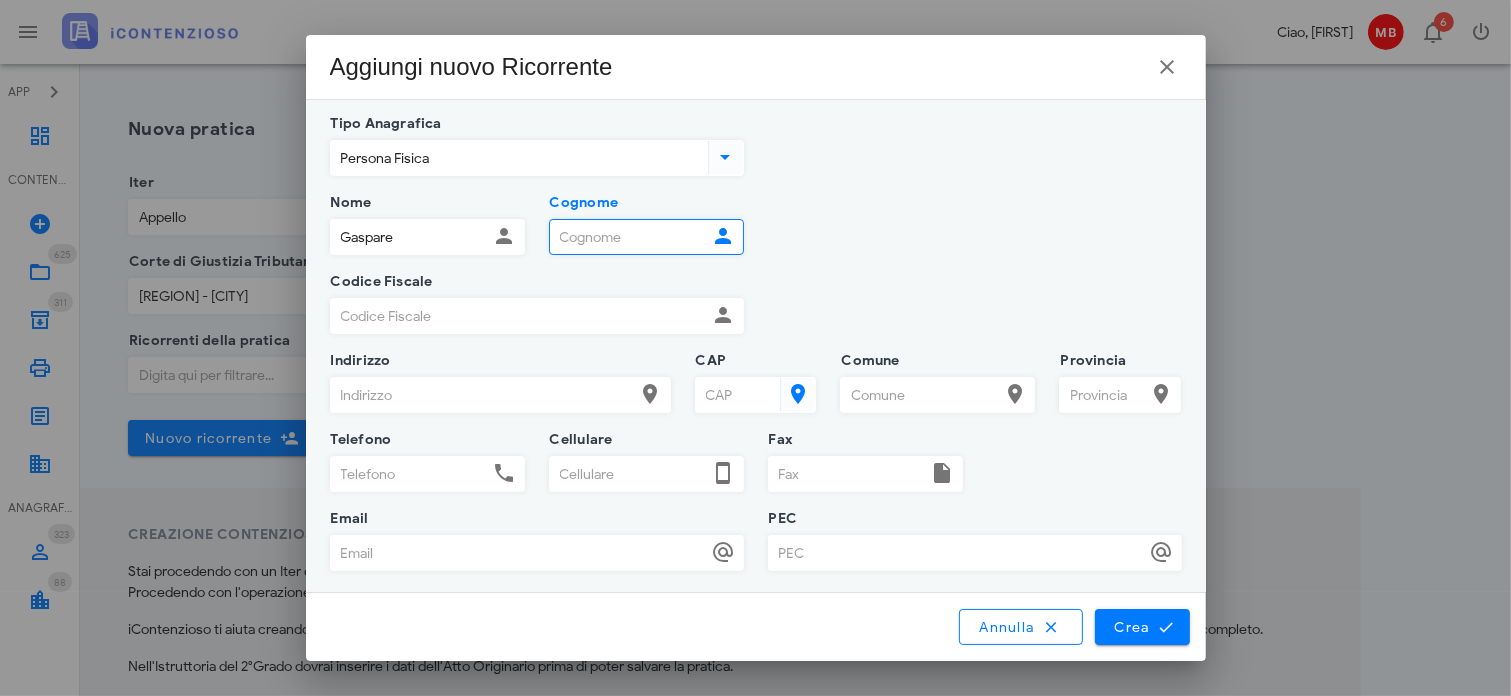 click on "Cognome" at bounding box center (629, 237) 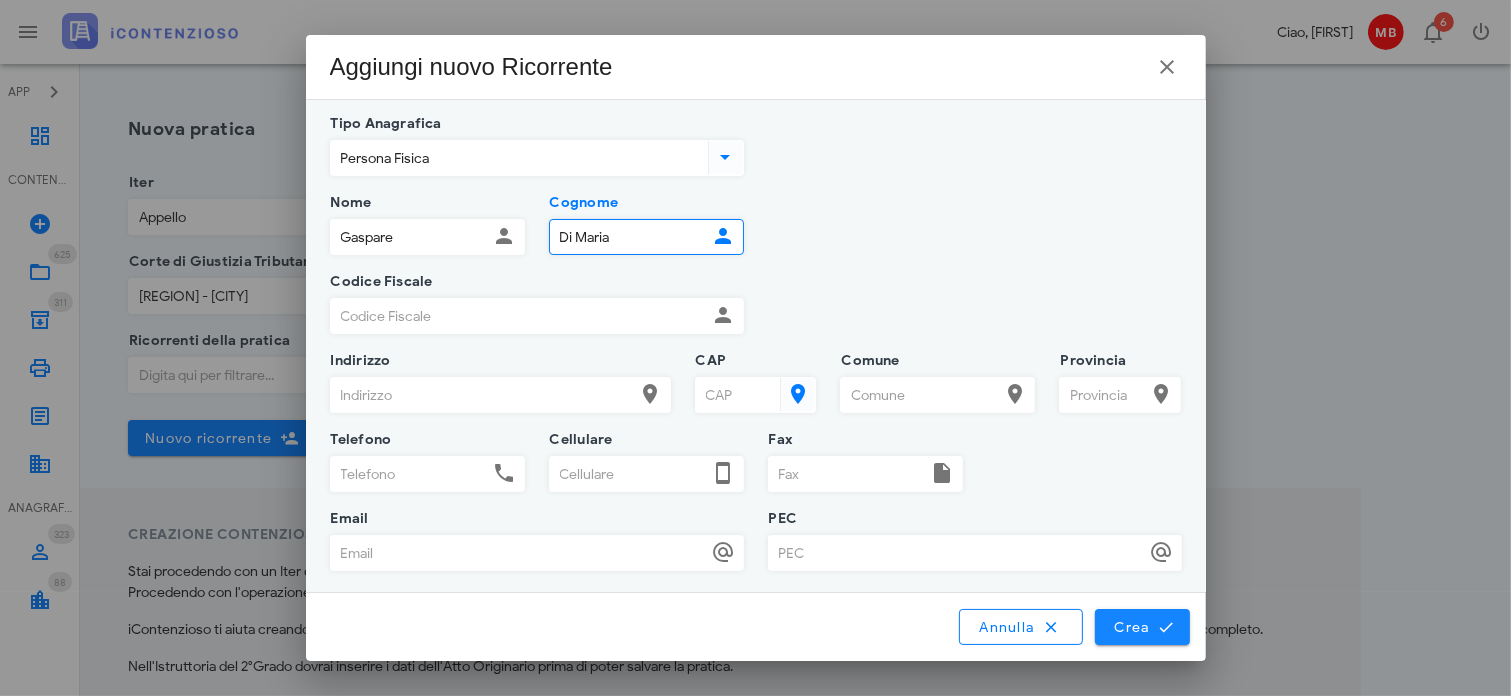 type on "Di Maria" 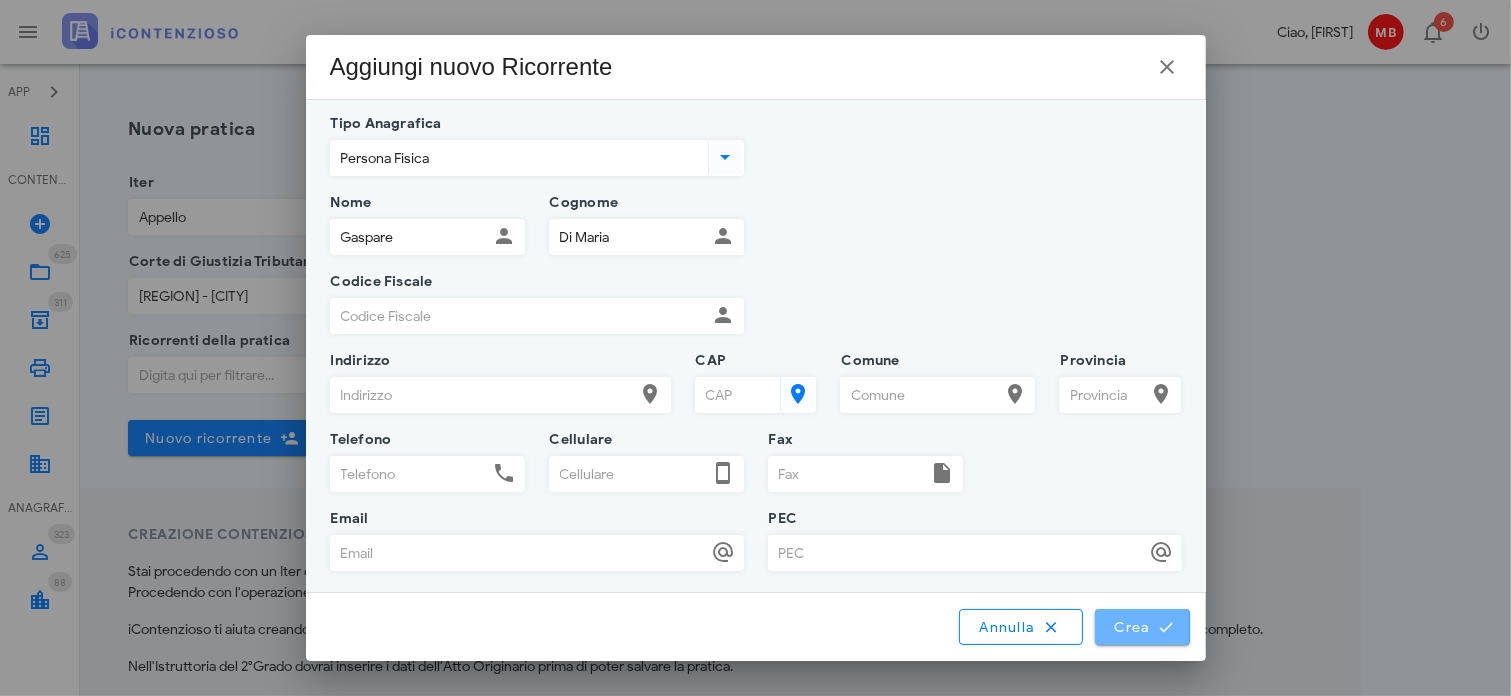 click on "Crea" at bounding box center [1142, 627] 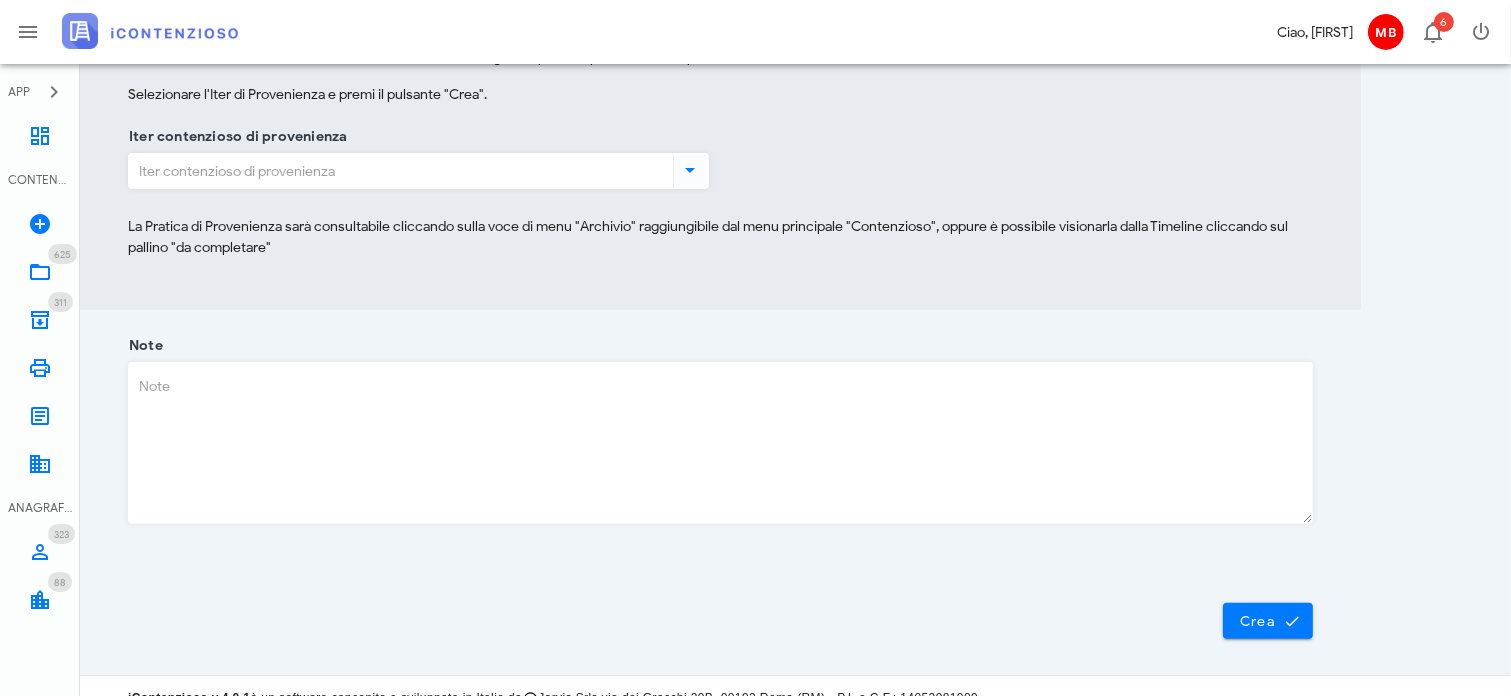 scroll, scrollTop: 700, scrollLeft: 0, axis: vertical 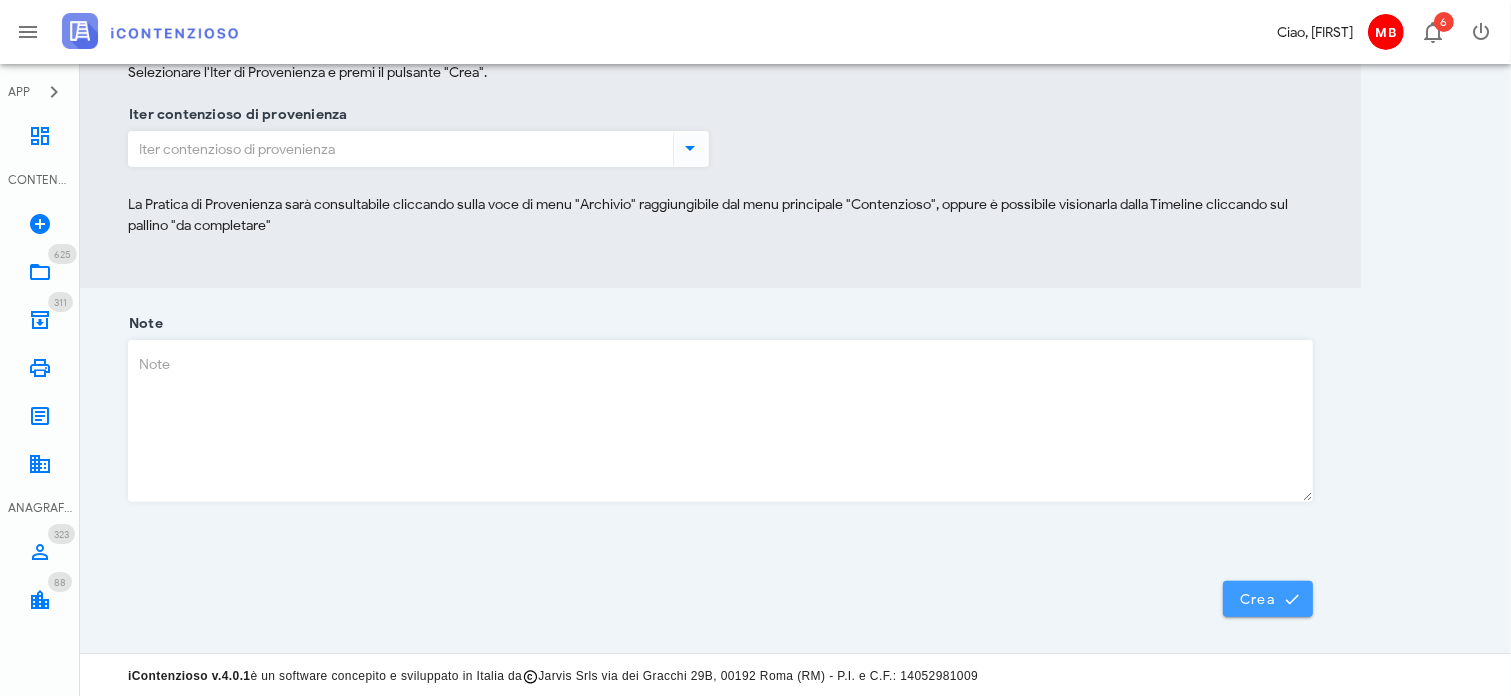 click on "Crea" at bounding box center [1268, 599] 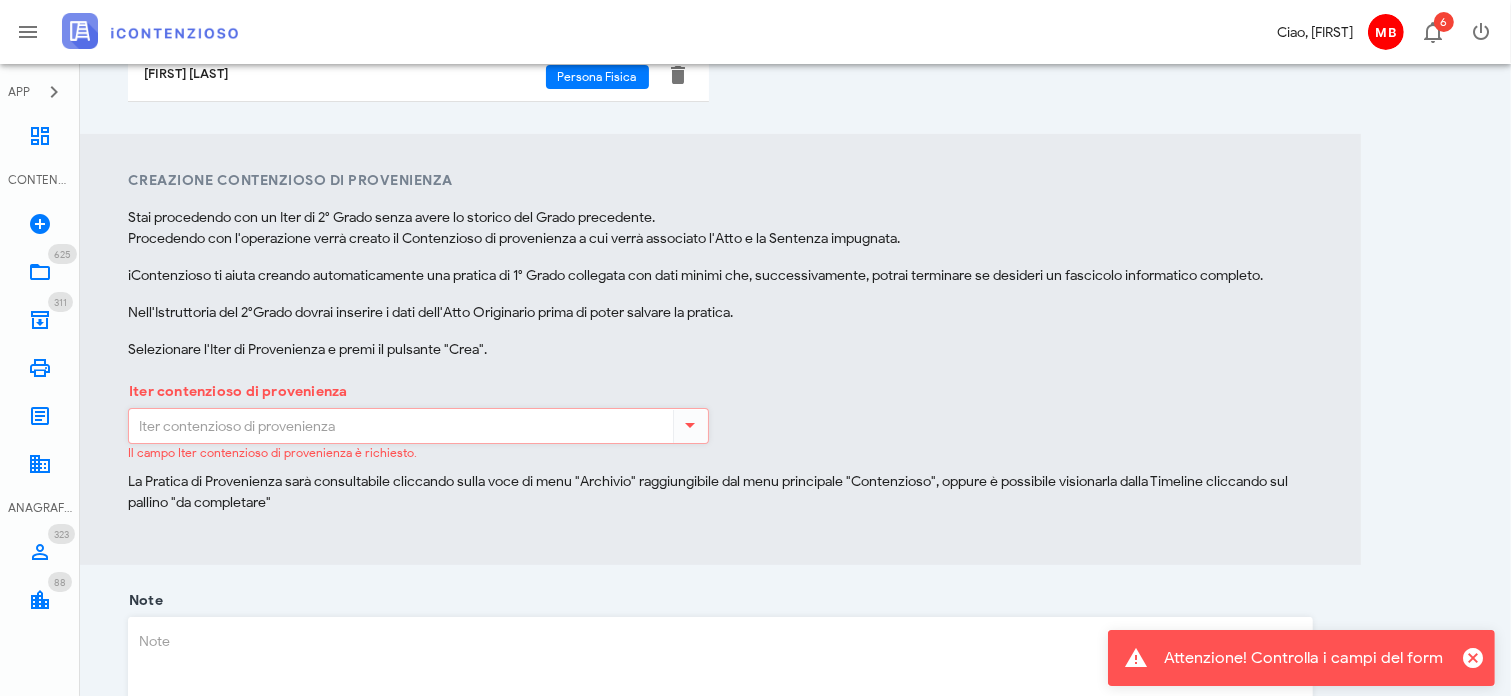 scroll, scrollTop: 600, scrollLeft: 0, axis: vertical 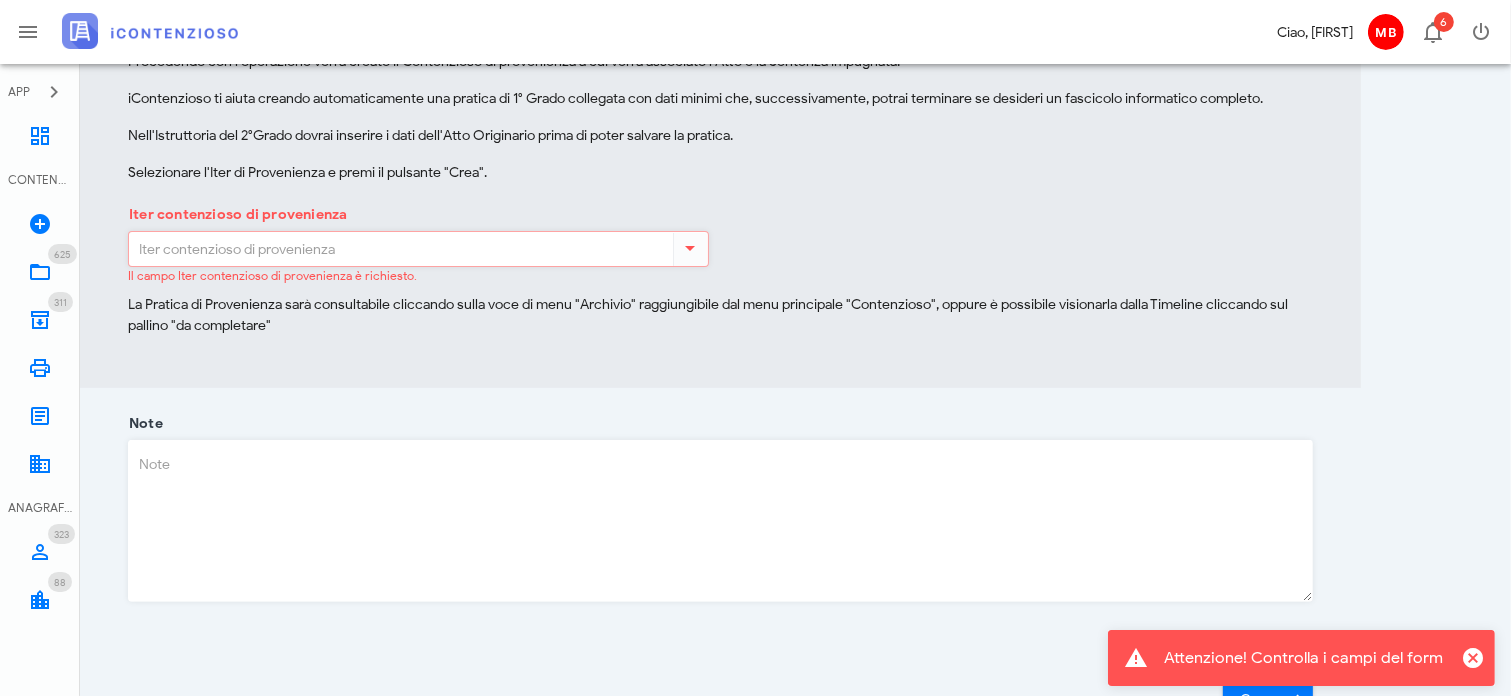 click on "Iter contenzioso di provenienza" at bounding box center (399, 249) 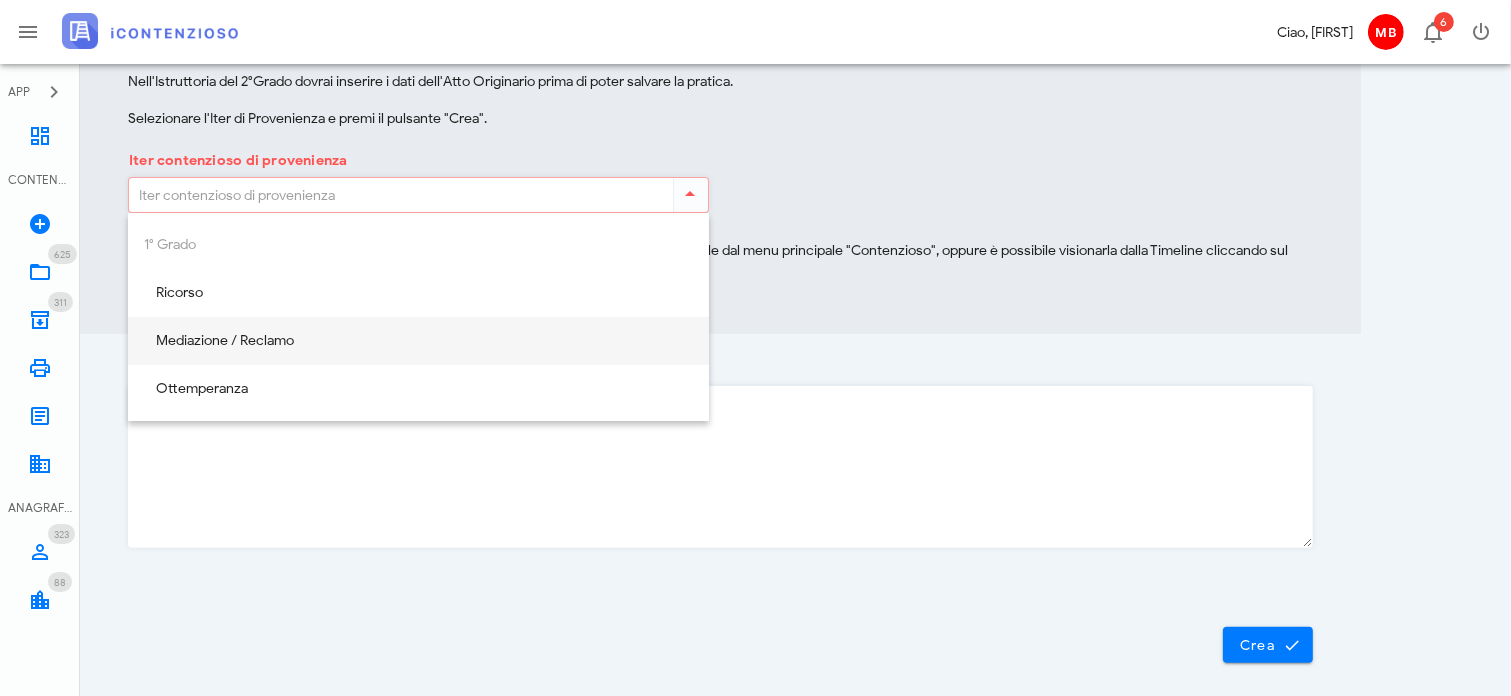 scroll, scrollTop: 700, scrollLeft: 0, axis: vertical 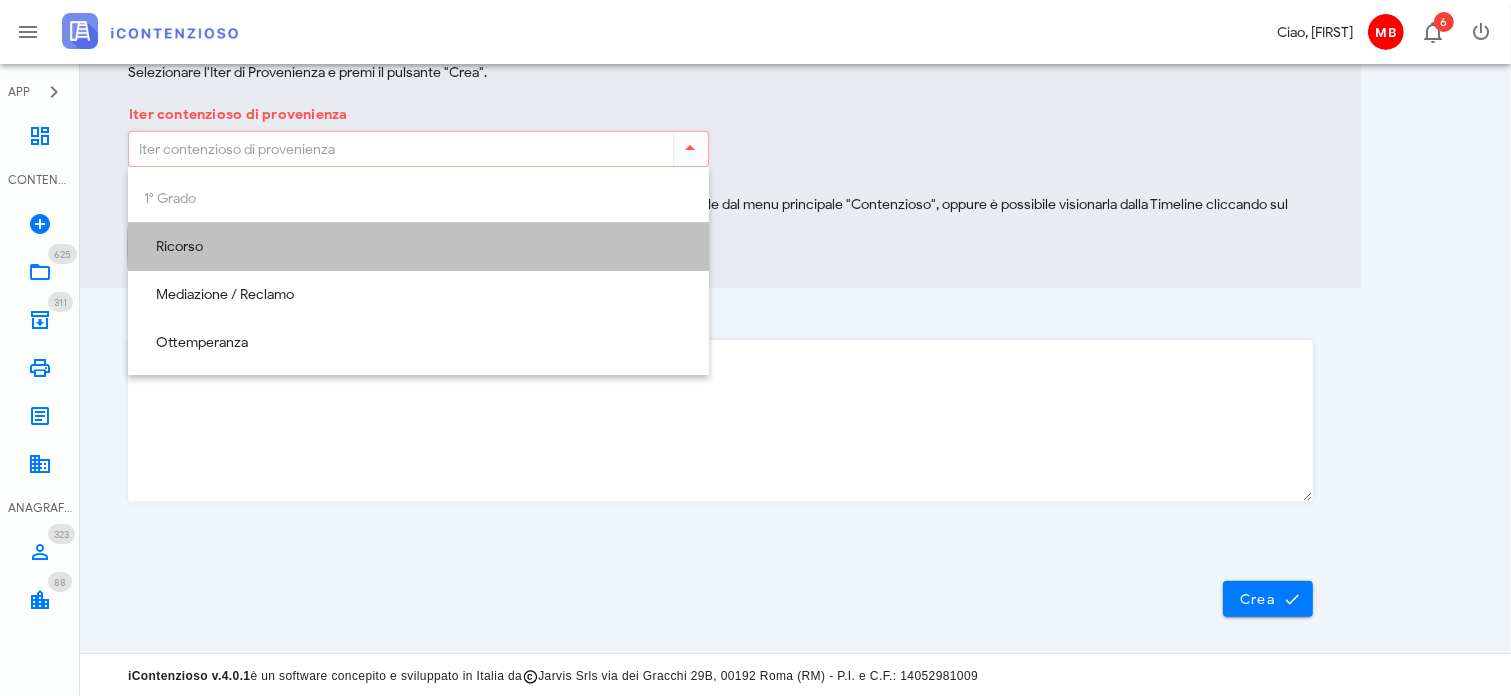click on "Ricorso" at bounding box center [418, 247] 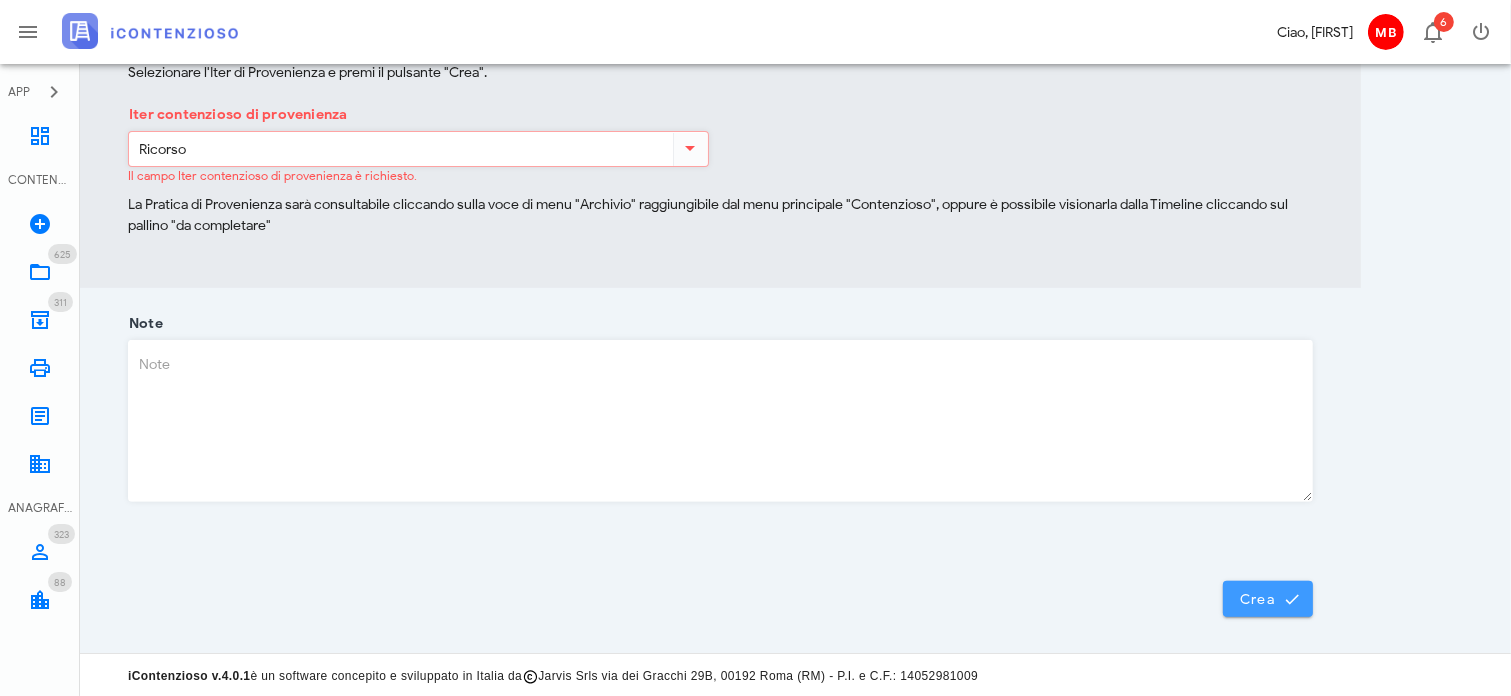 click on "Crea" at bounding box center (1268, 599) 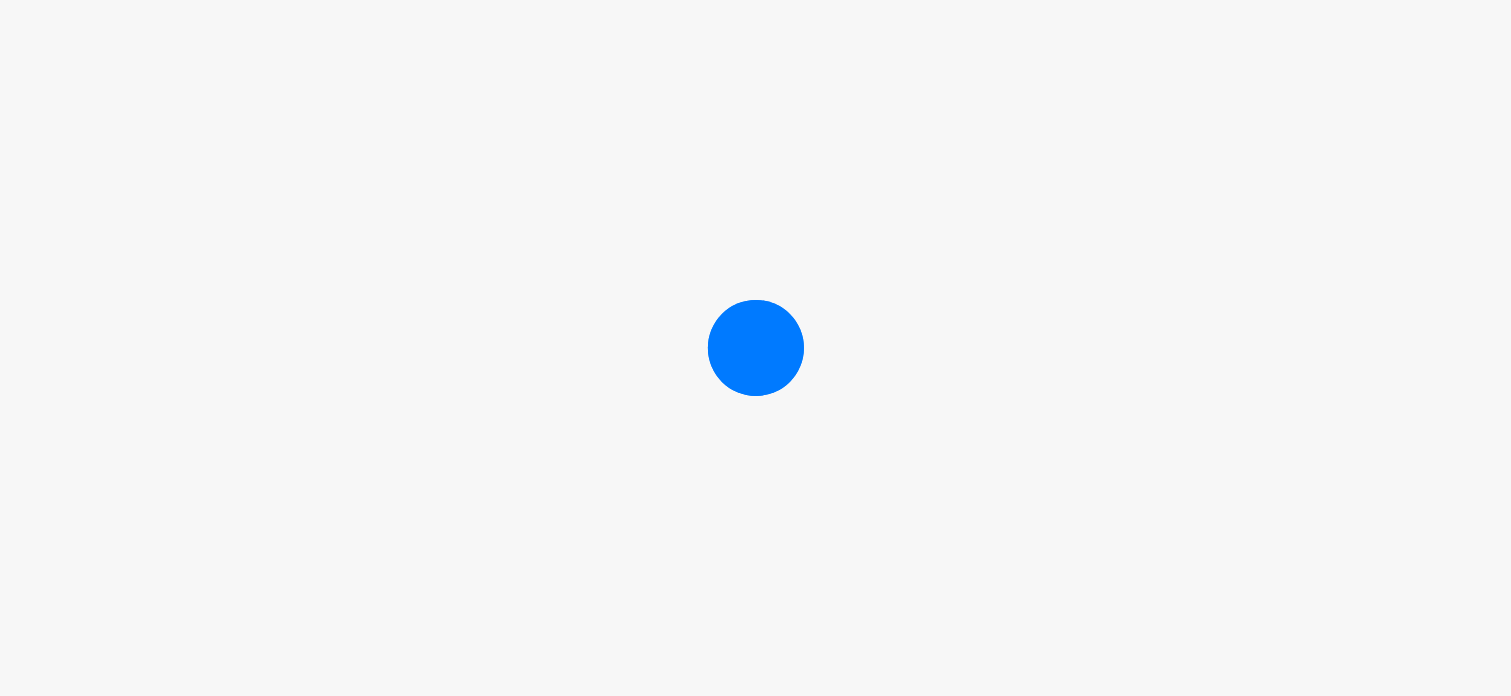 scroll, scrollTop: 555, scrollLeft: 0, axis: vertical 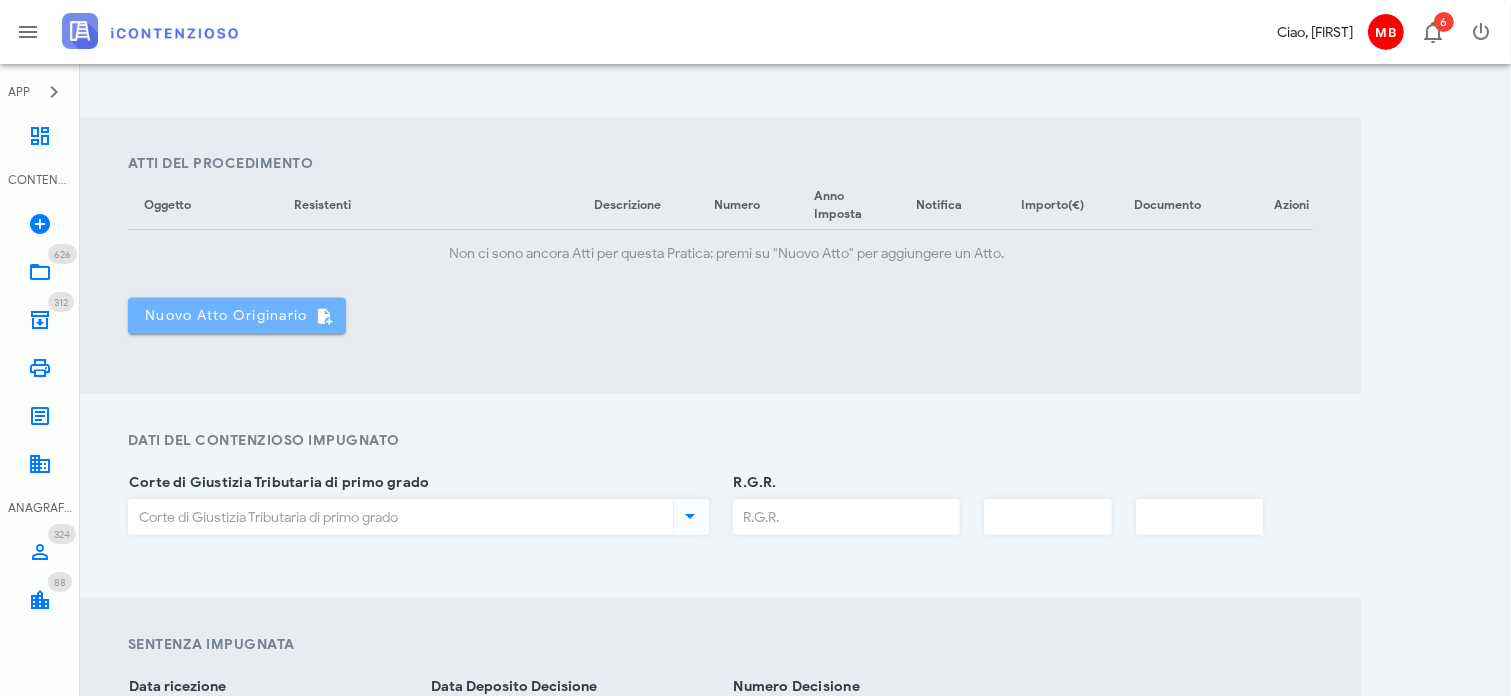 click on "Nuovo Atto Originario" at bounding box center (237, 316) 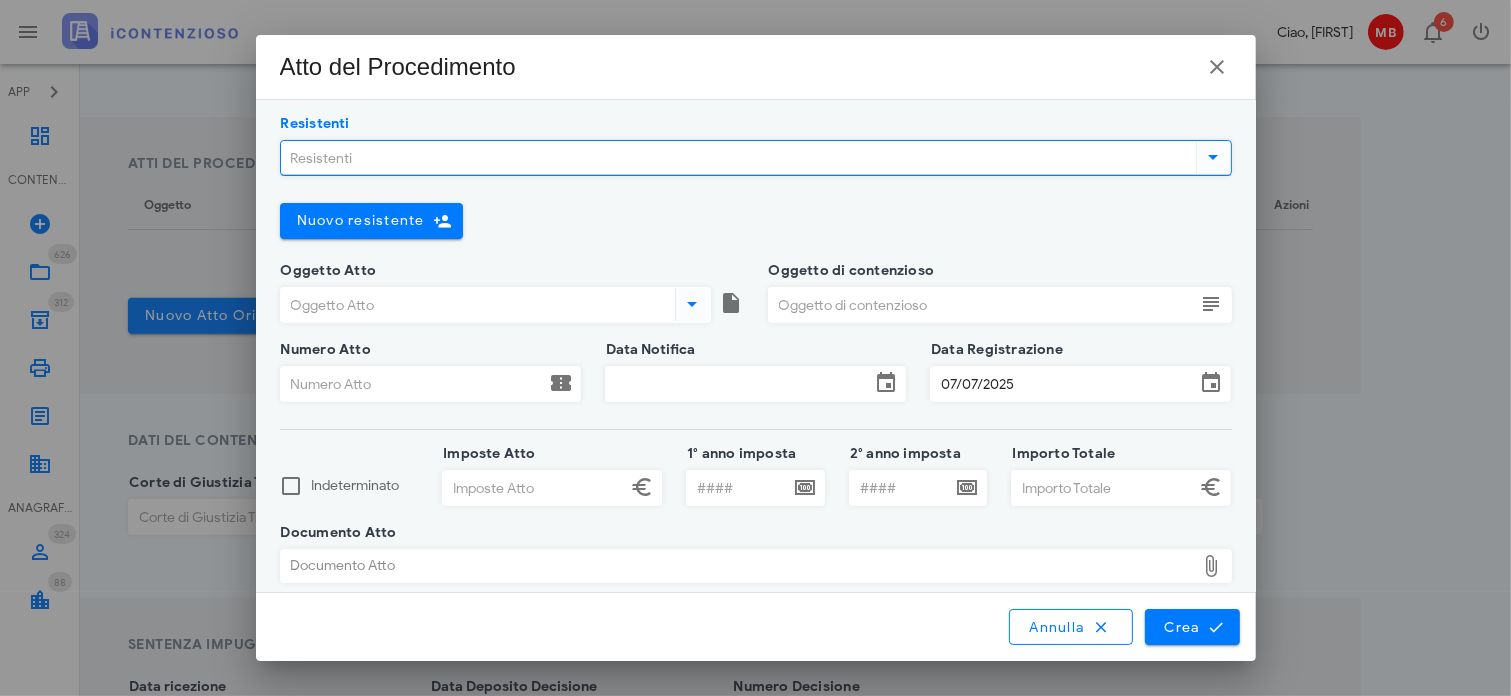 click on "Resistenti" at bounding box center [736, 158] 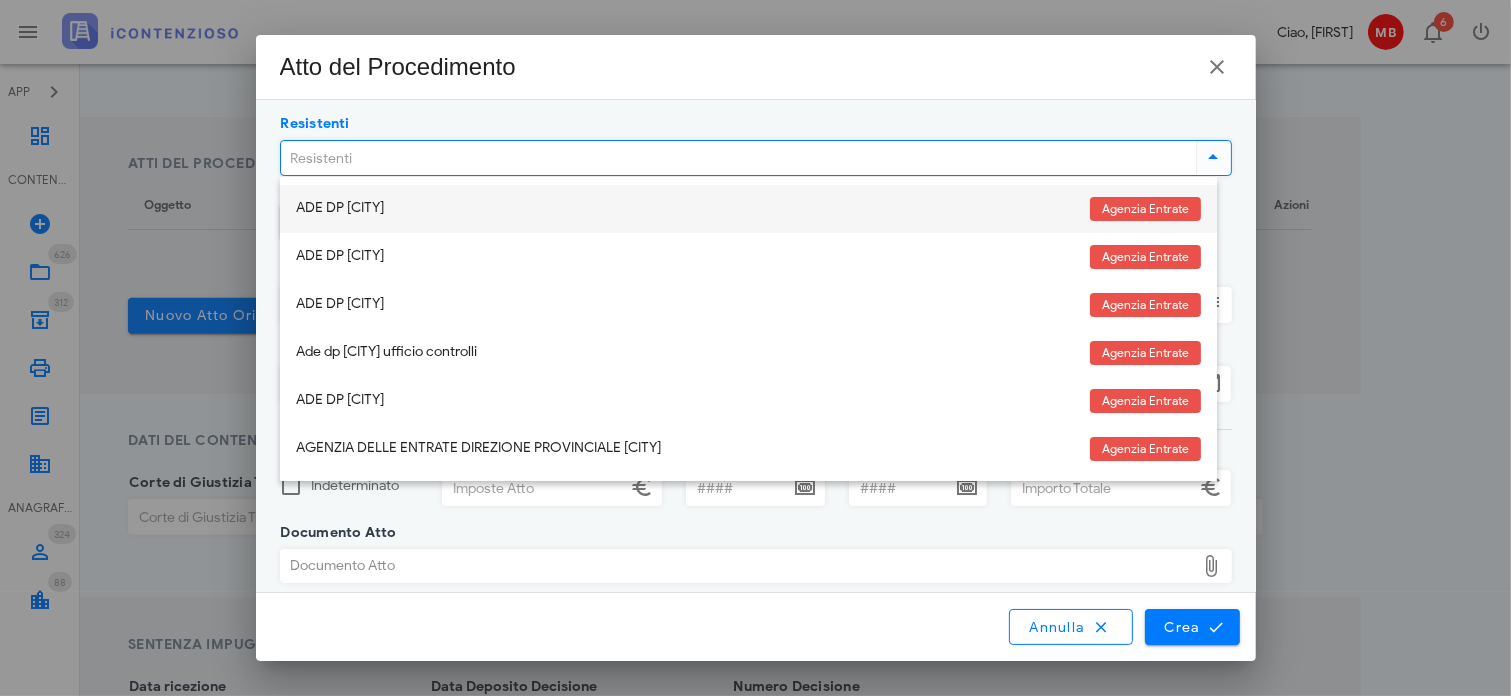 click on "ADE DP [CITY]" at bounding box center (685, 208) 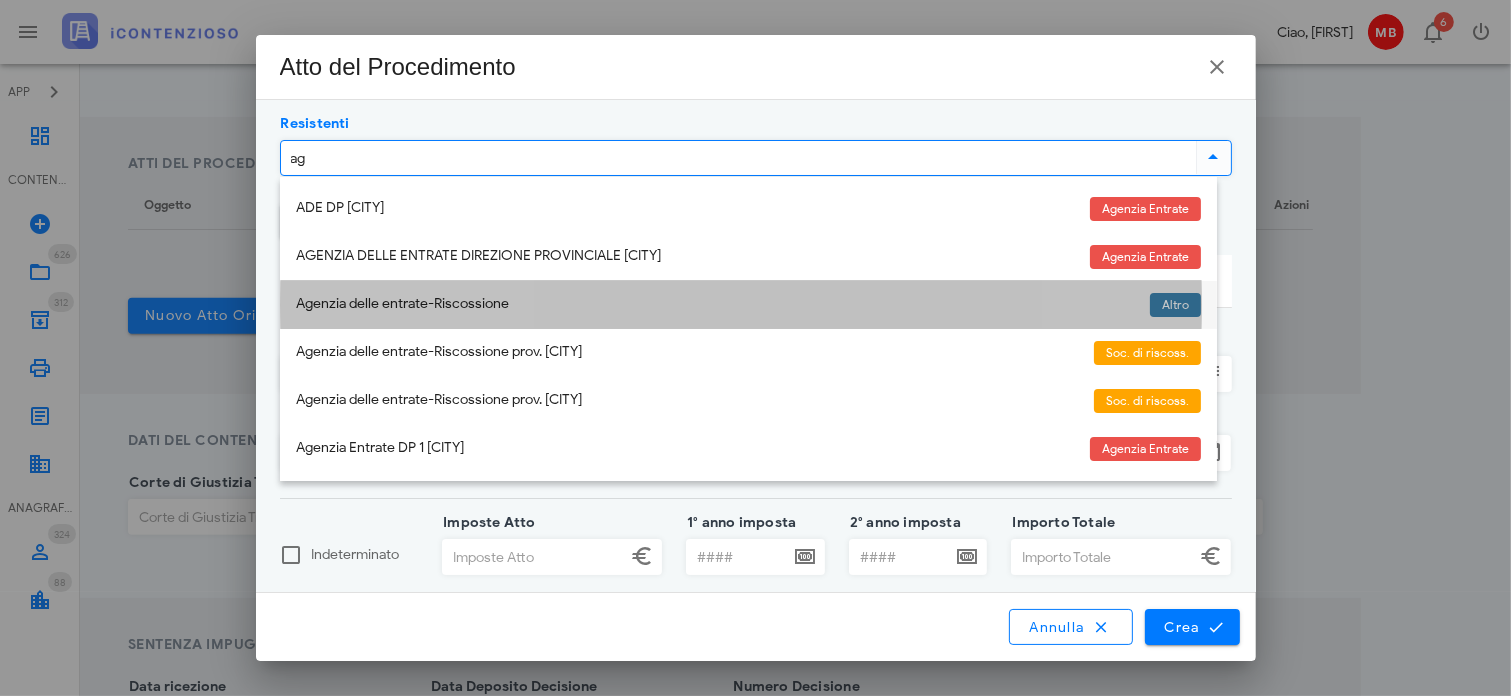 click on "Agenzia delle entrate-Riscossione" at bounding box center [715, 305] 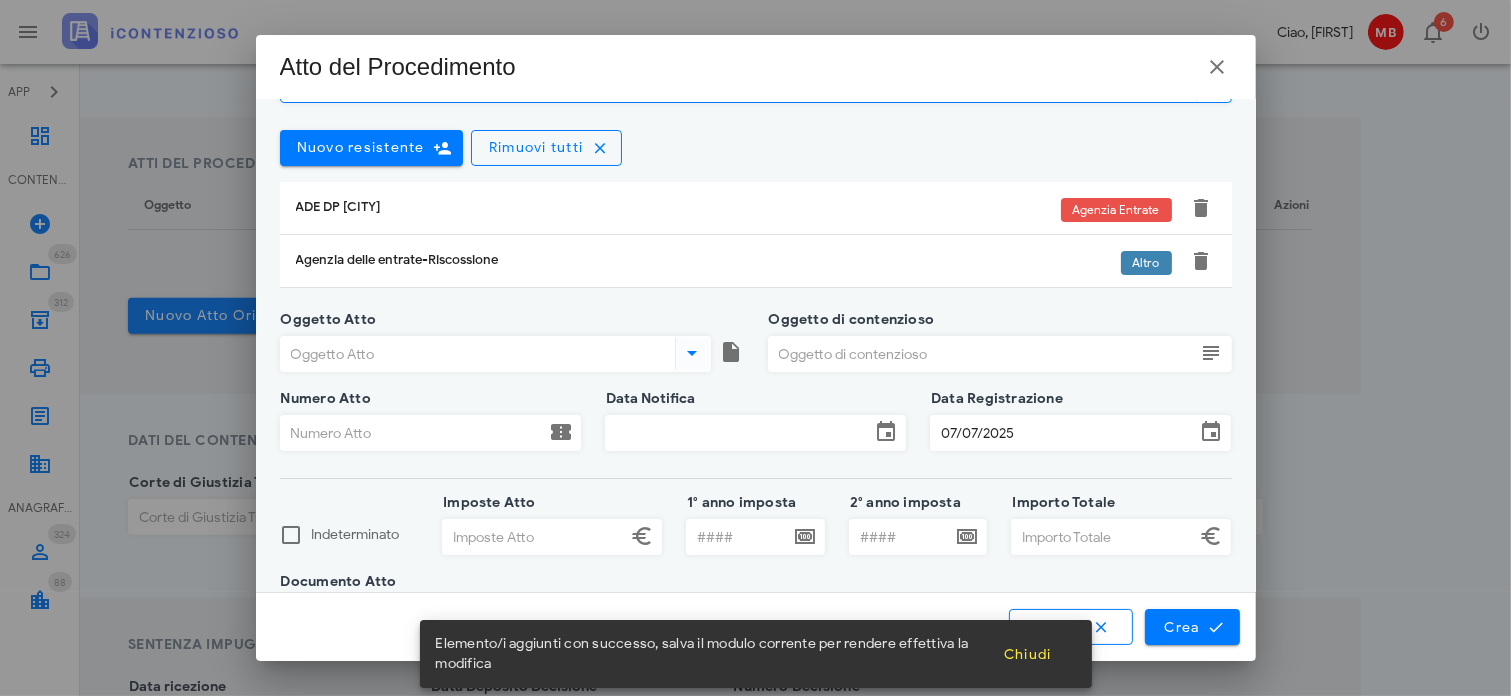 scroll, scrollTop: 136, scrollLeft: 0, axis: vertical 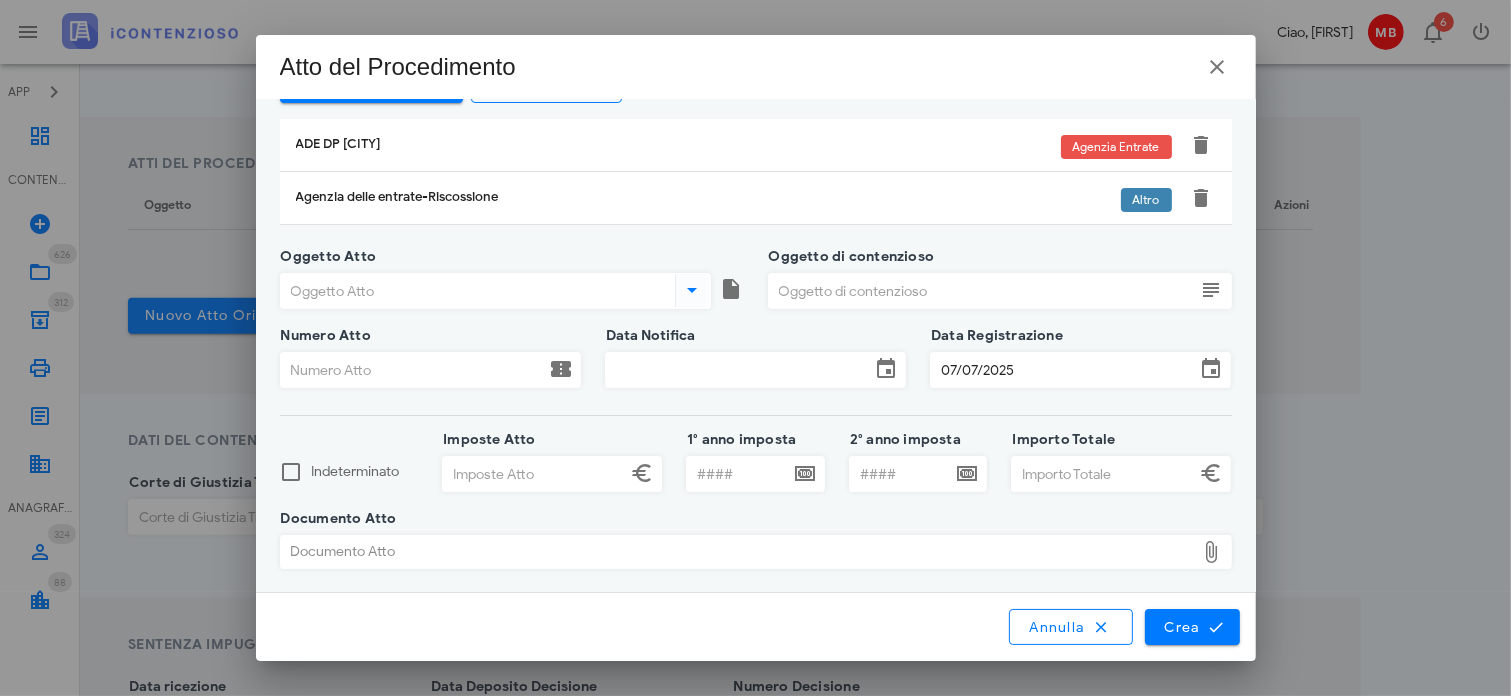 click on "Oggetto Atto" at bounding box center (476, 291) 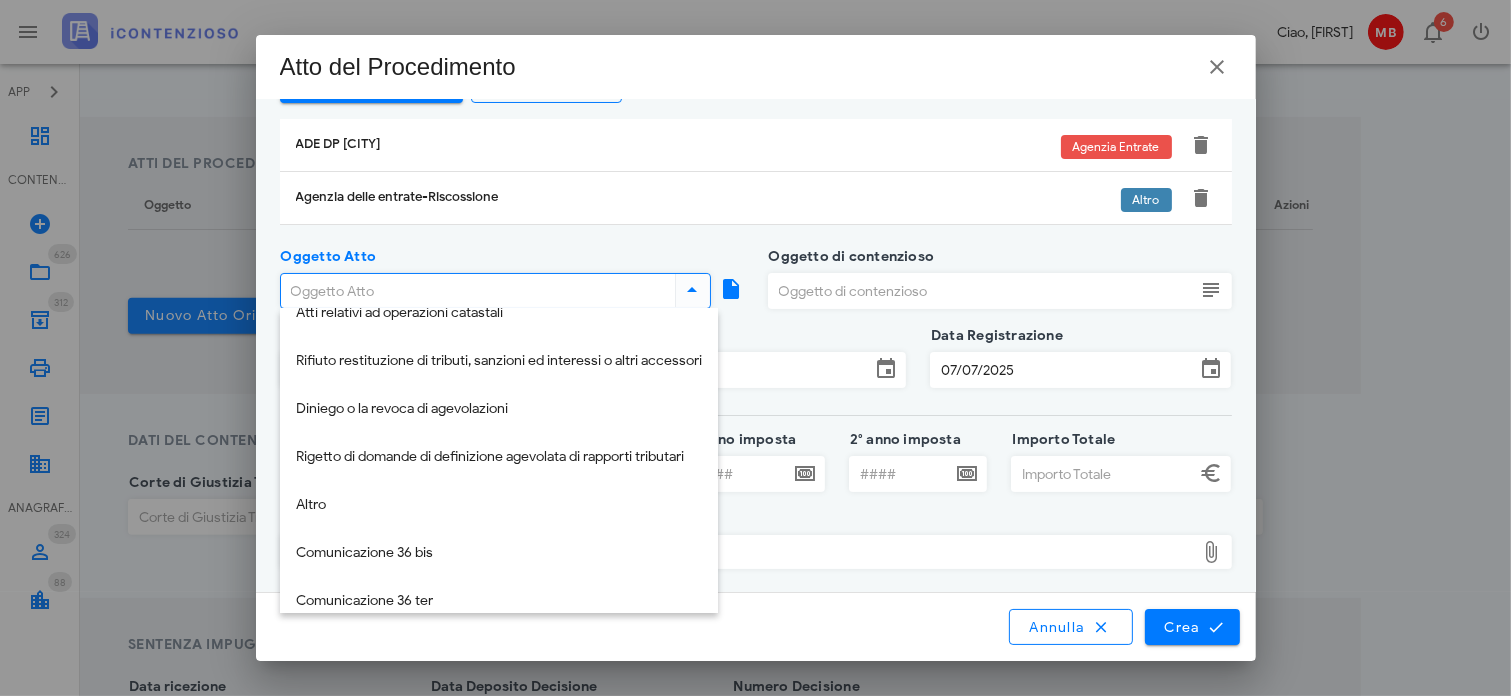 scroll, scrollTop: 432, scrollLeft: 0, axis: vertical 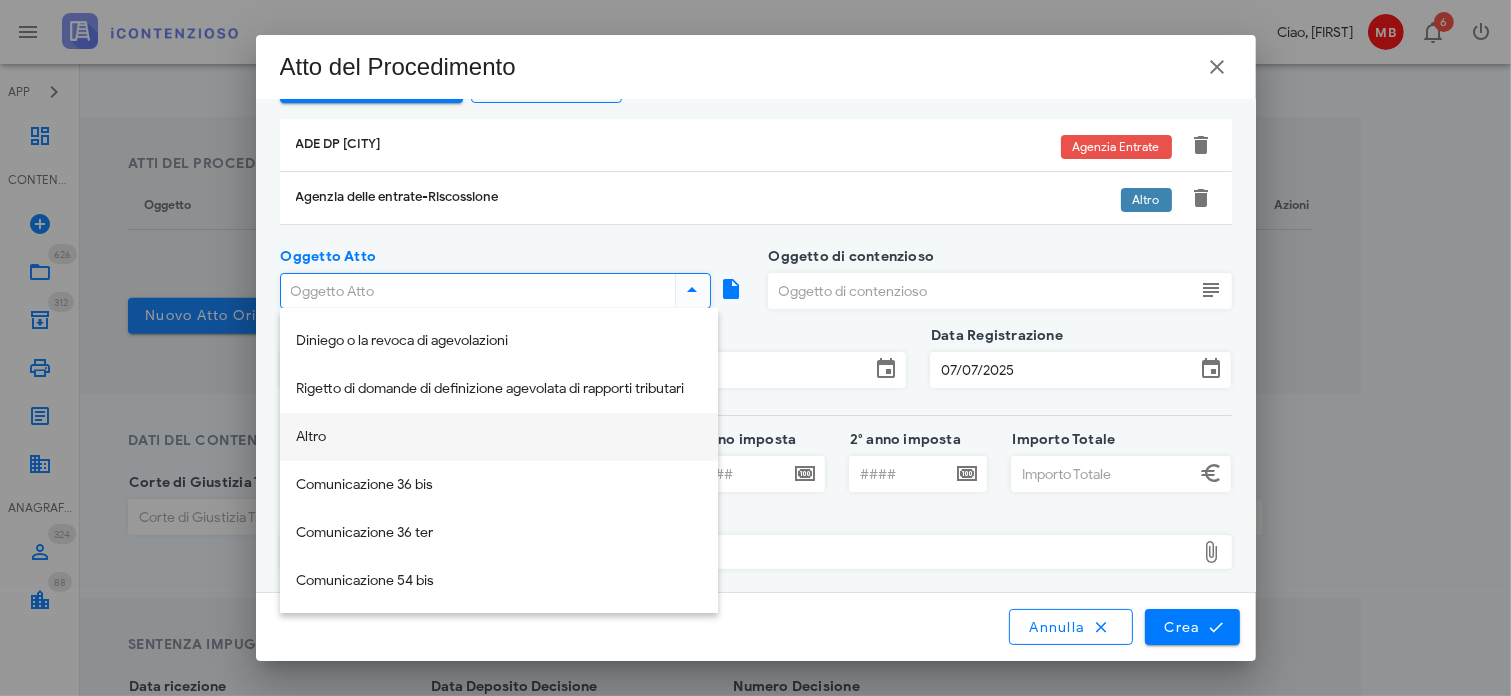click on "Altro" at bounding box center [499, 437] 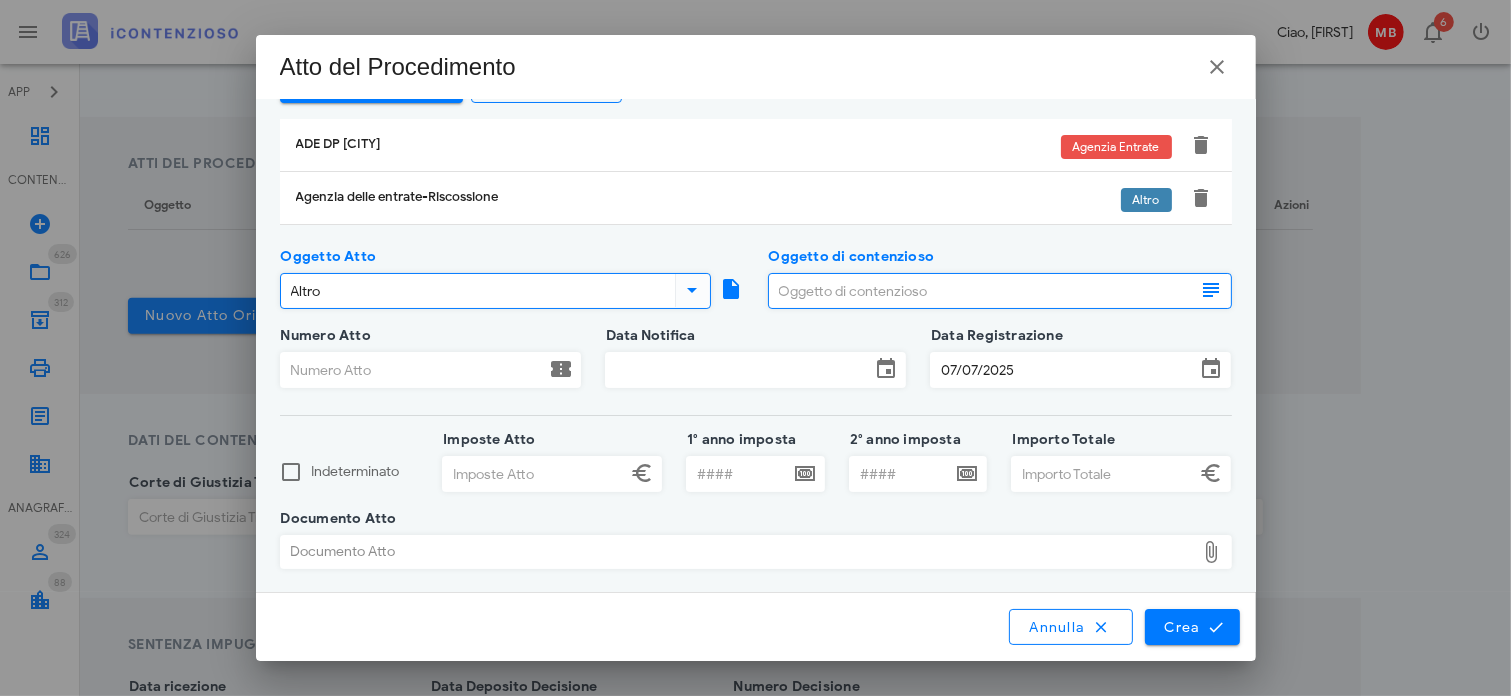 click on "Oggetto di contenzioso" at bounding box center (982, 291) 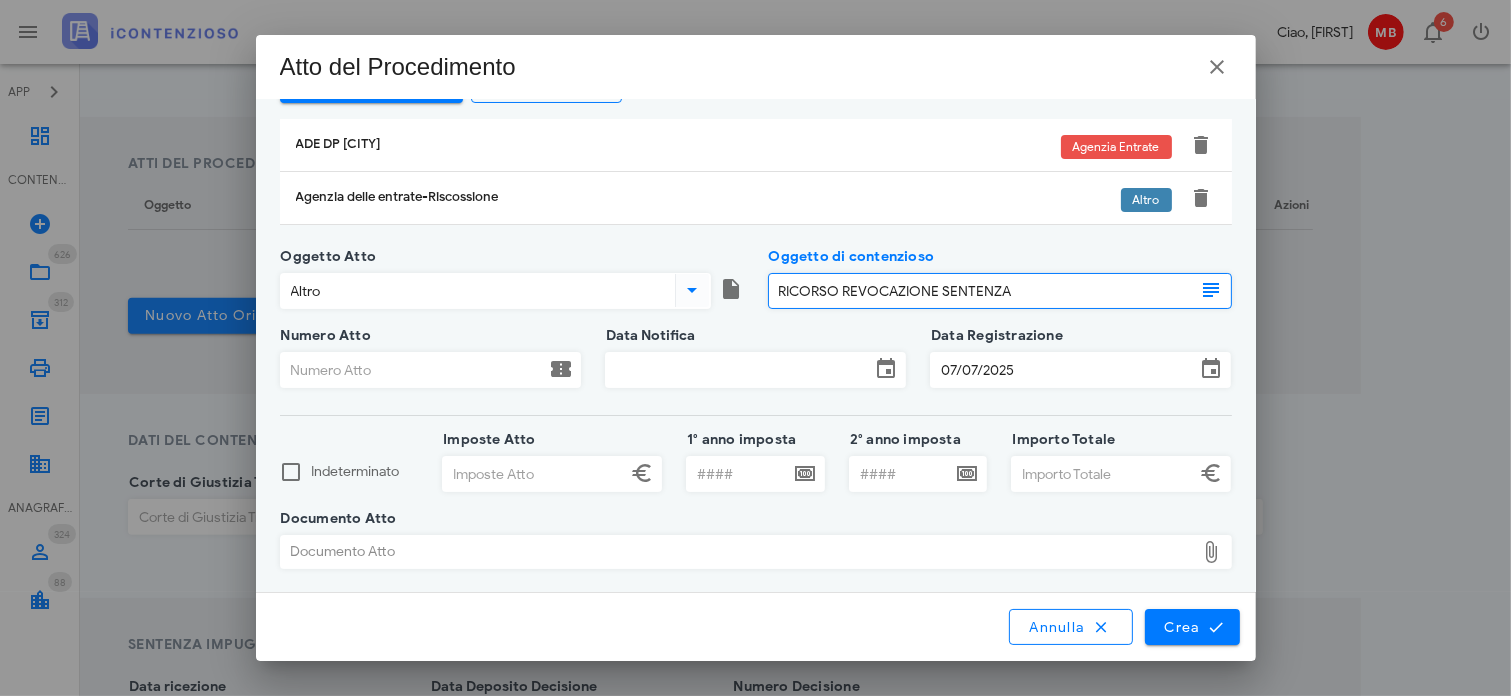 type on "RICORSO REVOCAZIONE SENTENZA" 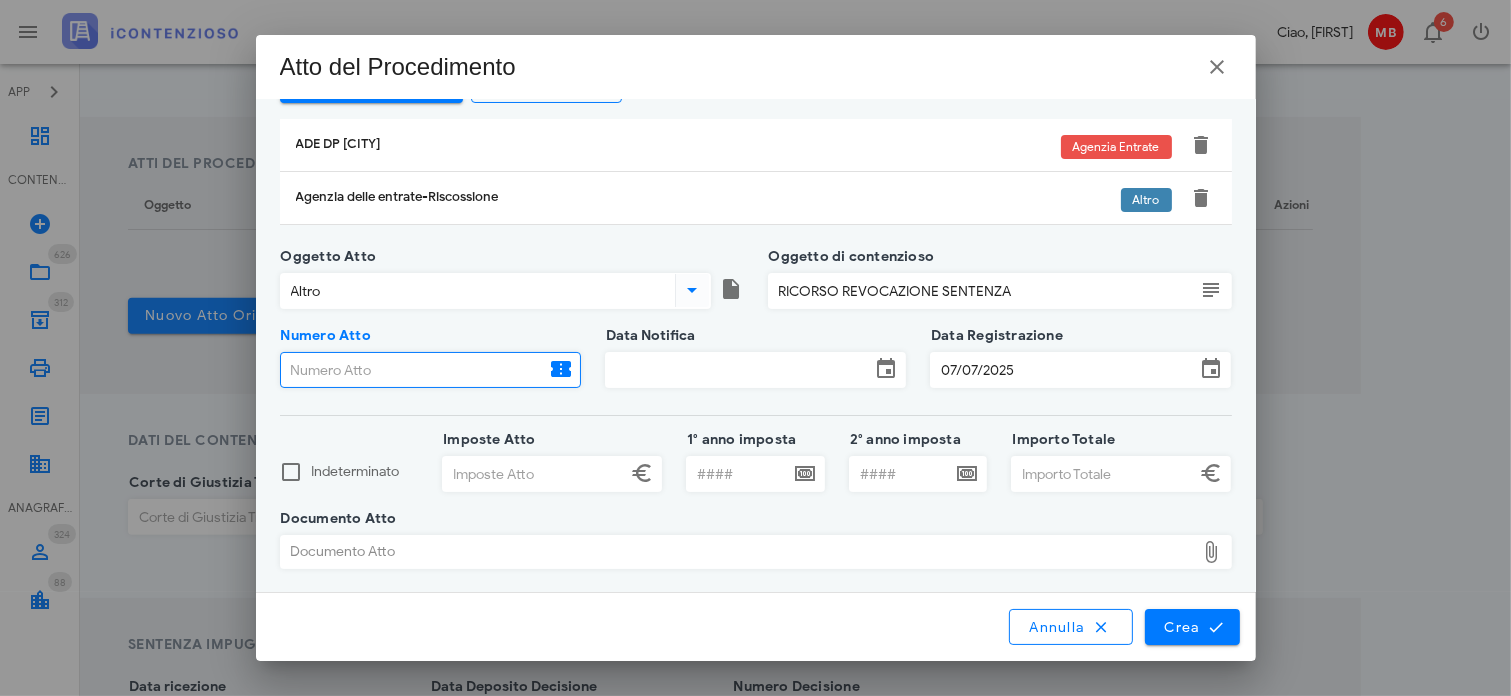 click on "Numero Atto" at bounding box center [413, 370] 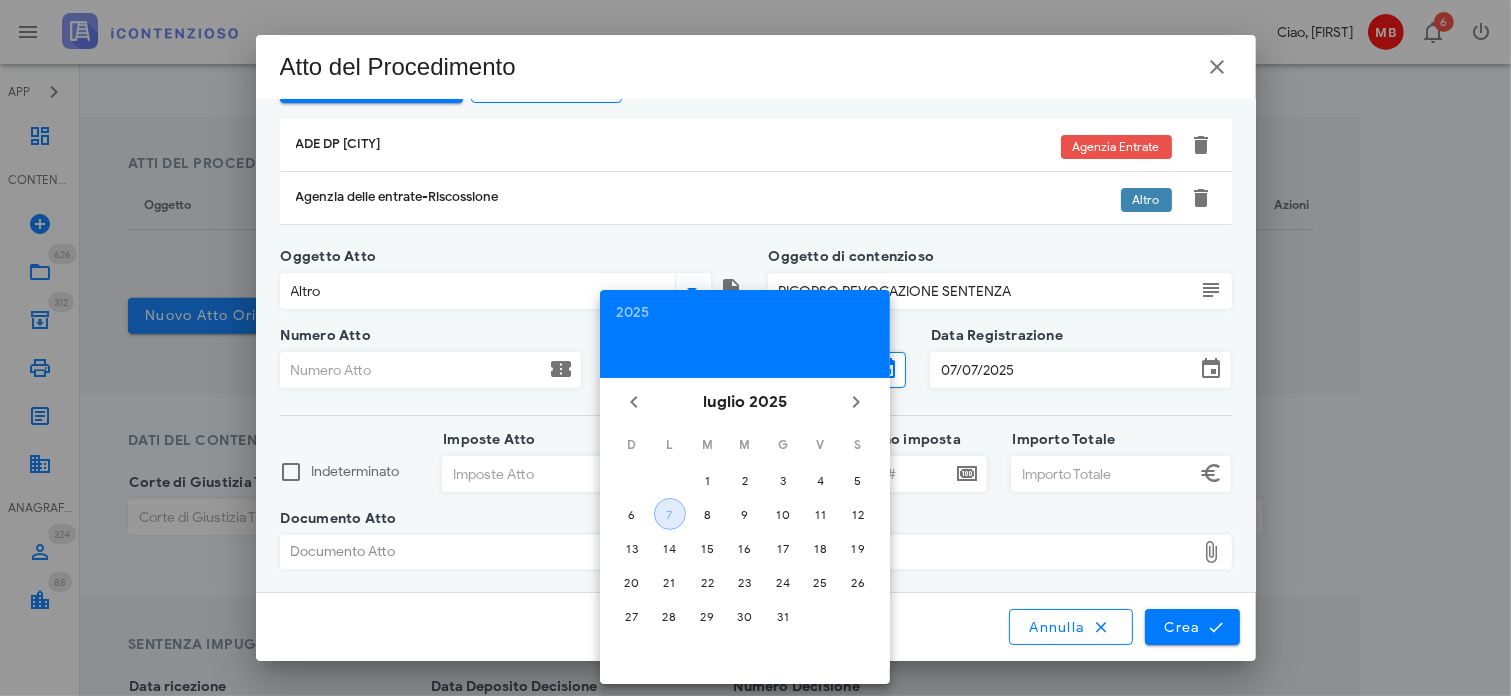 click on "7" at bounding box center [670, 514] 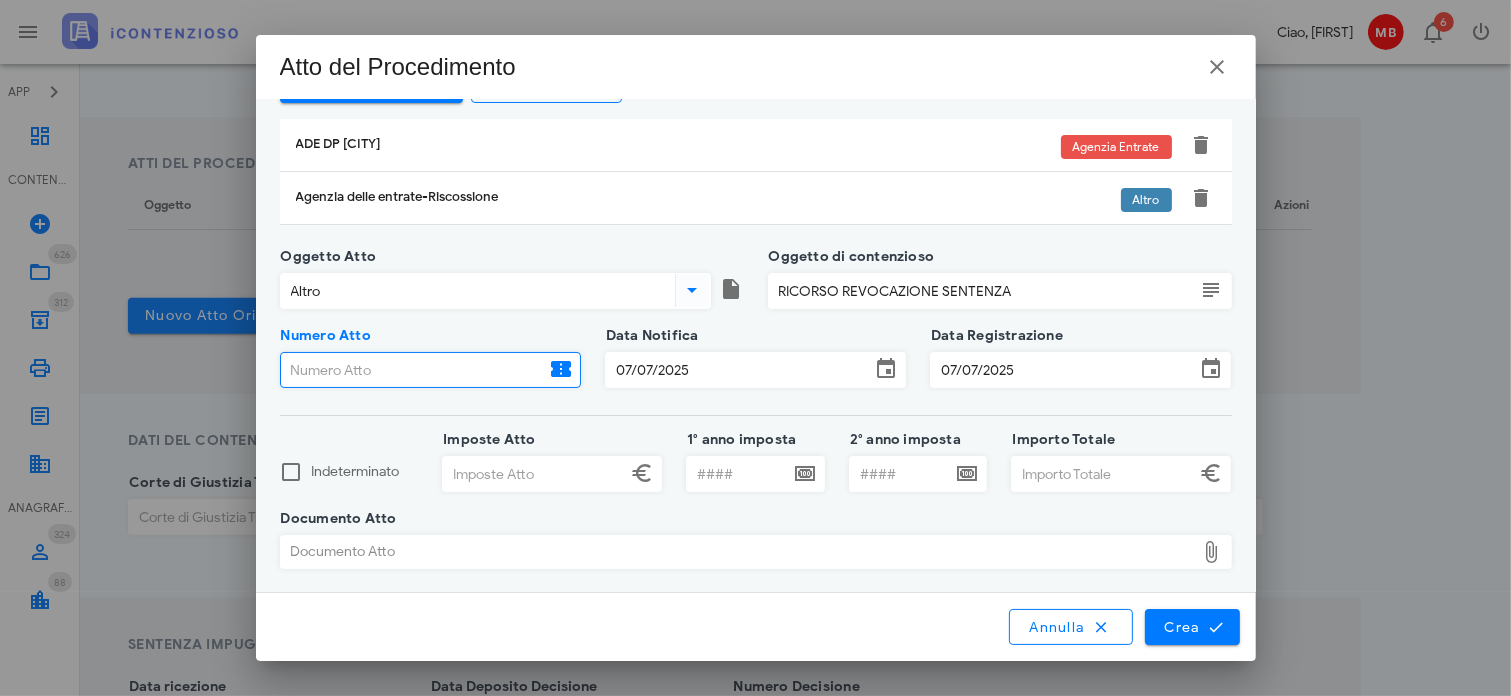click on "Numero Atto" at bounding box center (413, 370) 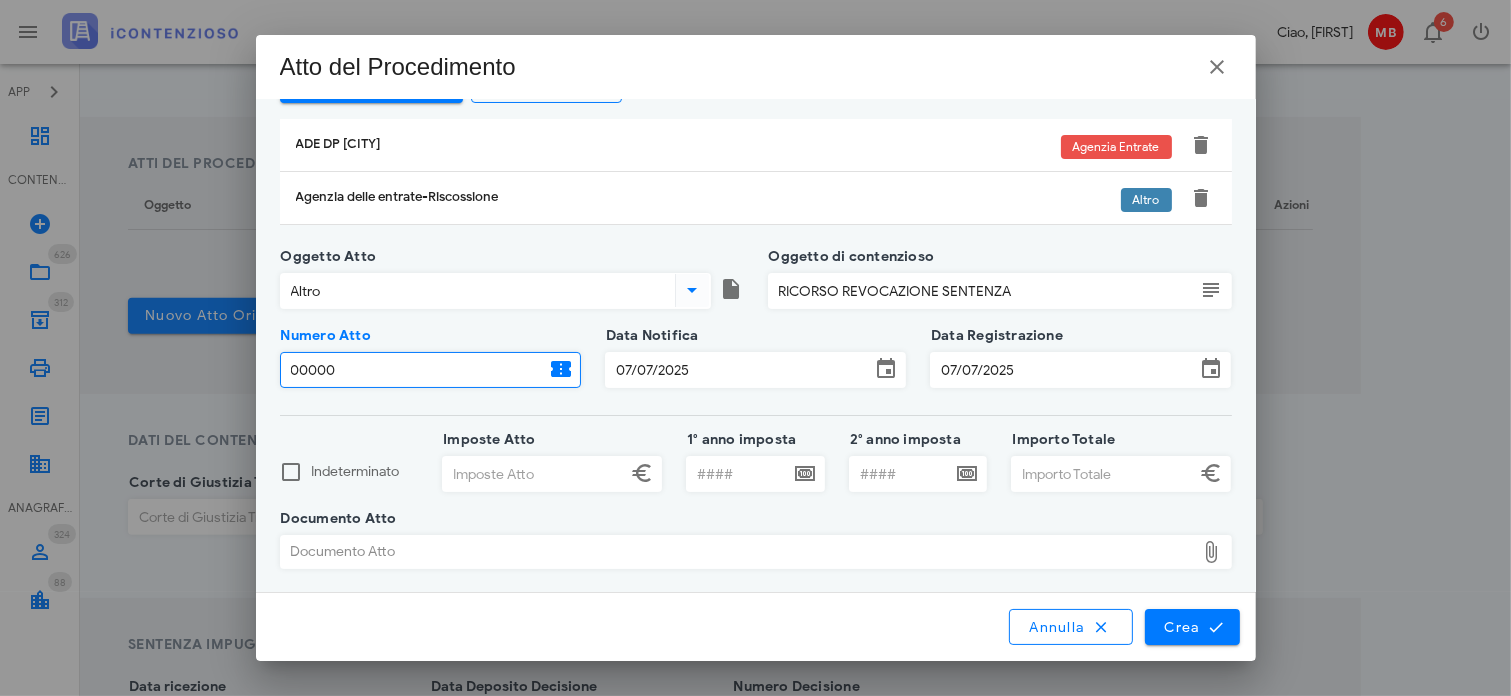 type on "00000" 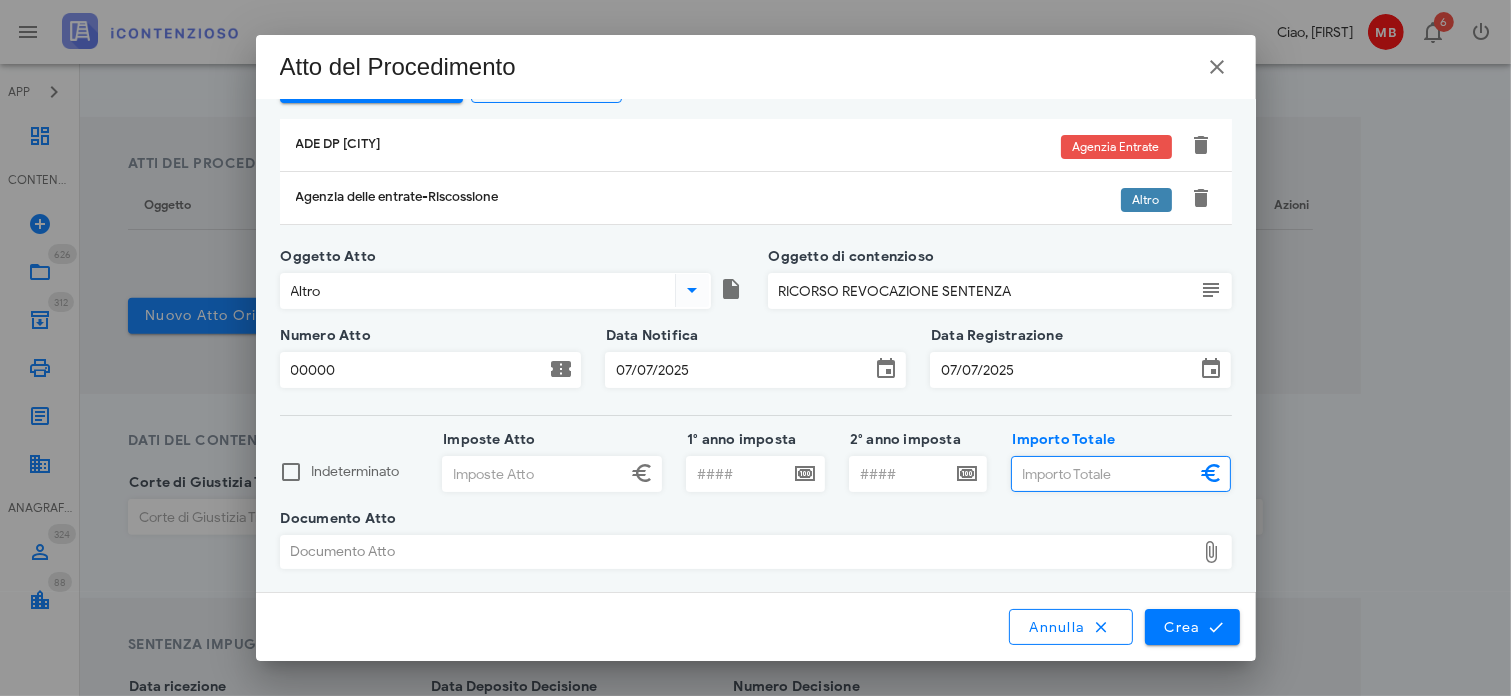 click on "Importo Totale" at bounding box center (1103, 474) 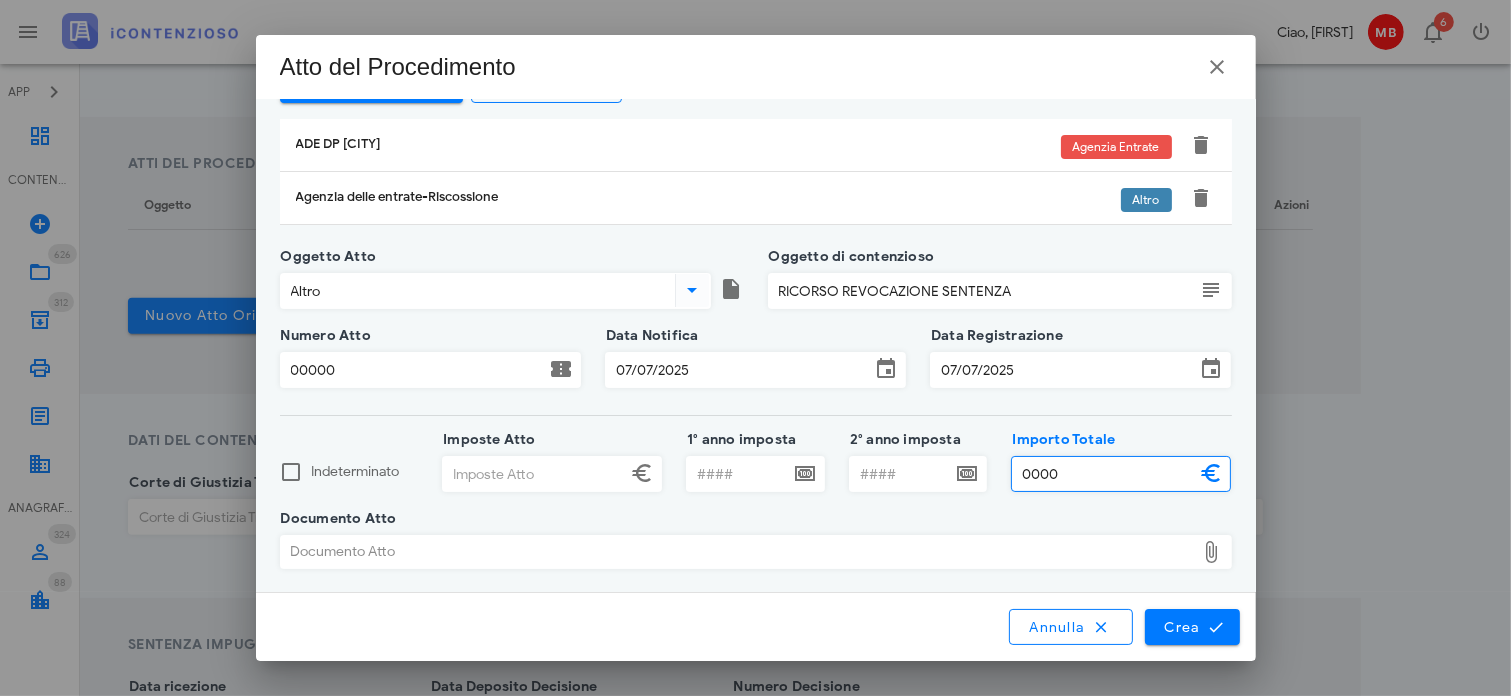 type on "0000" 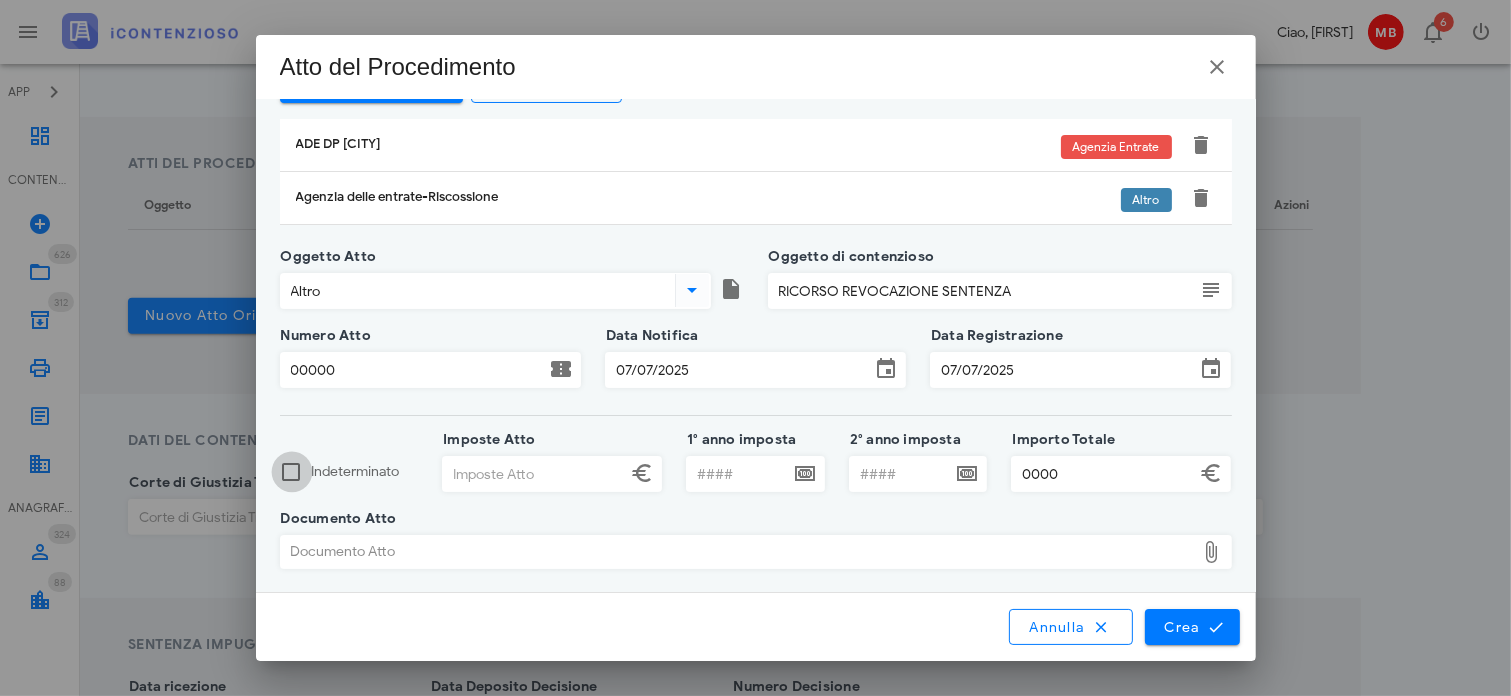click at bounding box center [292, 472] 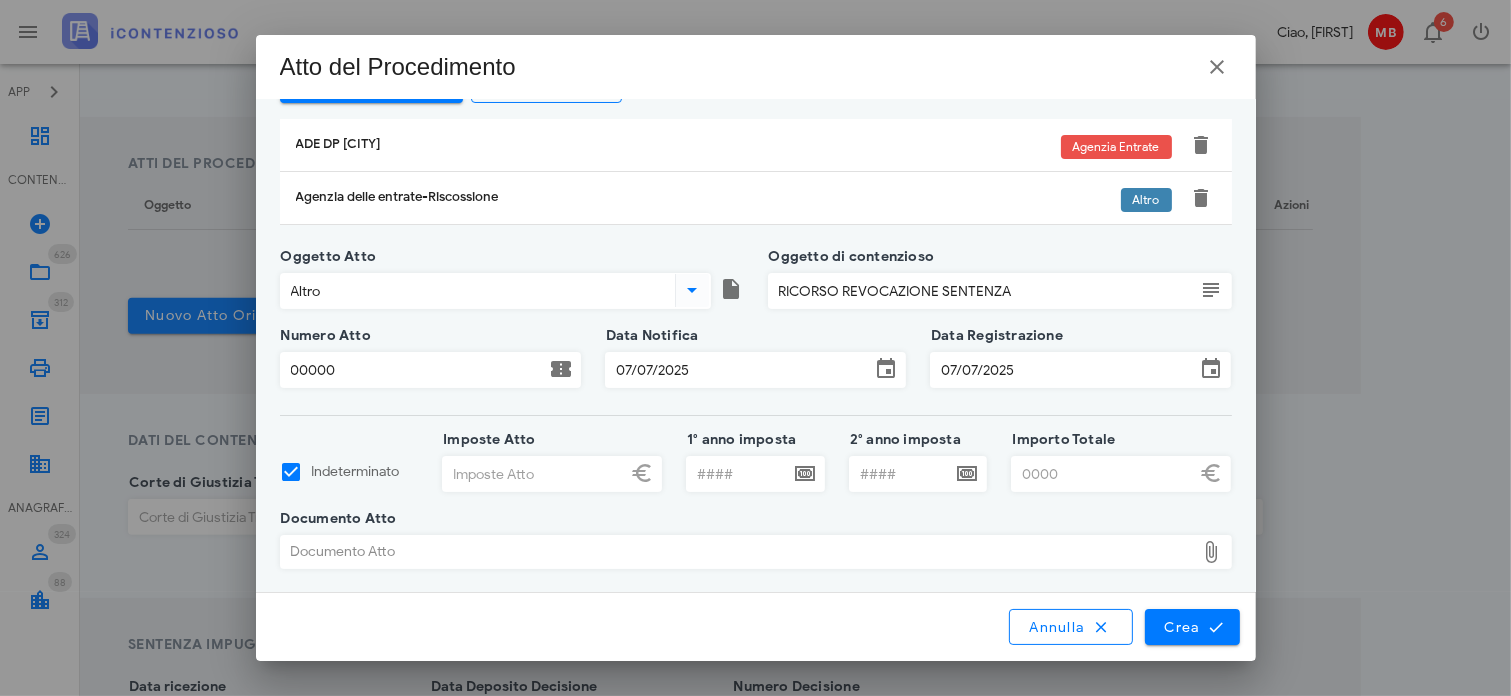 click on "Documento Atto" at bounding box center (738, 552) 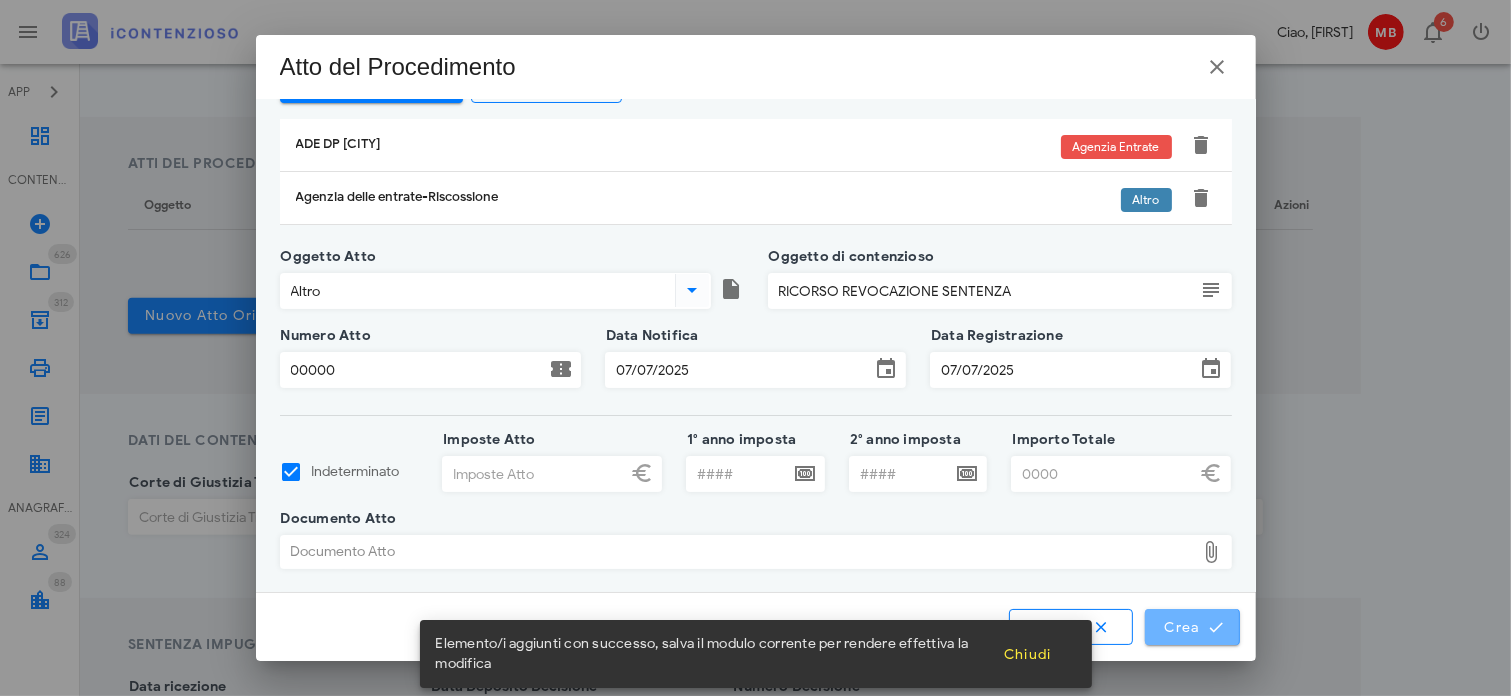 click on "Crea" at bounding box center (1192, 627) 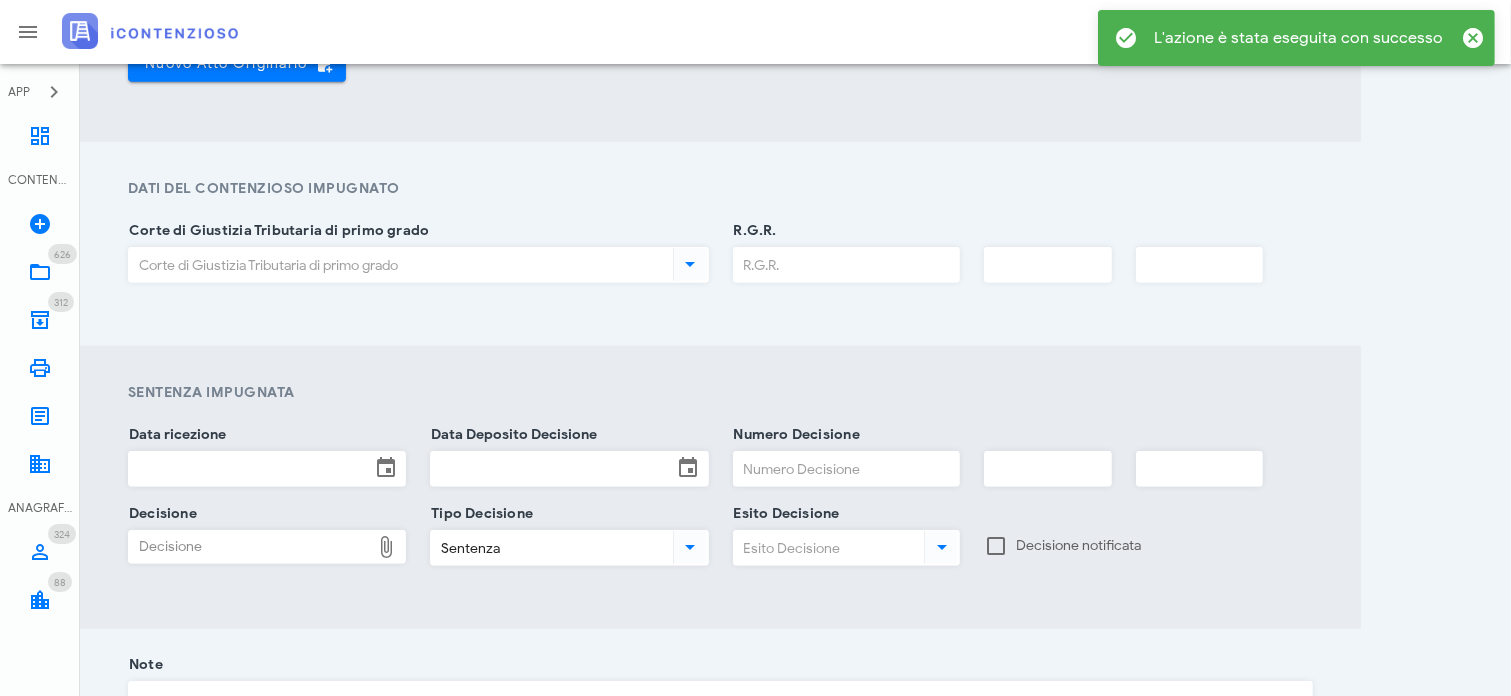 scroll, scrollTop: 1100, scrollLeft: 0, axis: vertical 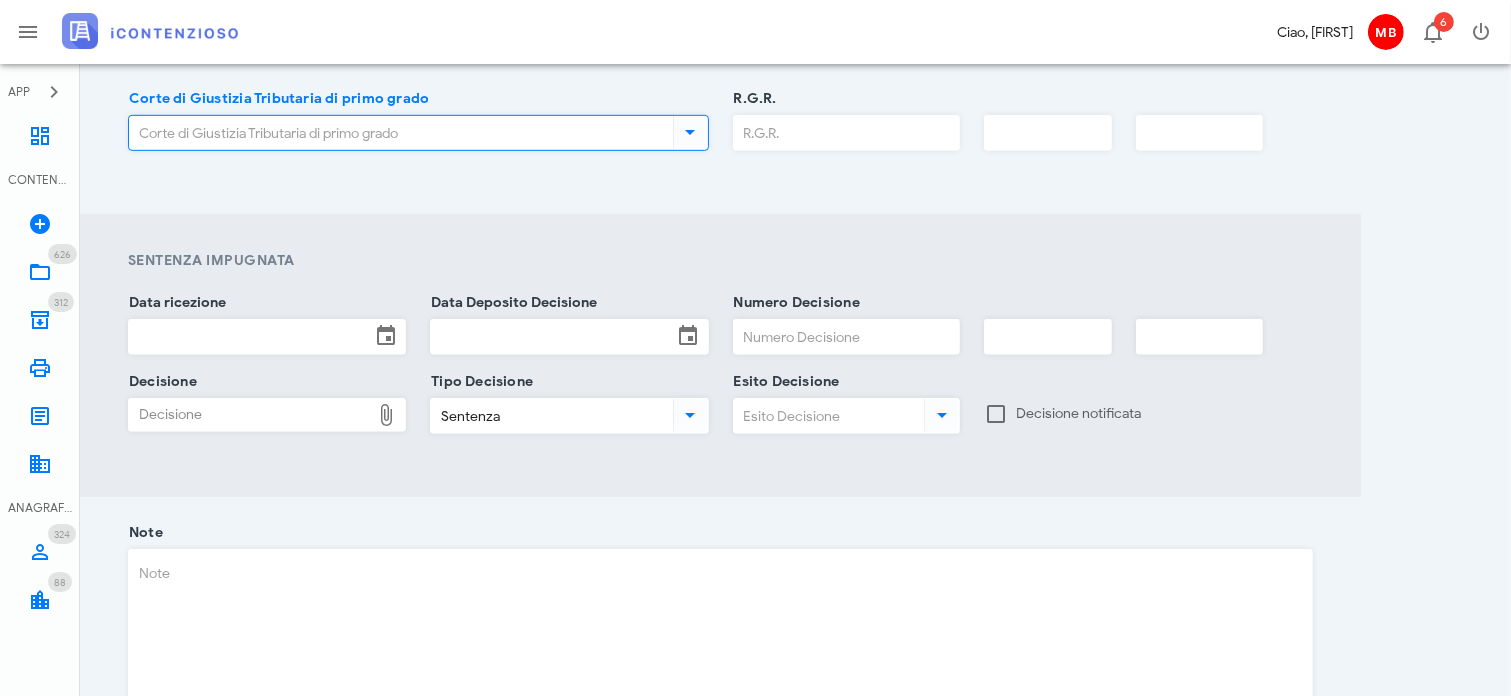 click on "Corte di Giustizia Tributaria di primo grado" at bounding box center [399, 133] 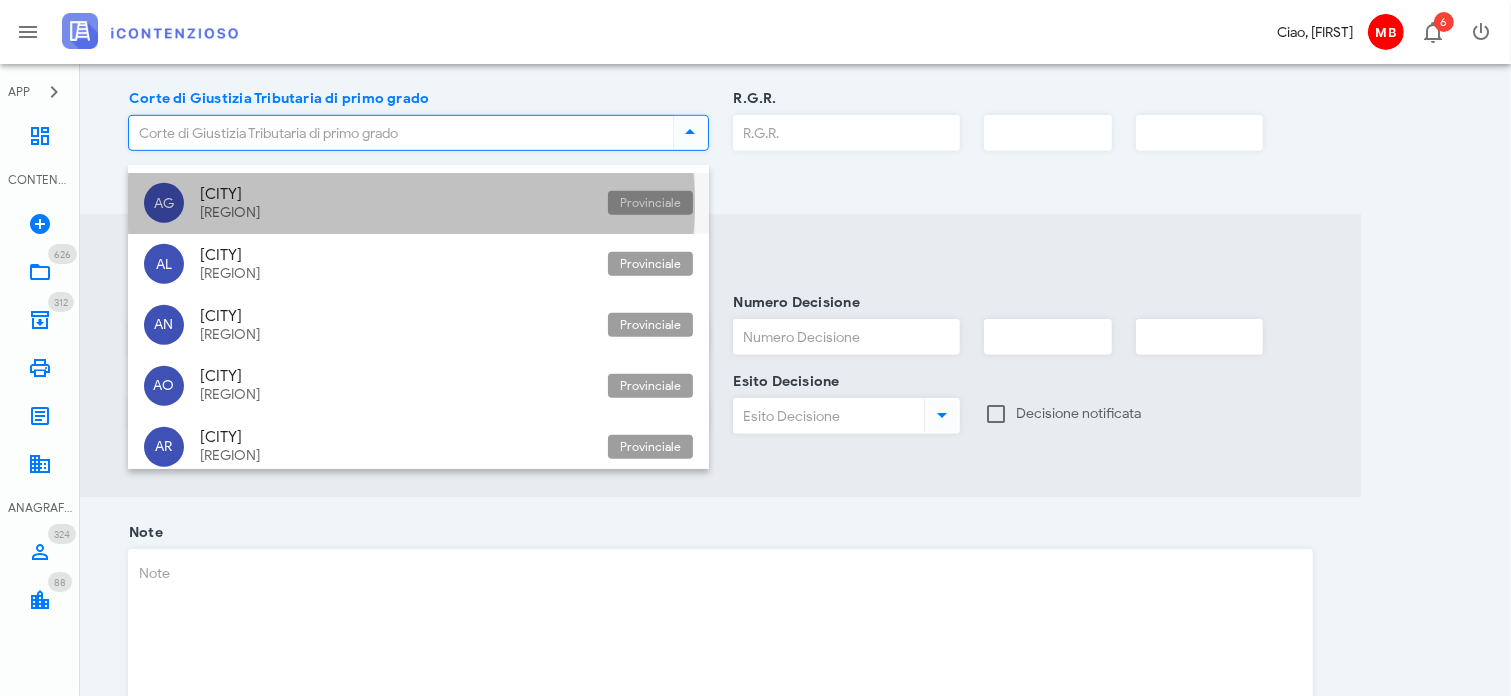 click on "Sicilia" at bounding box center [396, 213] 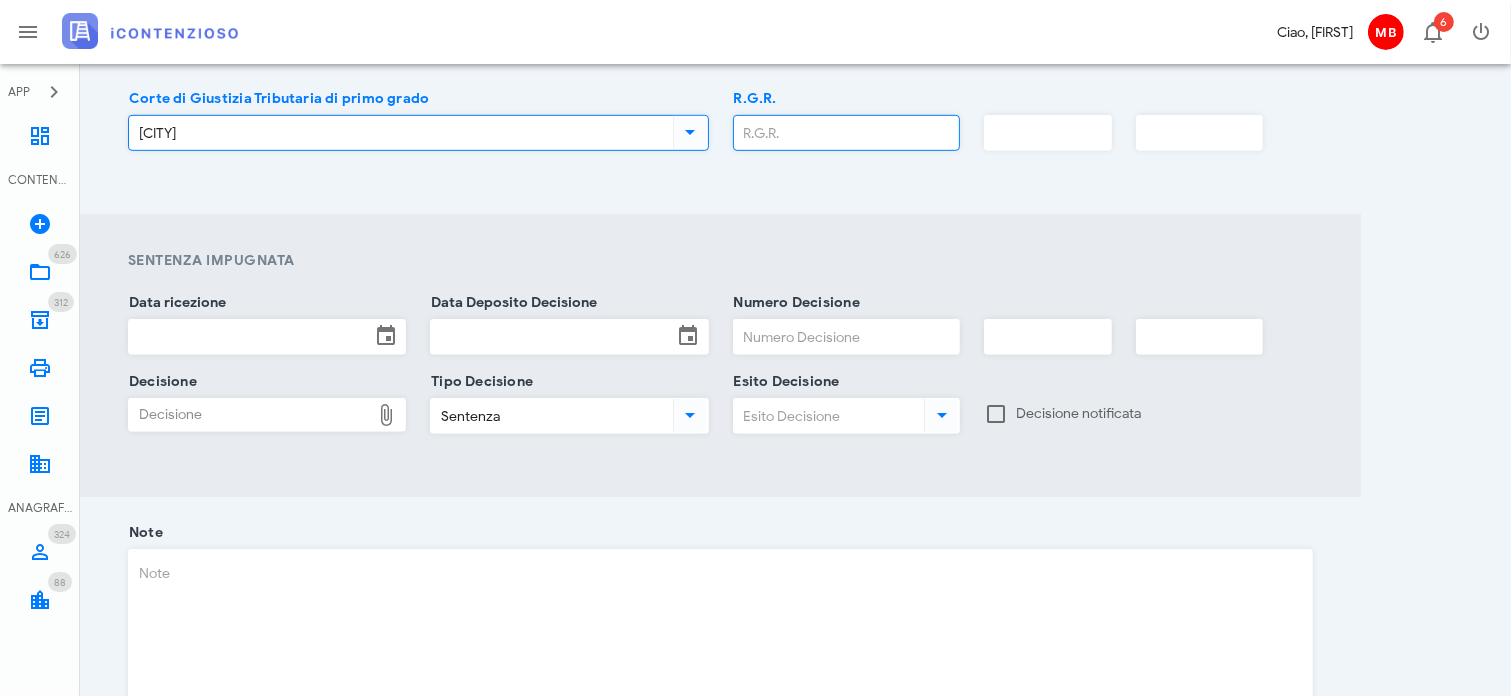click on "R.G.R." at bounding box center [847, 133] 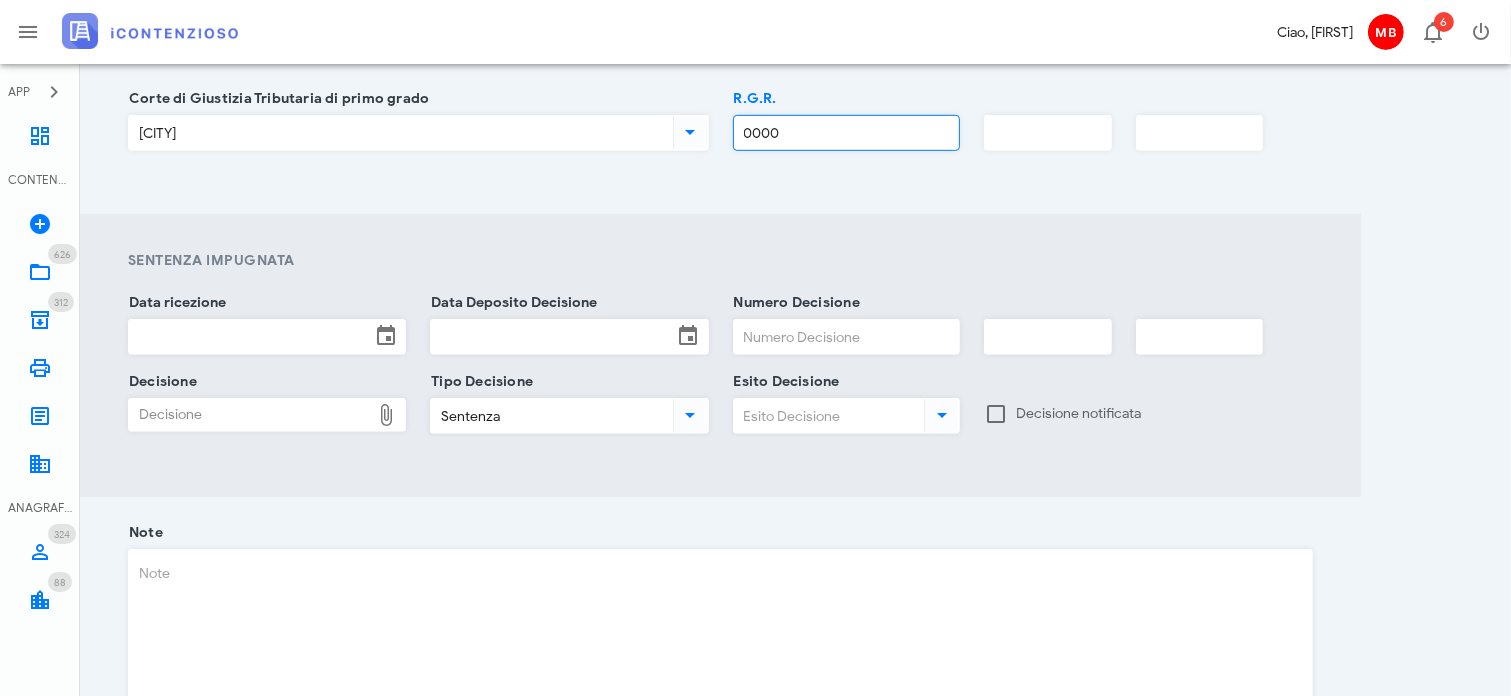 type on "0000" 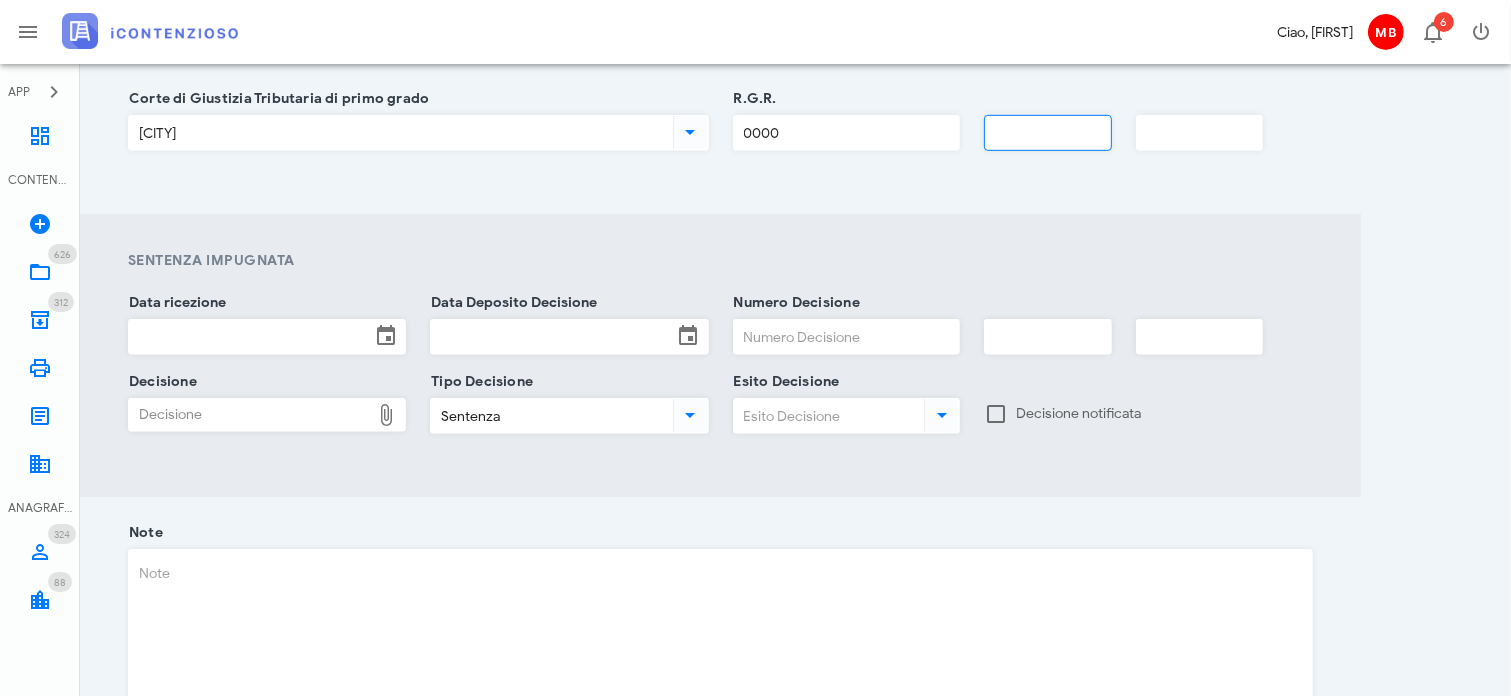 click at bounding box center (1047, 133) 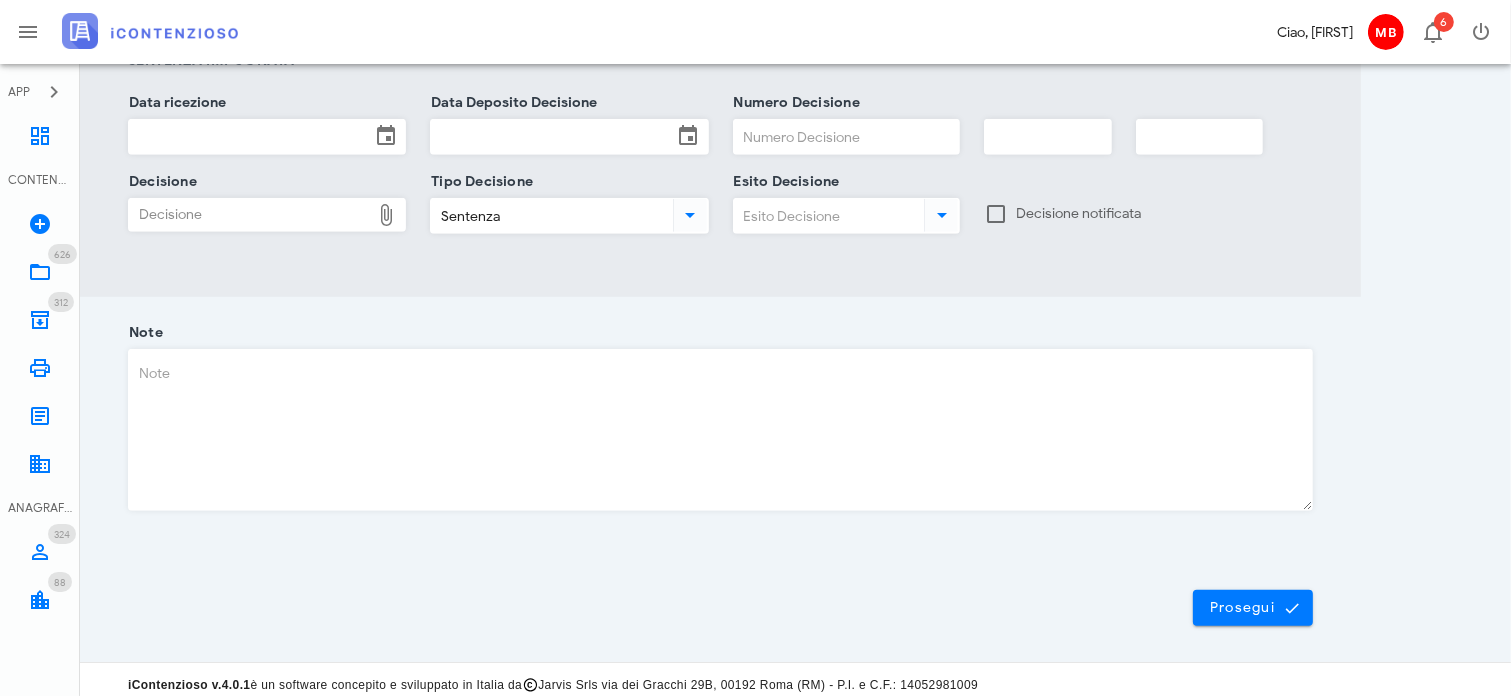 scroll, scrollTop: 1322, scrollLeft: 0, axis: vertical 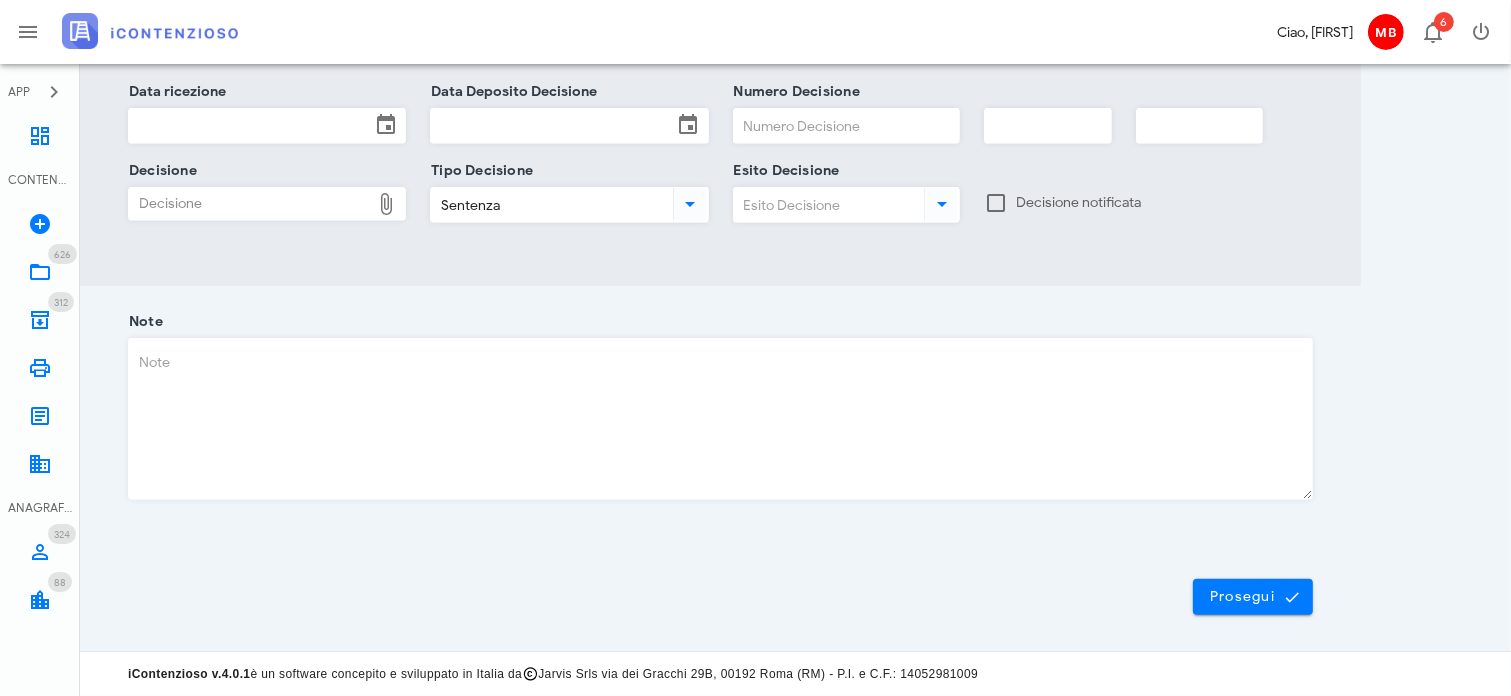 type on "0000" 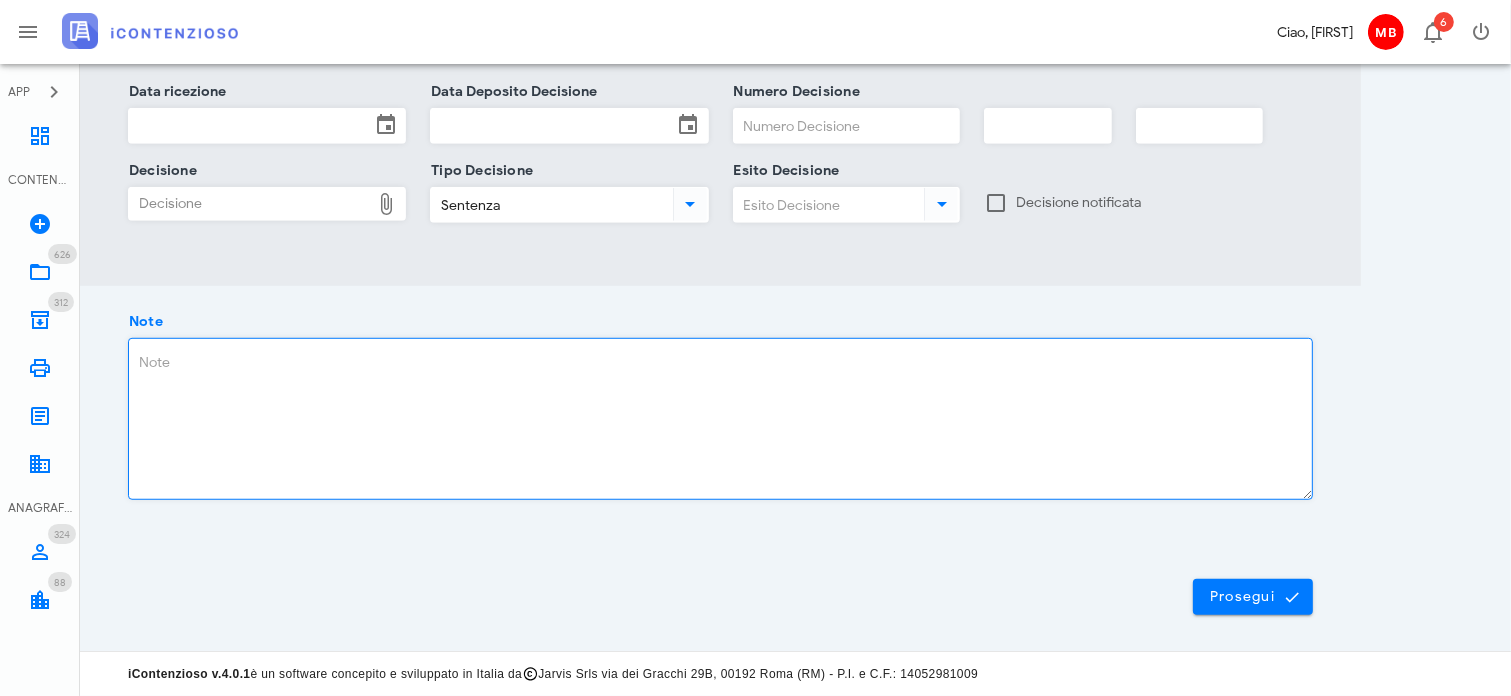 click on "Note" at bounding box center (720, 419) 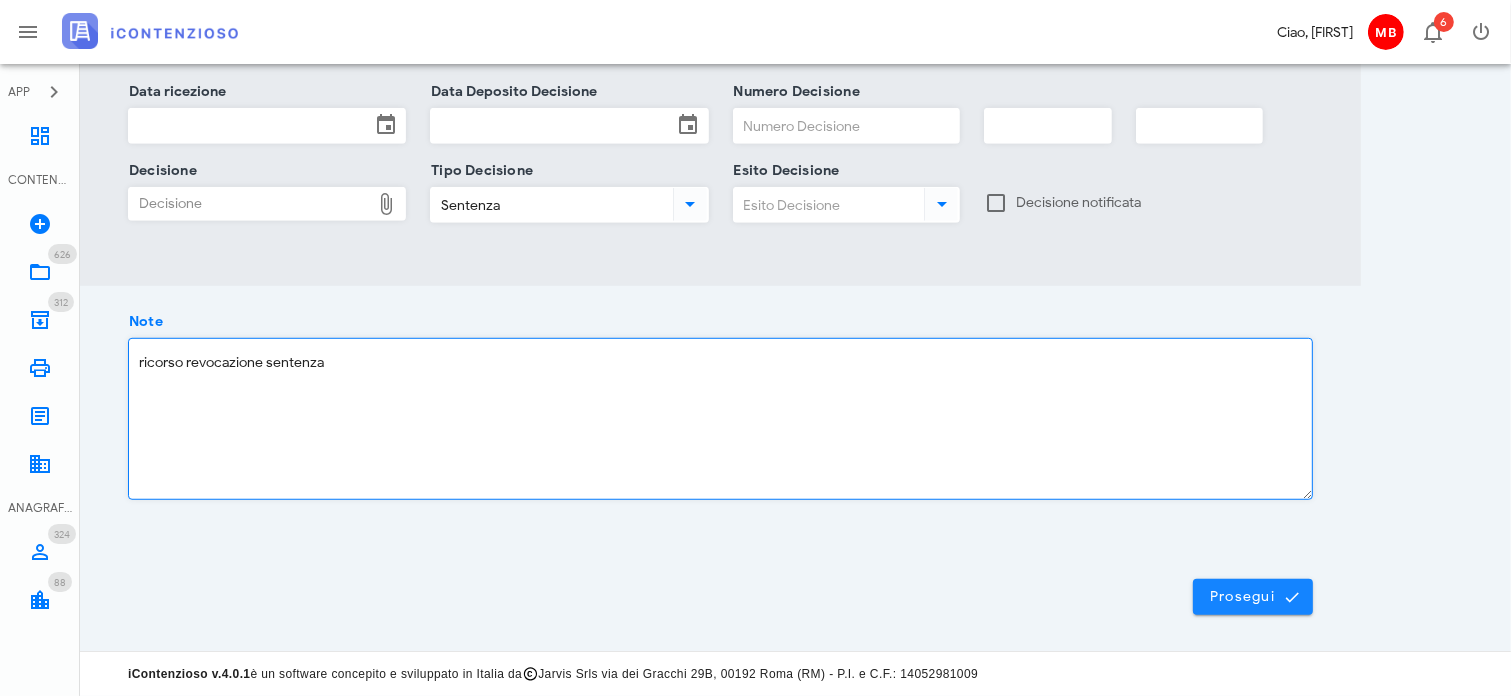 type on "ricorso revocazione sentenza" 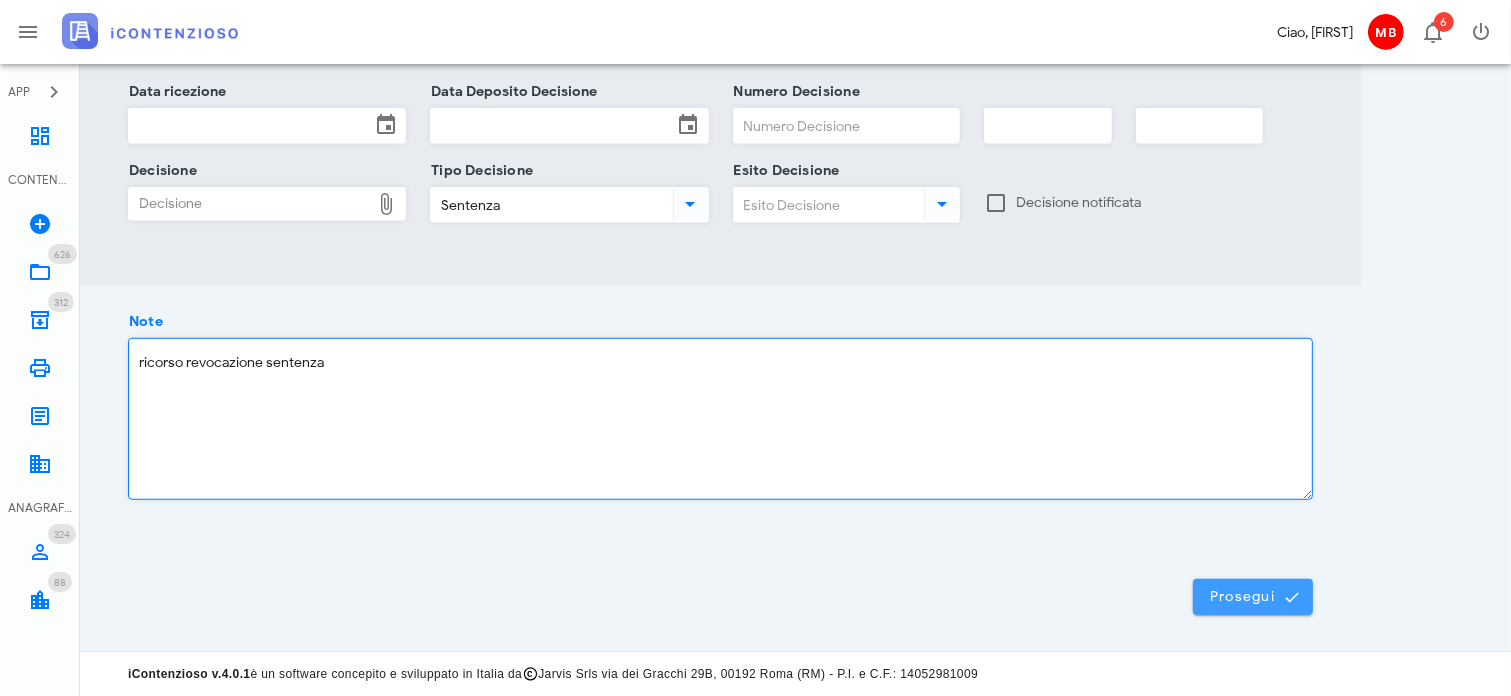 click on "Prosegui" at bounding box center [1253, 597] 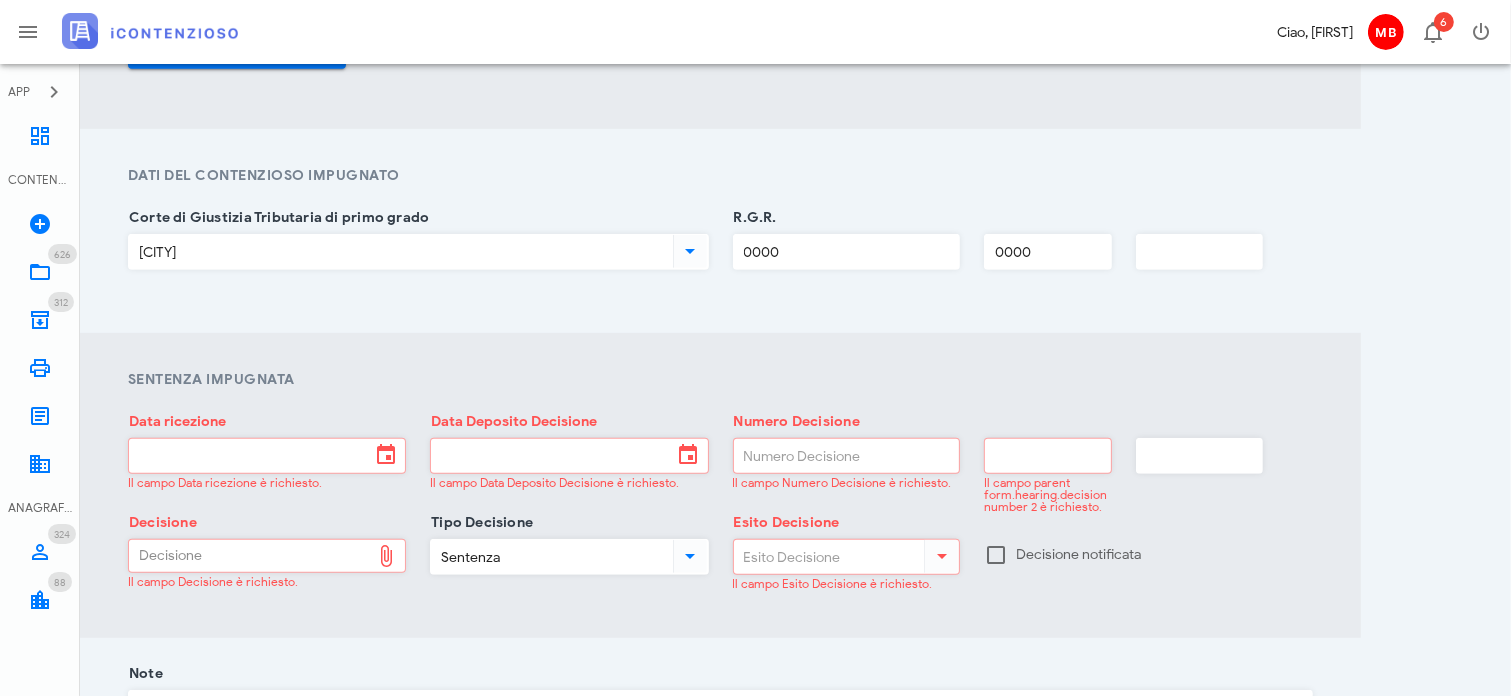 scroll, scrollTop: 1100, scrollLeft: 0, axis: vertical 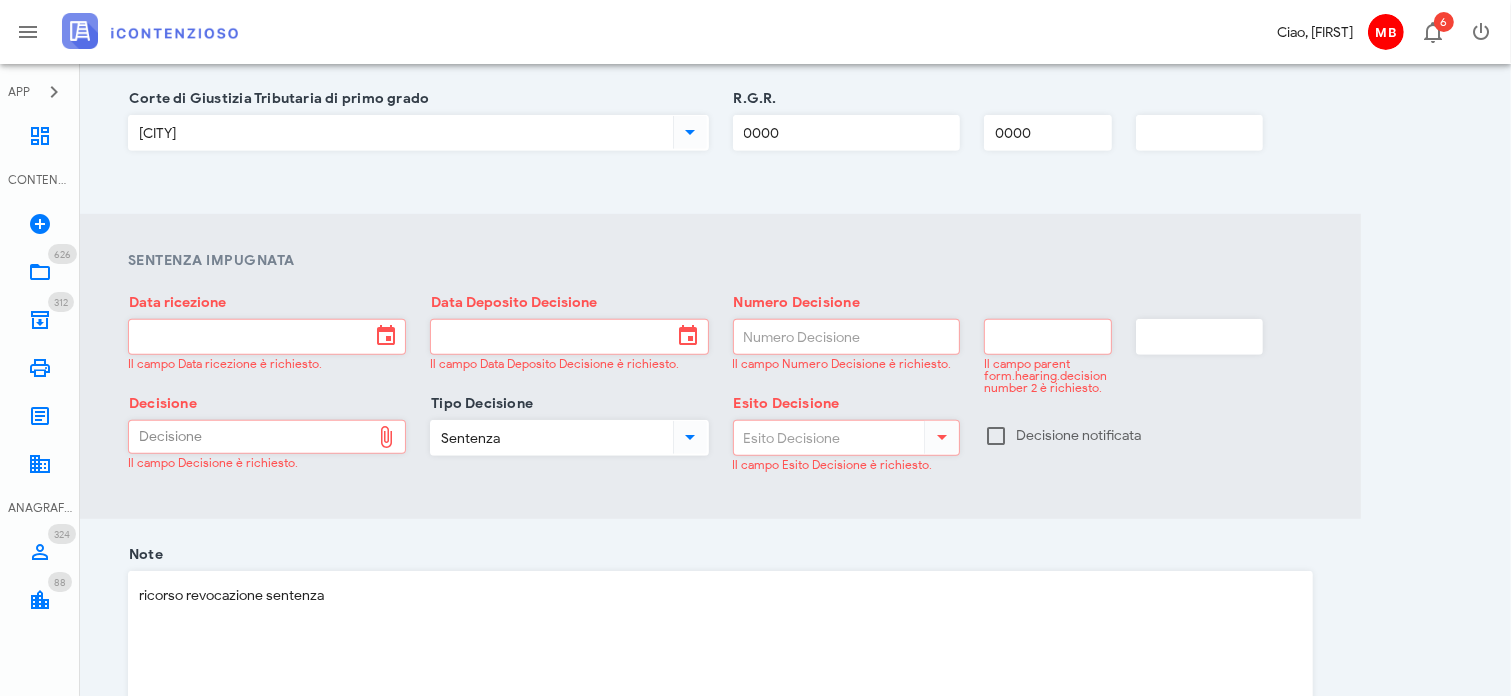 click on "Data ricezione" at bounding box center [249, 337] 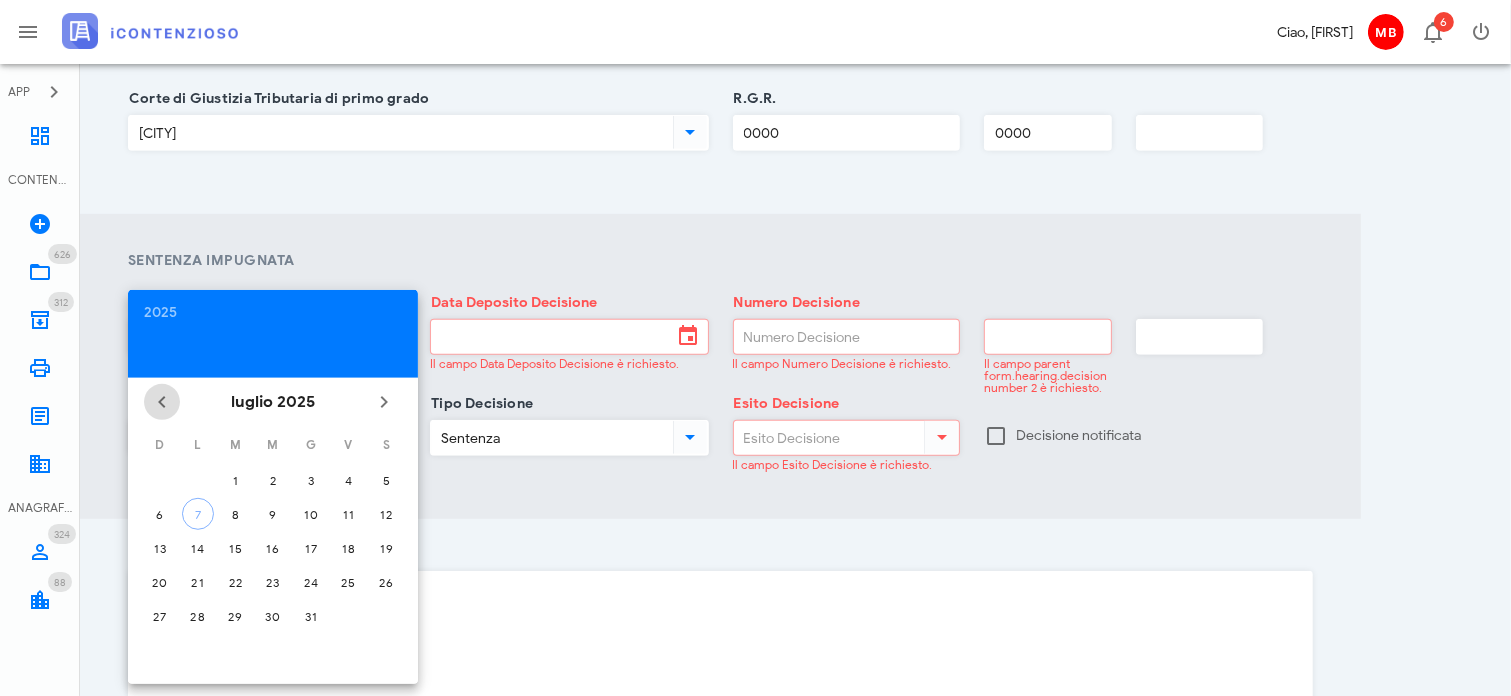 click at bounding box center (162, 402) 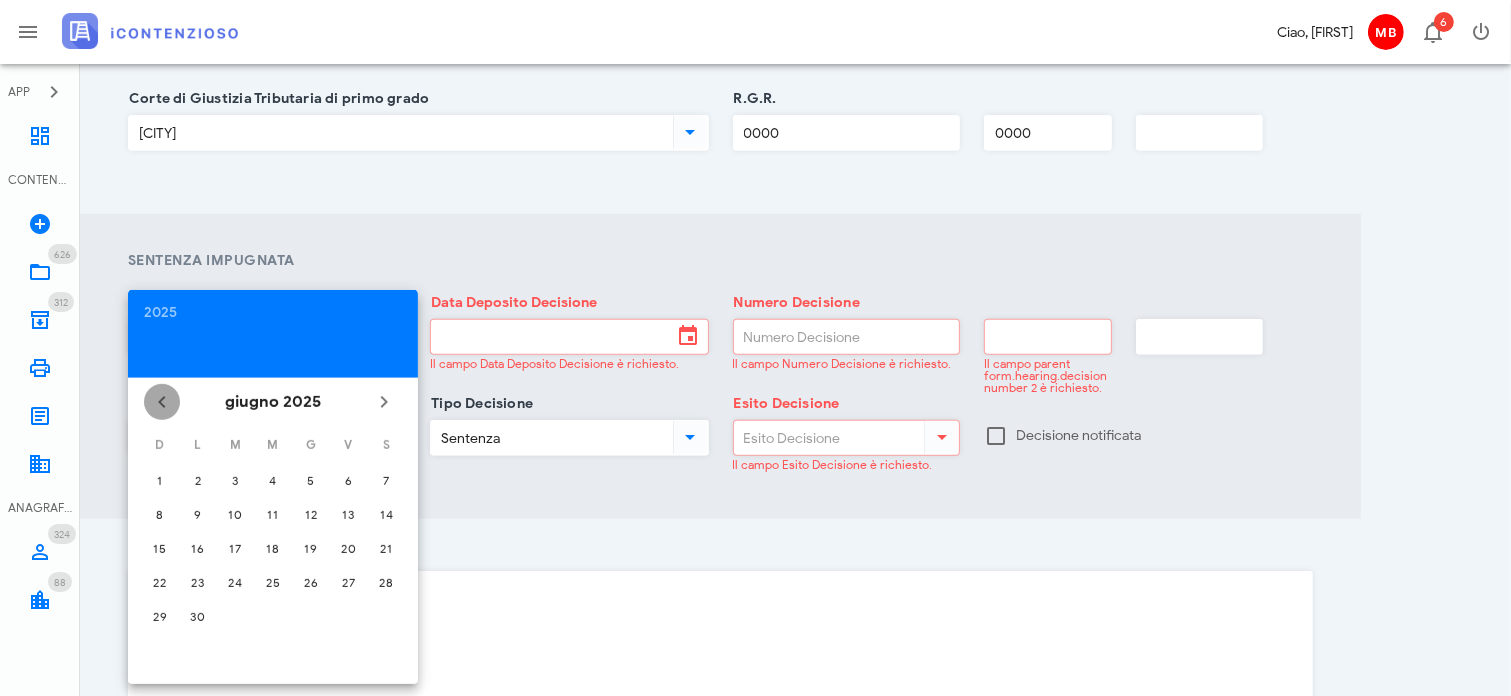 click at bounding box center [162, 402] 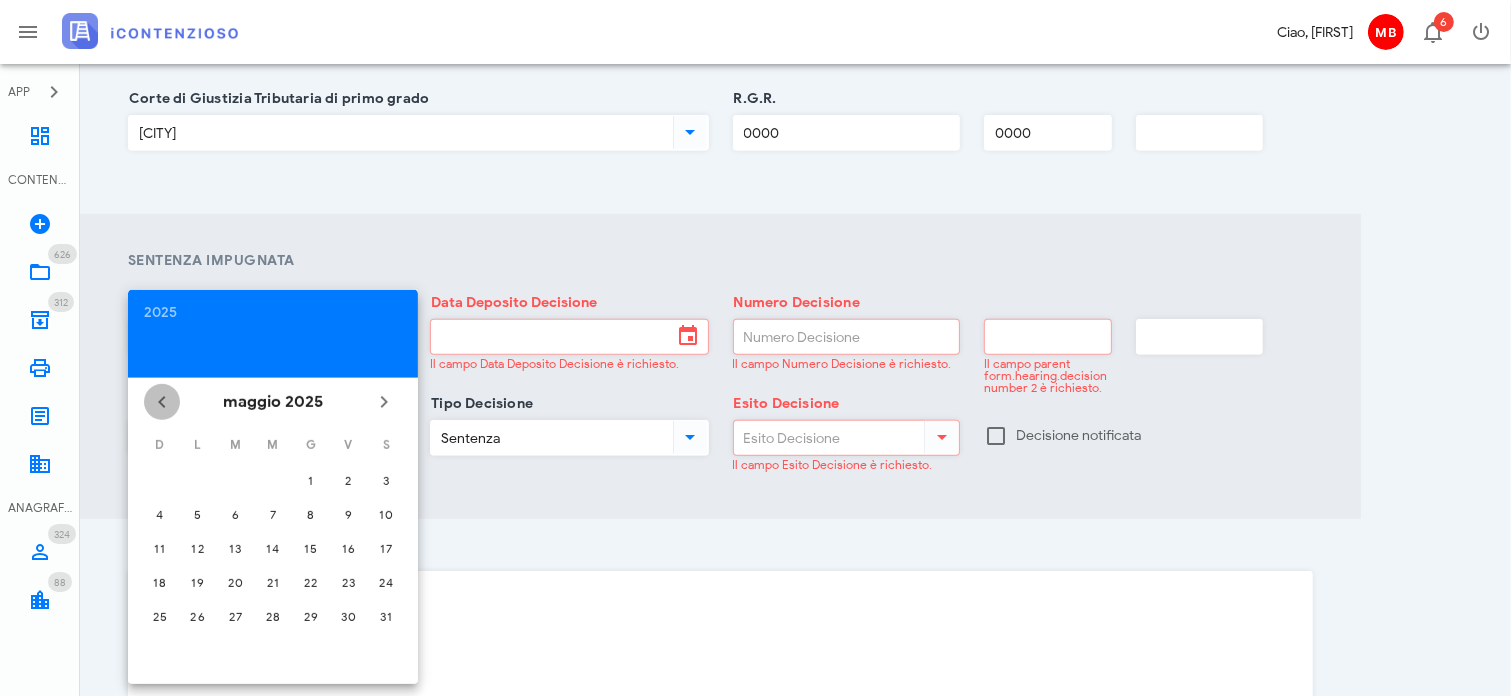 click at bounding box center [162, 402] 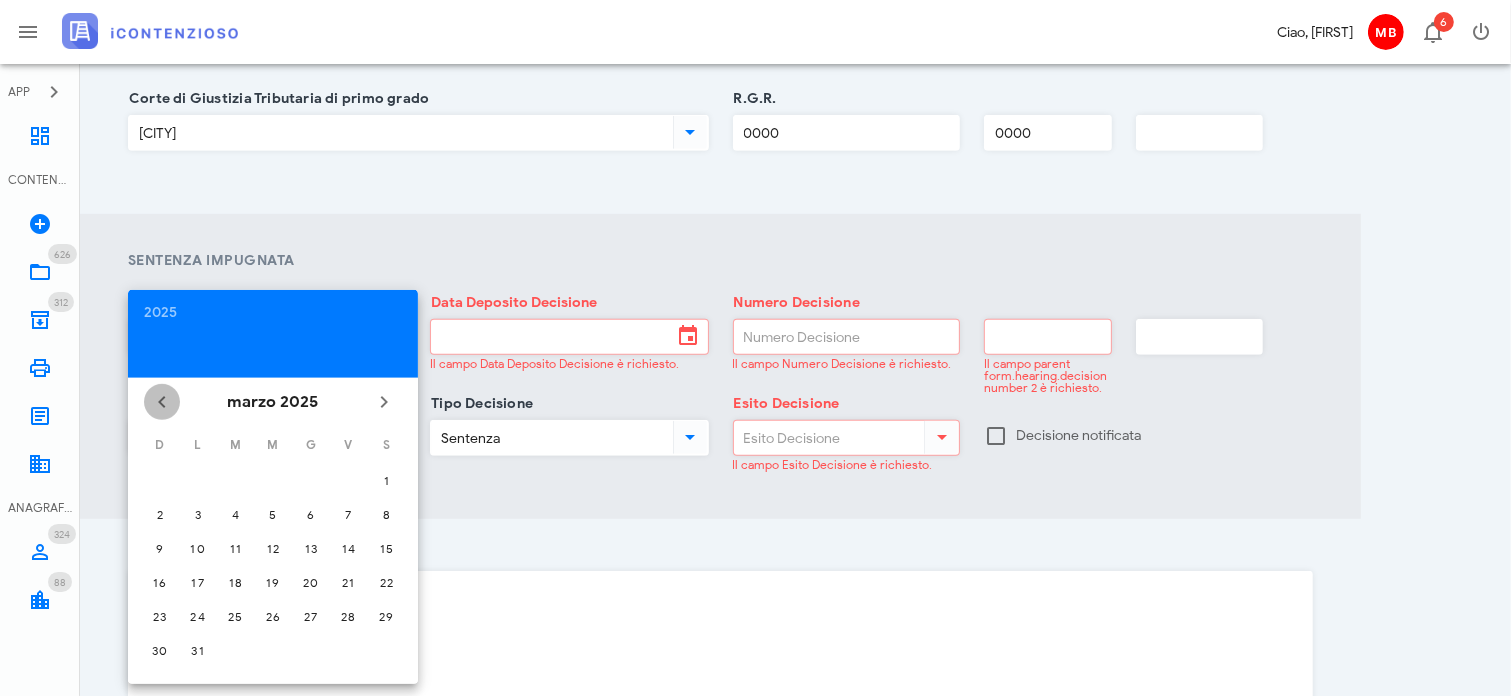 click at bounding box center [162, 402] 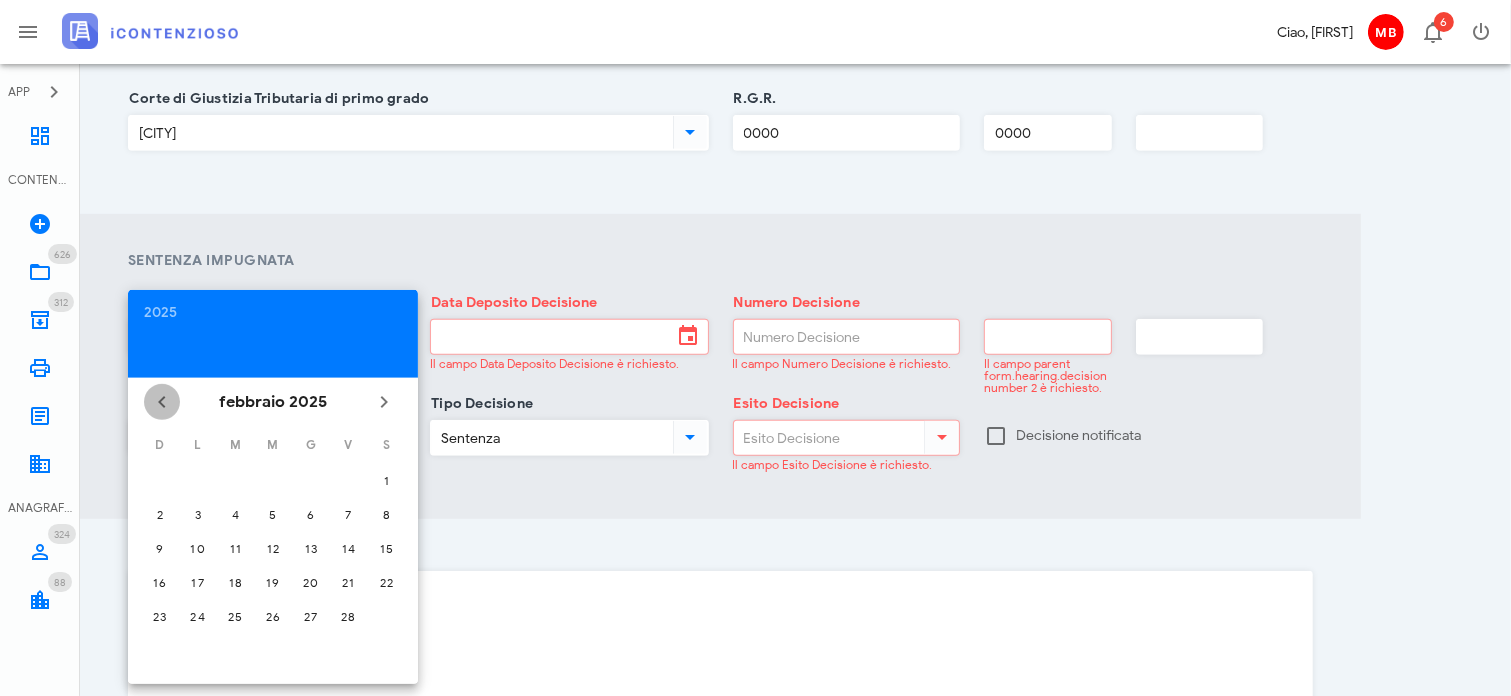 click at bounding box center (162, 402) 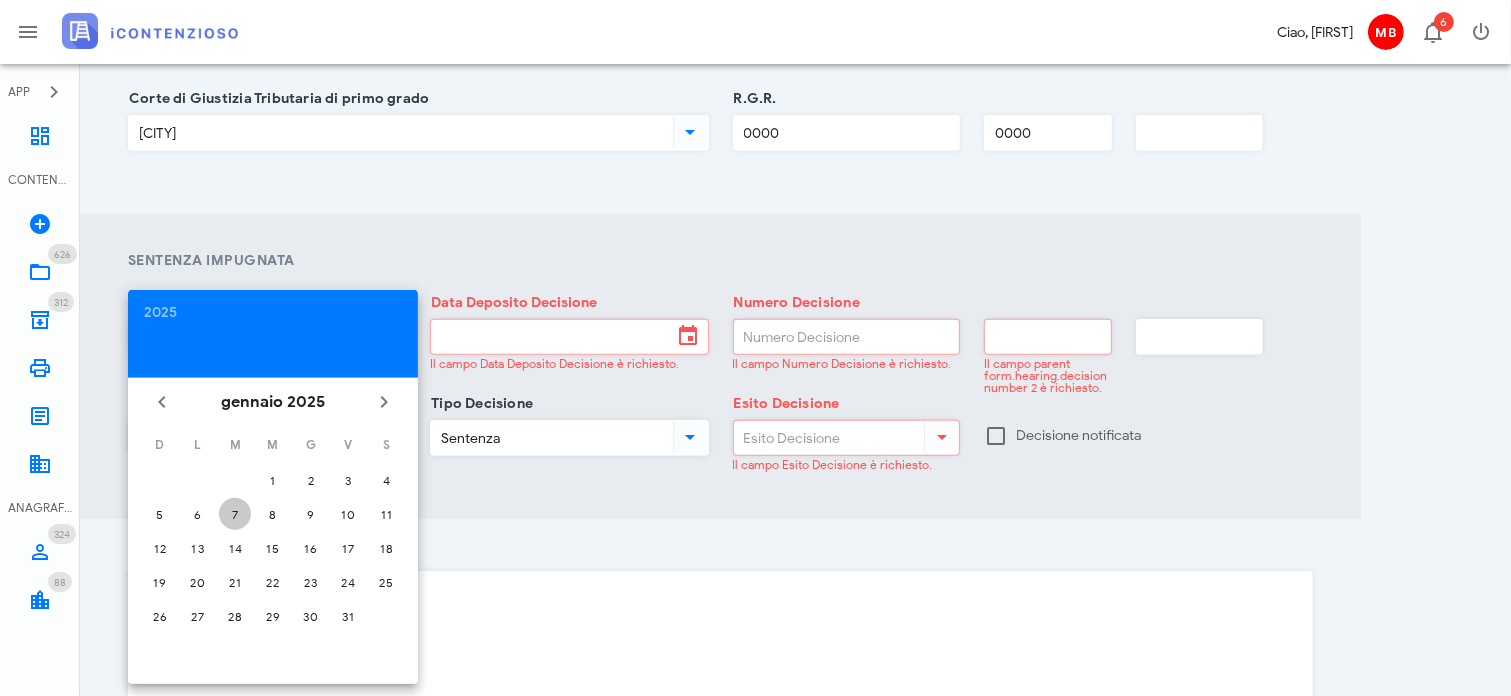 click on "7" at bounding box center (273, 480) 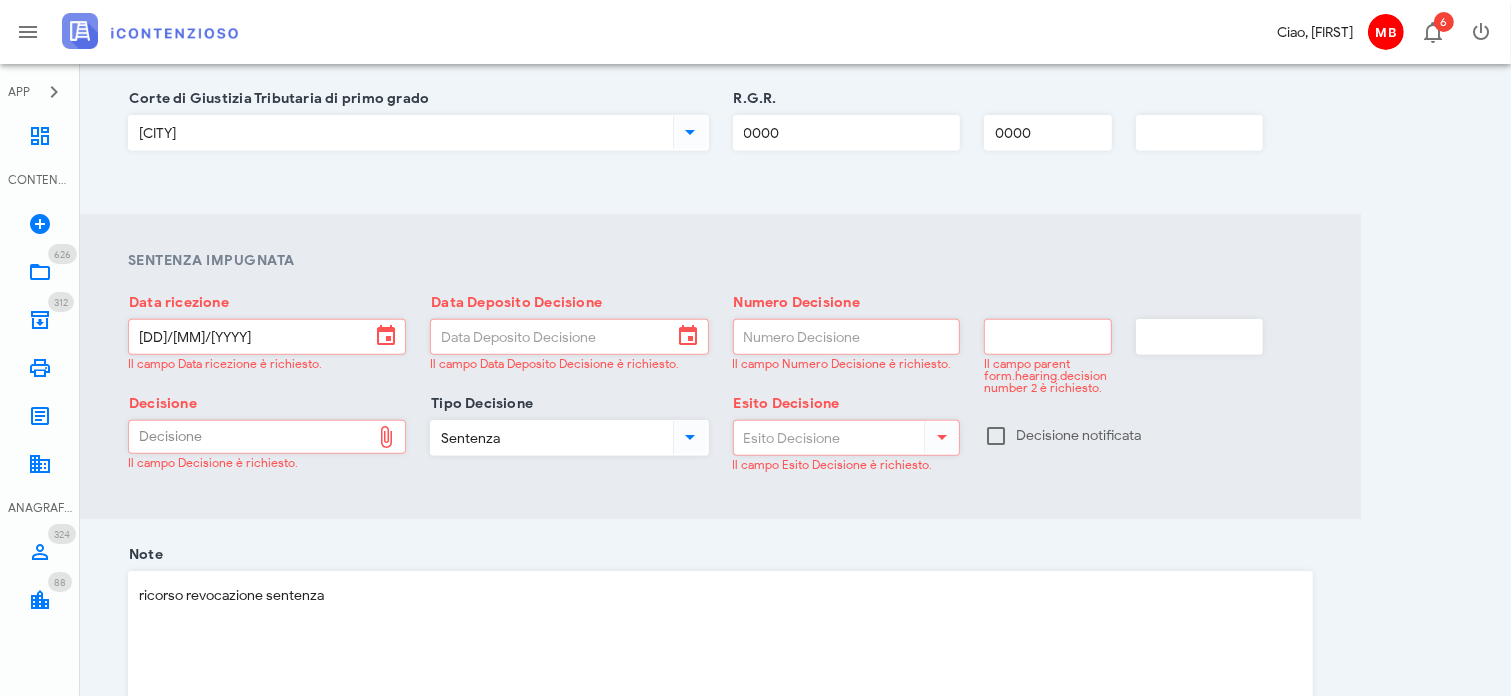 click on "Data Deposito Decisione" at bounding box center (551, 337) 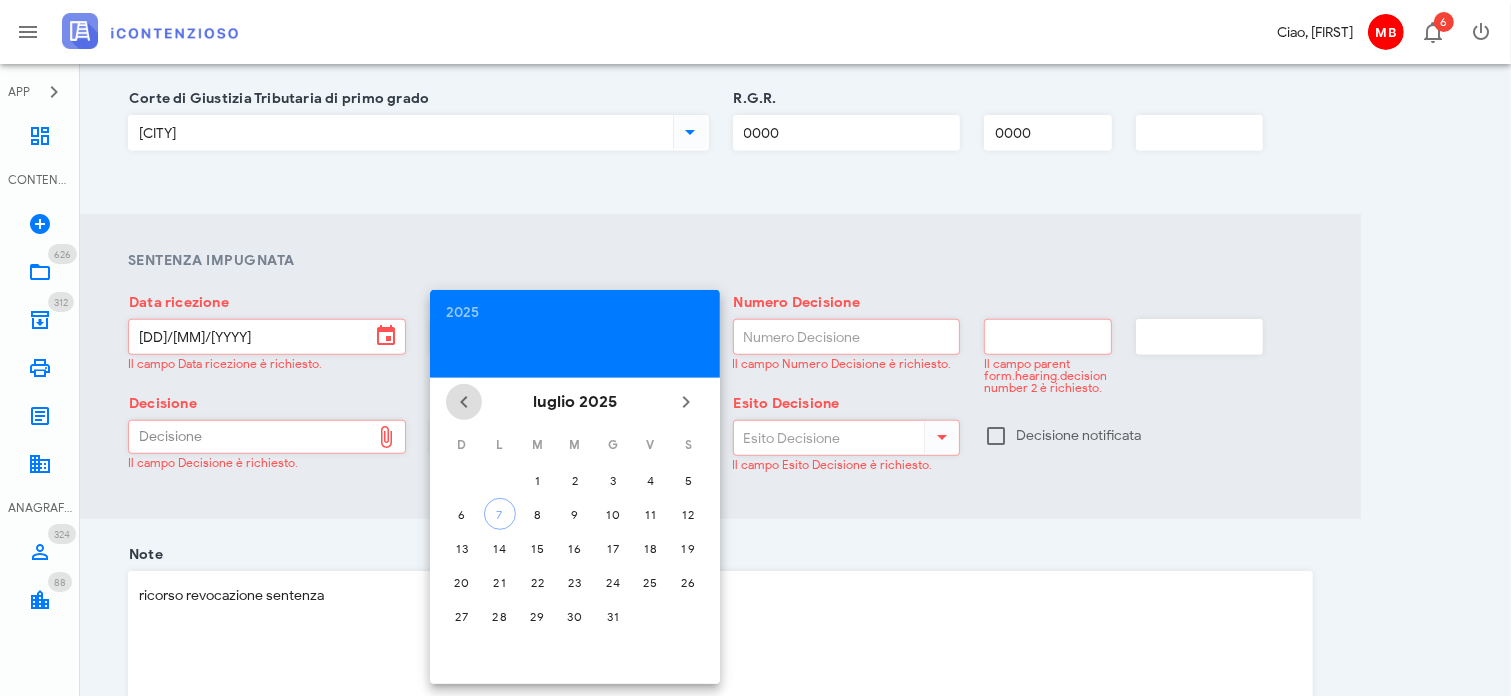 click at bounding box center [464, 402] 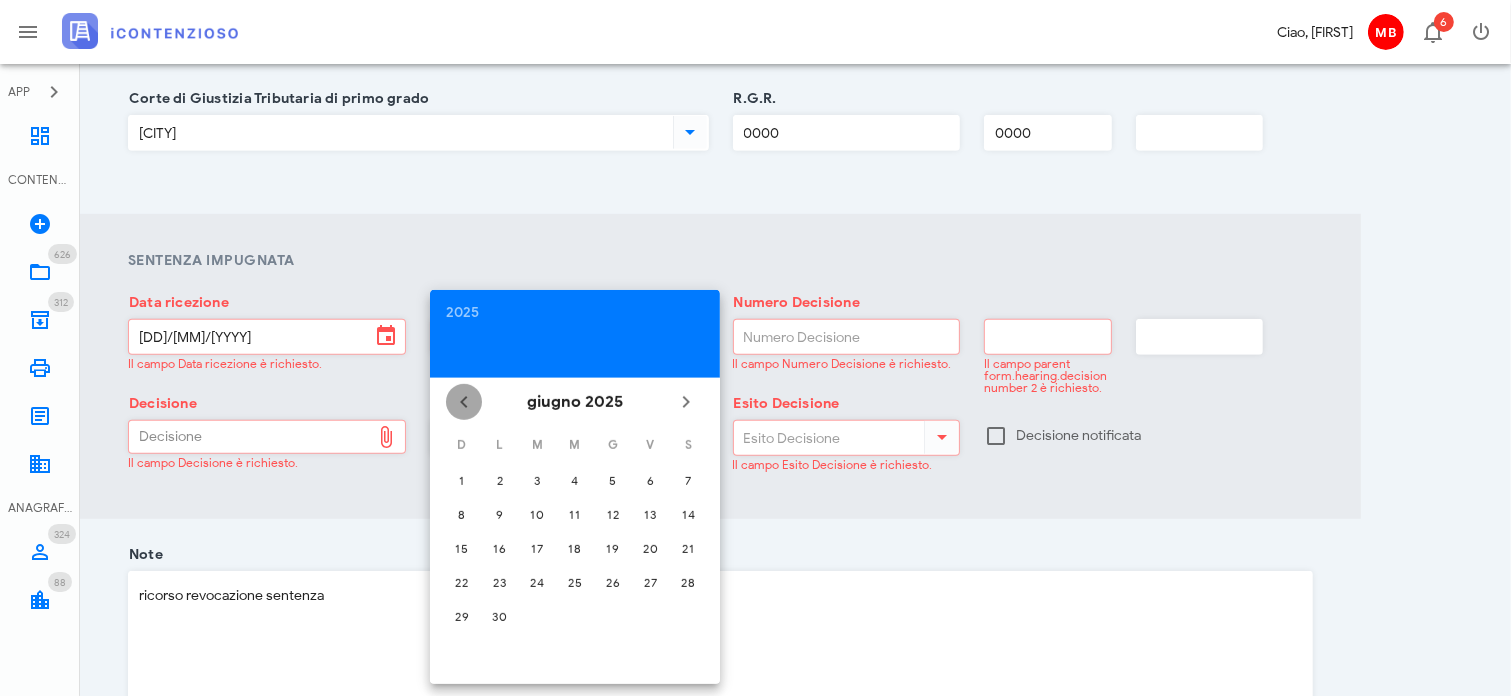 click at bounding box center [464, 402] 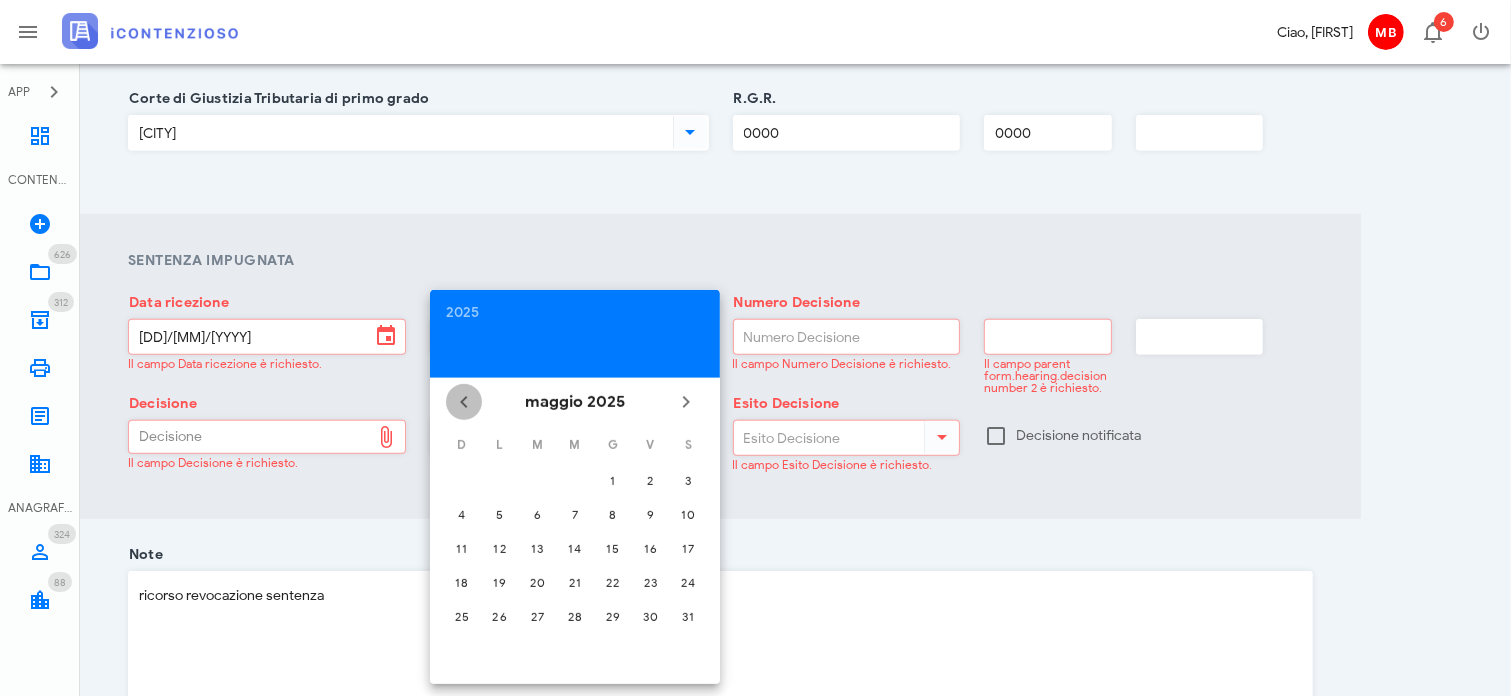 click at bounding box center [464, 402] 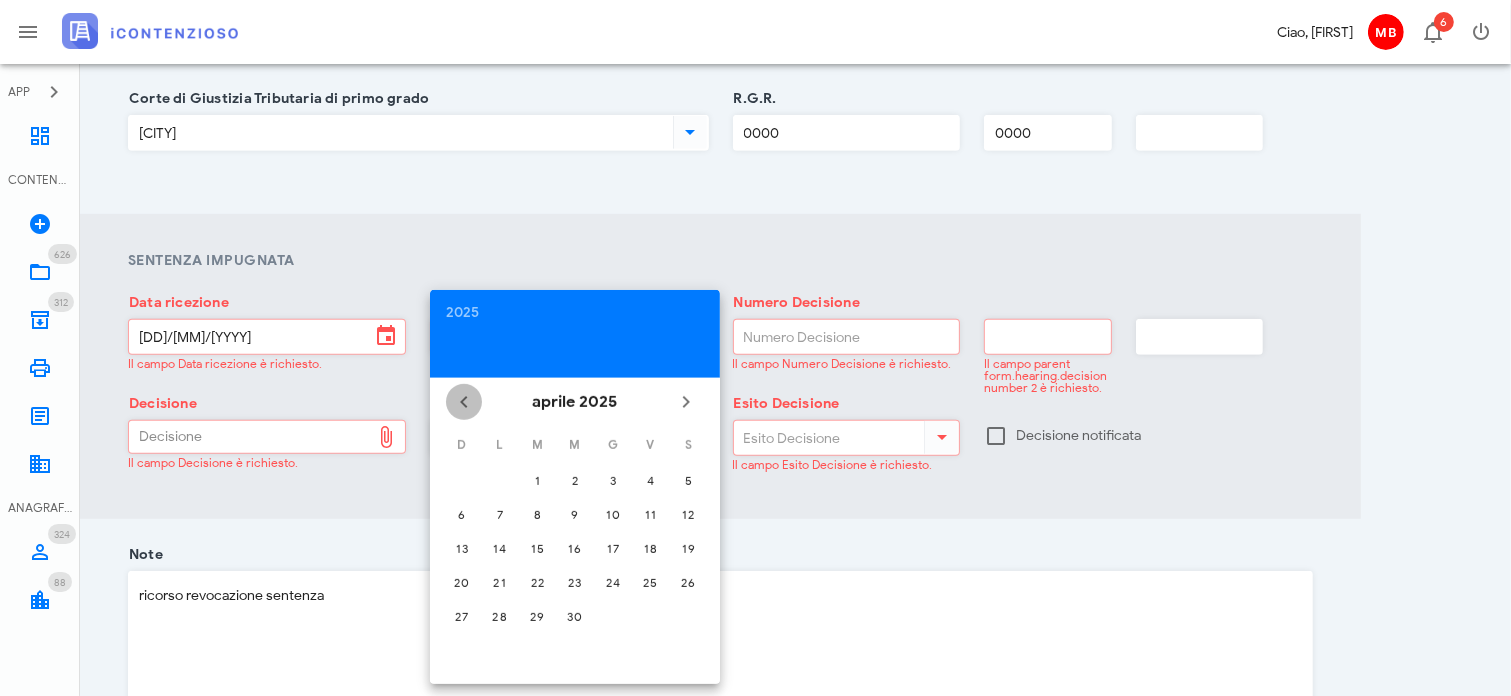 click at bounding box center [464, 402] 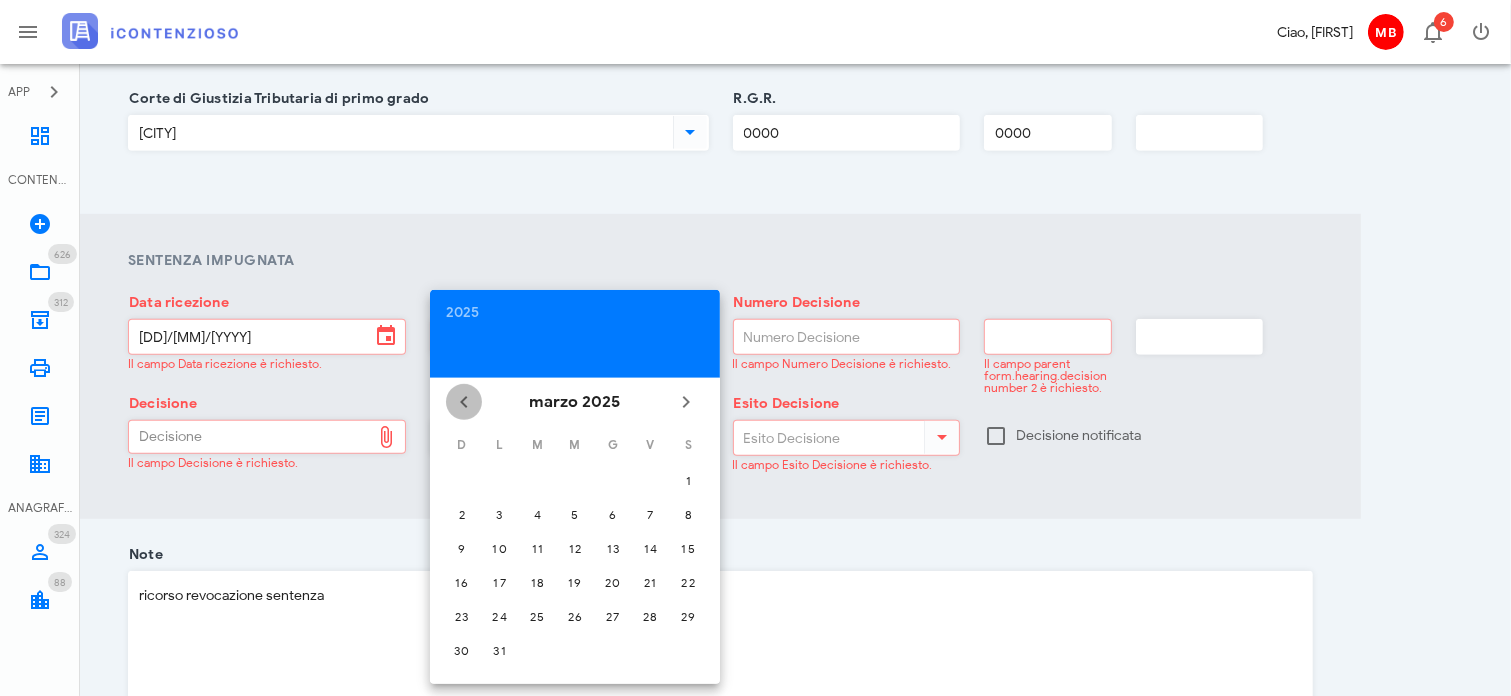 click at bounding box center [464, 402] 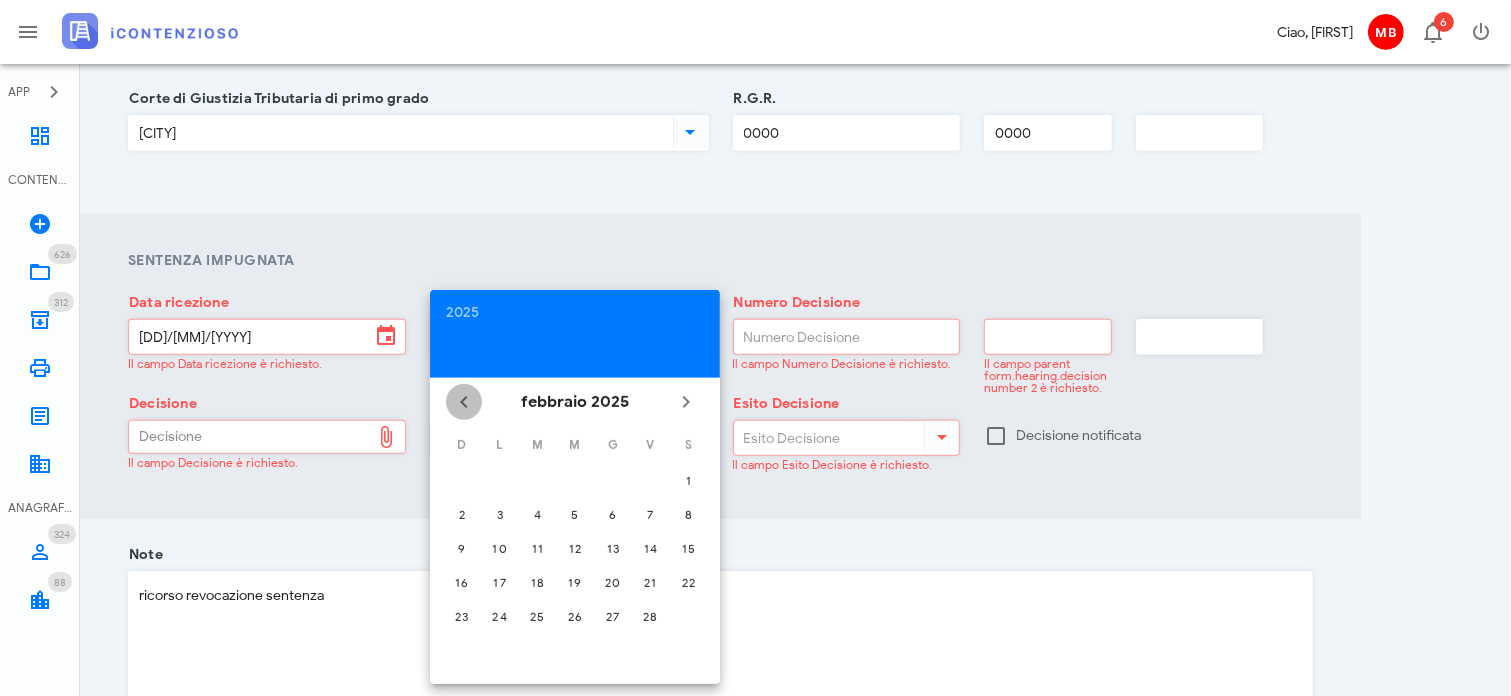 click at bounding box center [464, 402] 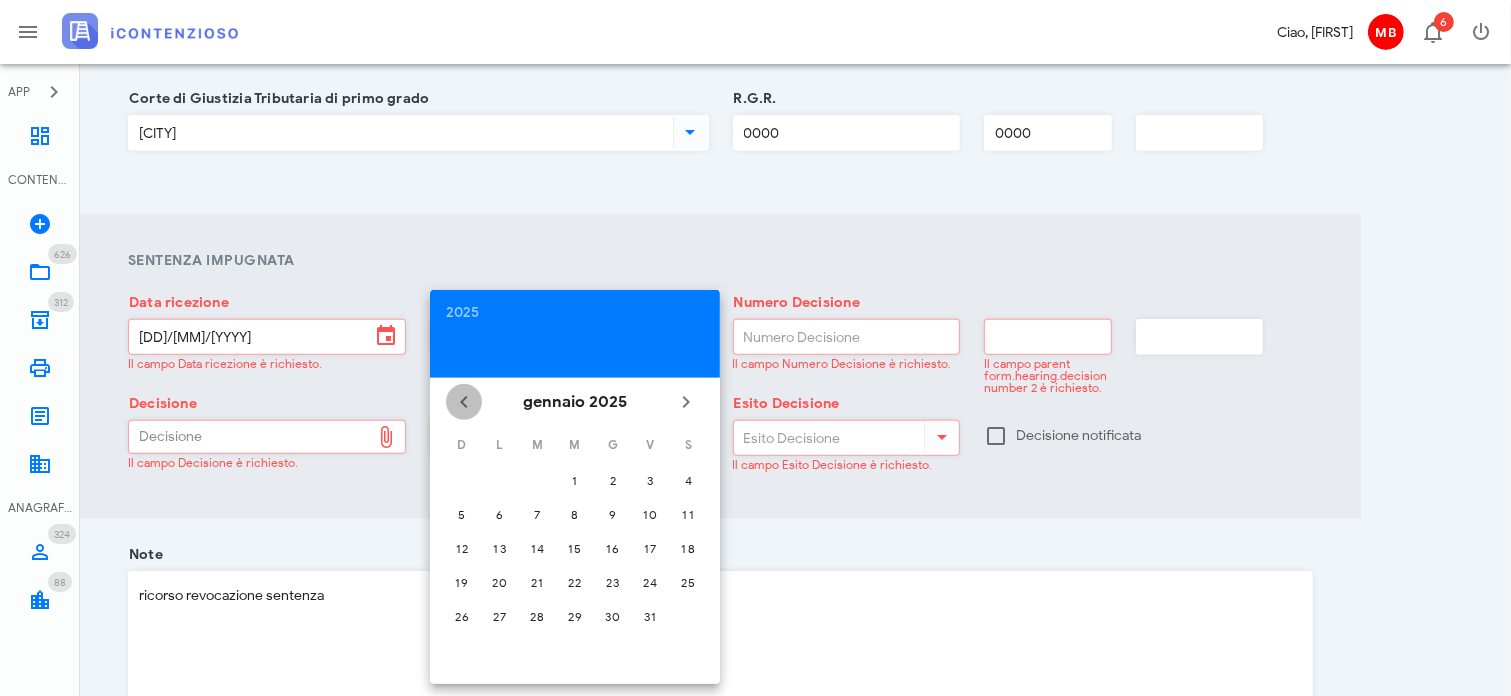 click at bounding box center [464, 402] 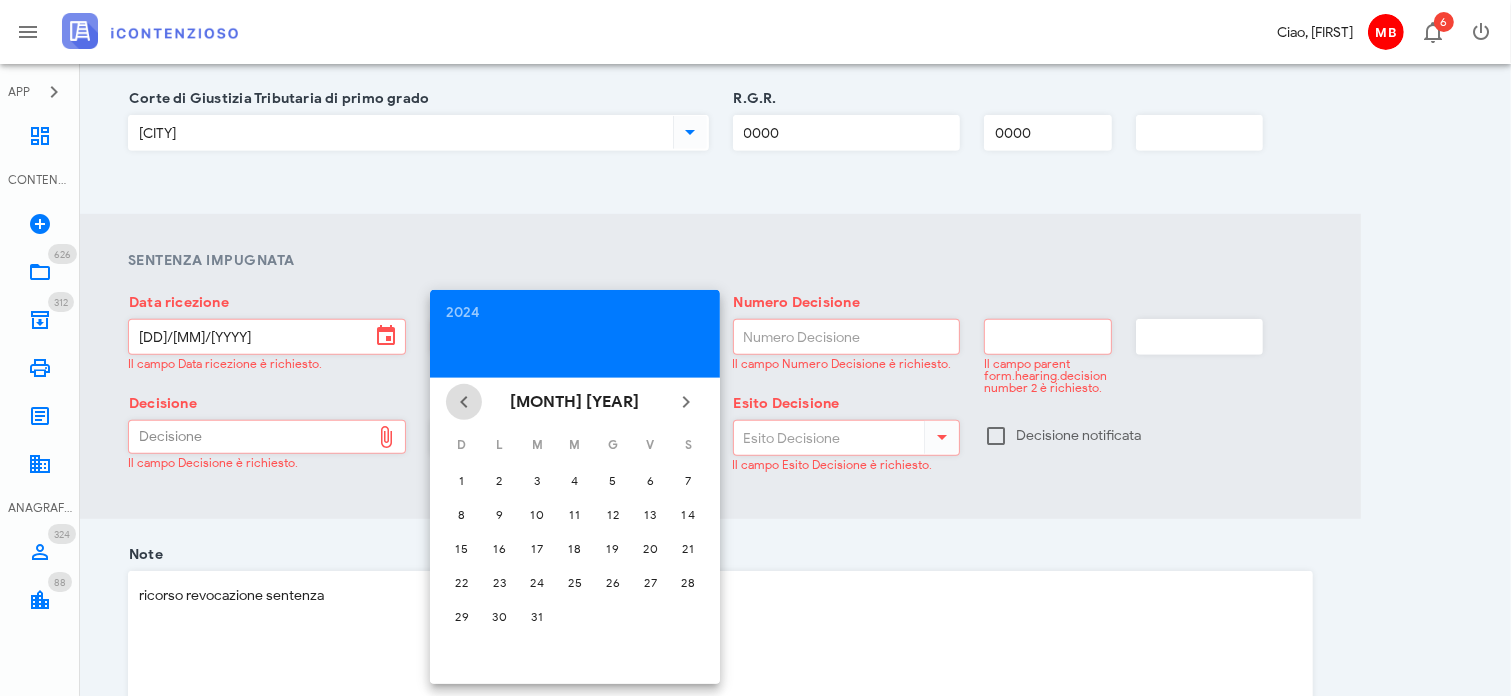 click at bounding box center (464, 402) 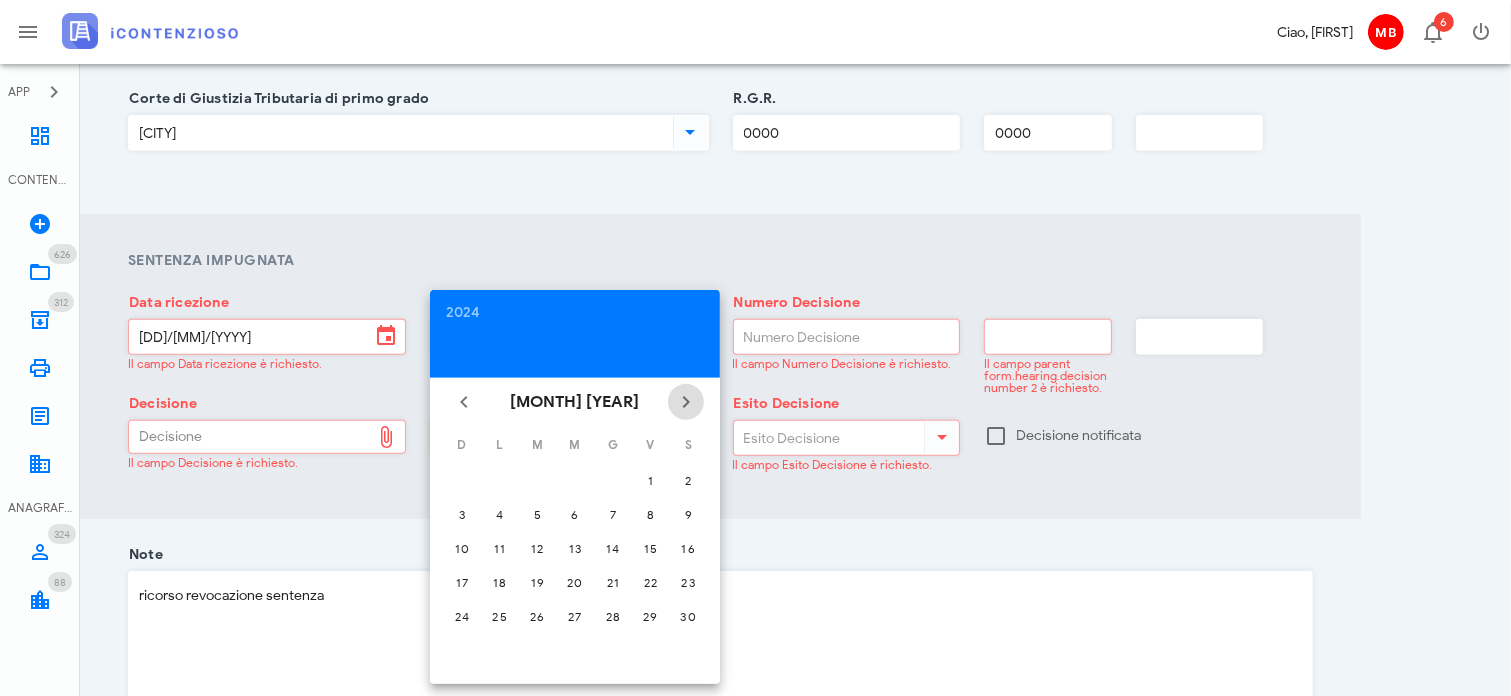 click at bounding box center (686, 402) 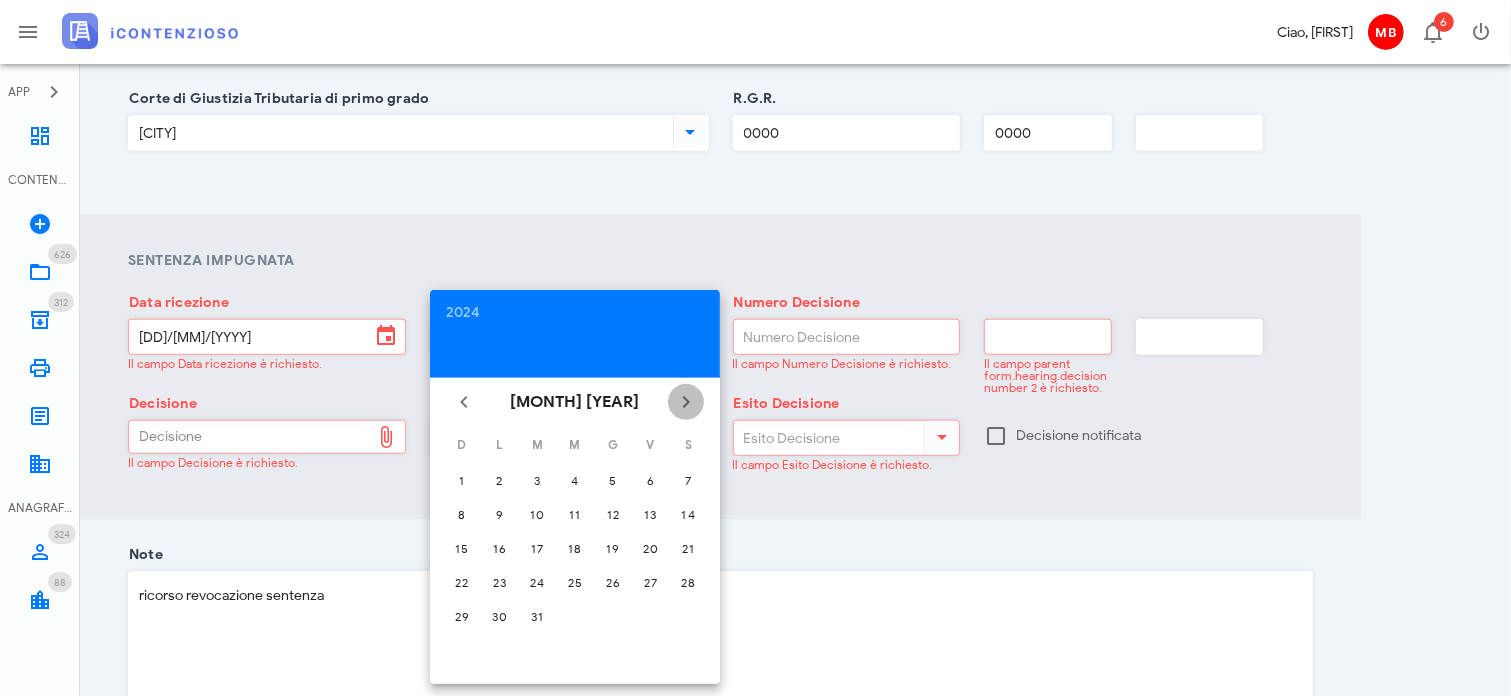 click at bounding box center (686, 402) 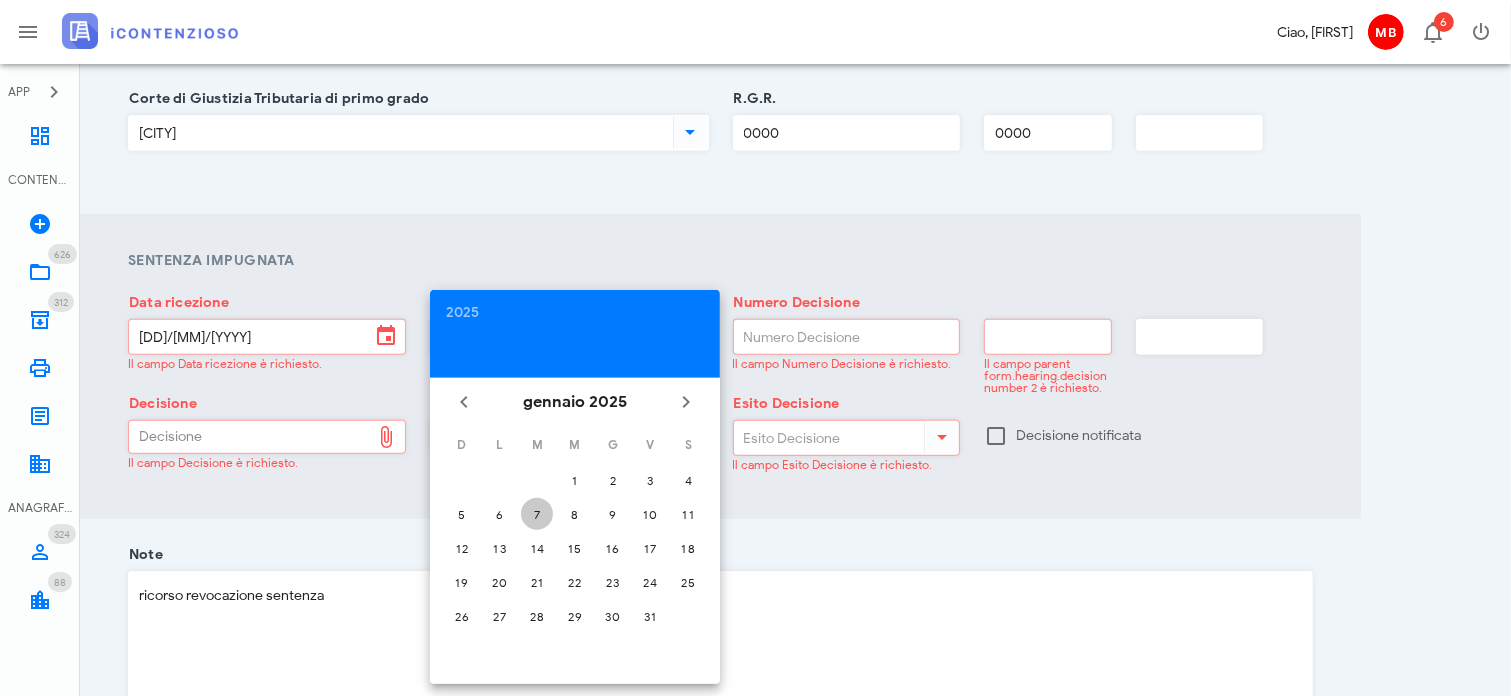 click on "7" at bounding box center [575, 480] 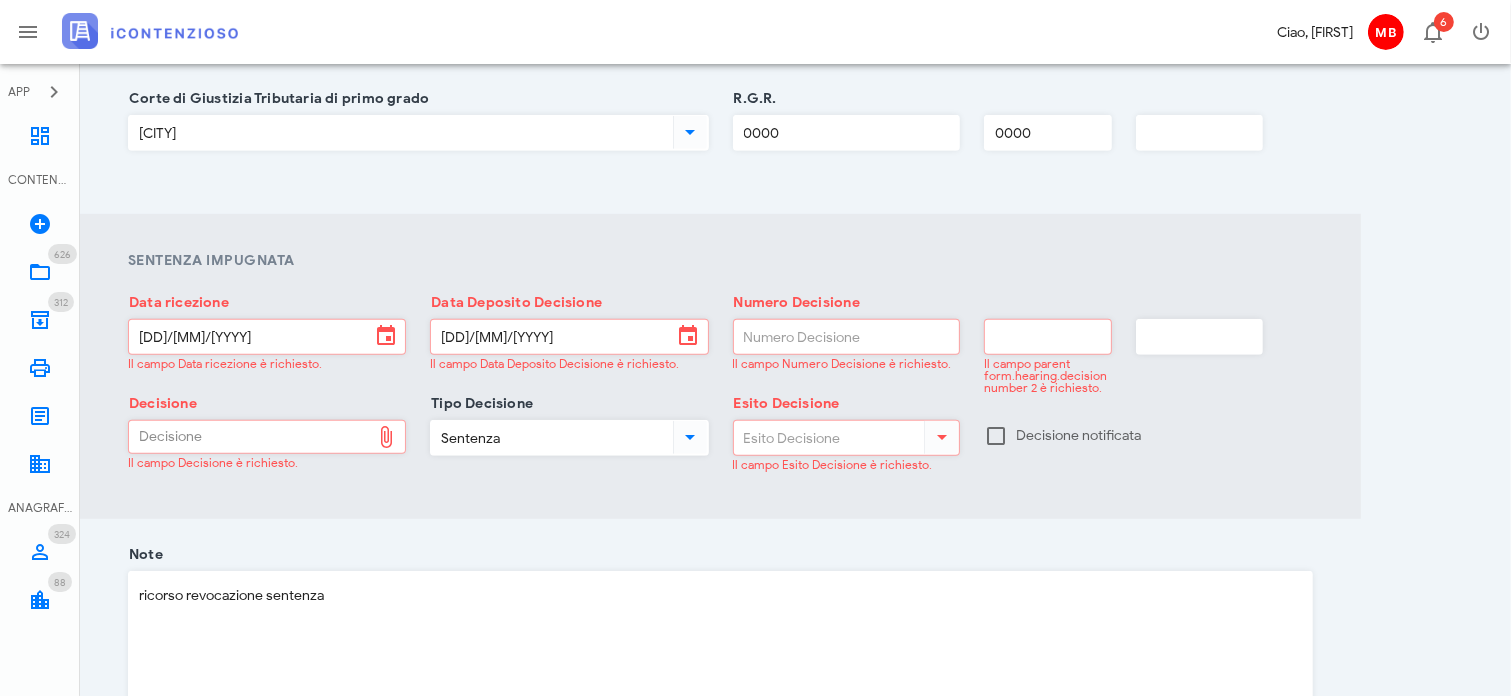 click on "Numero Decisione" at bounding box center (847, 337) 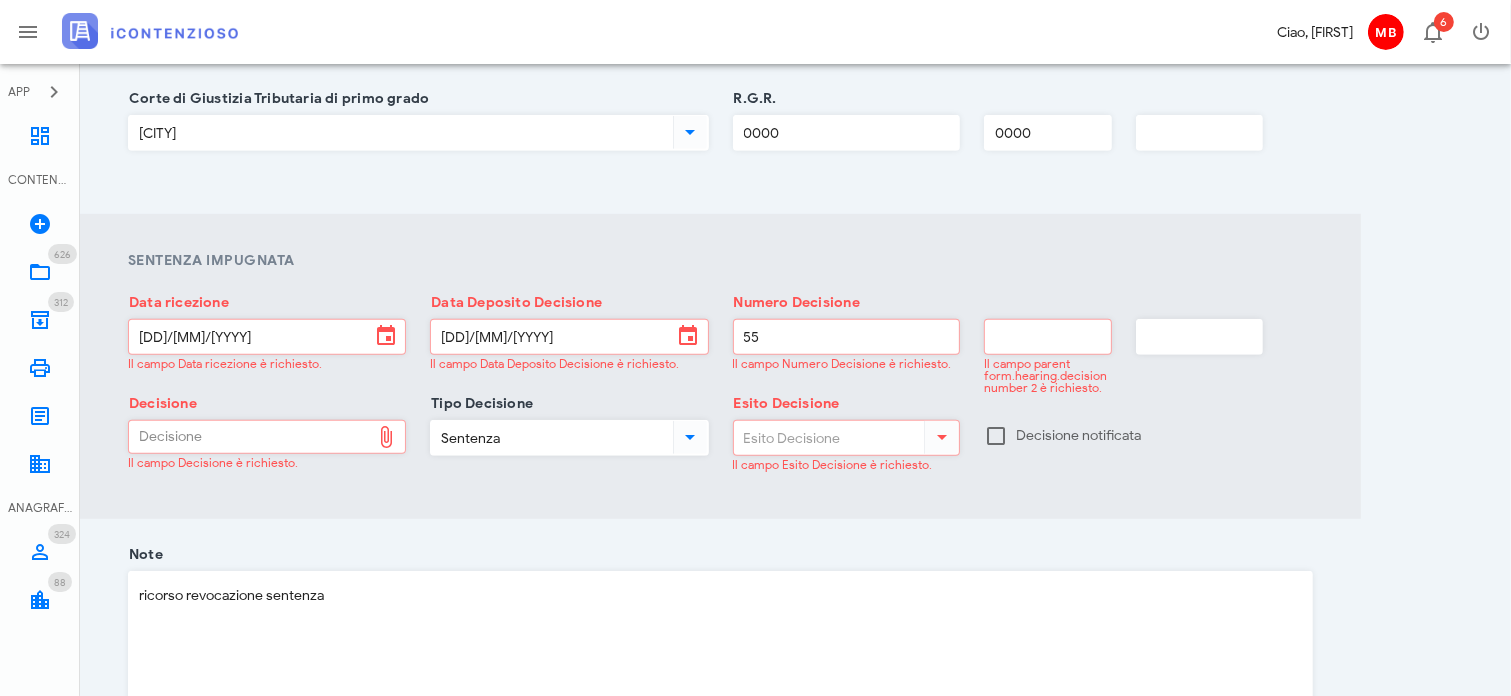 type on "55" 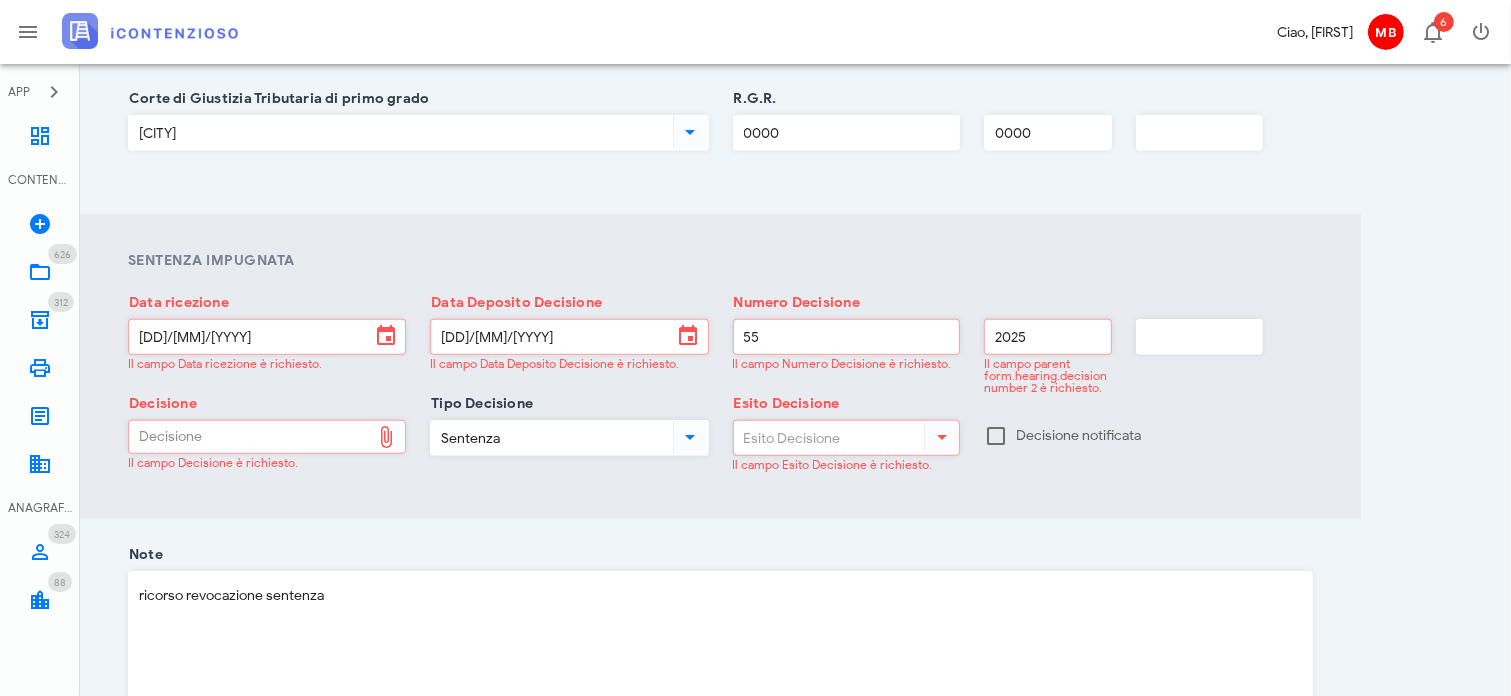 type on "2025" 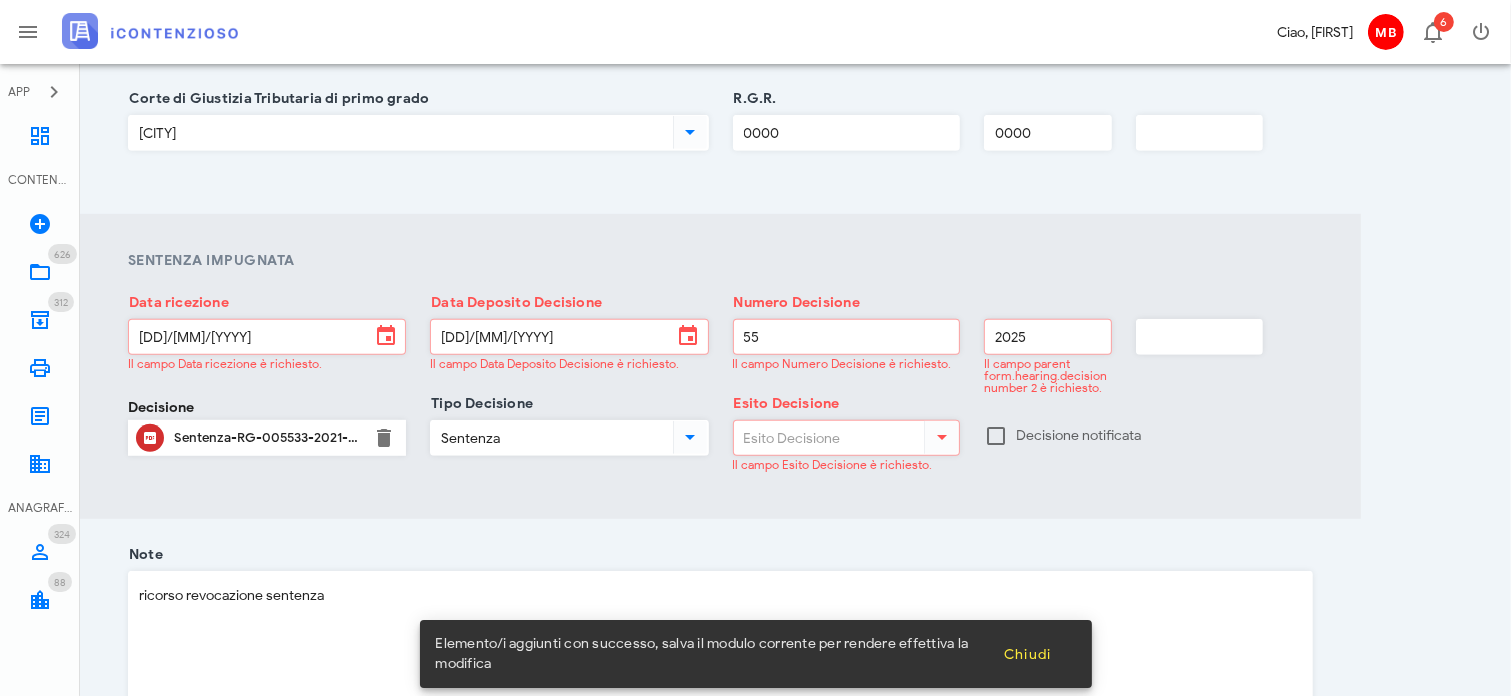 click on "Esito Decisione" at bounding box center [827, 438] 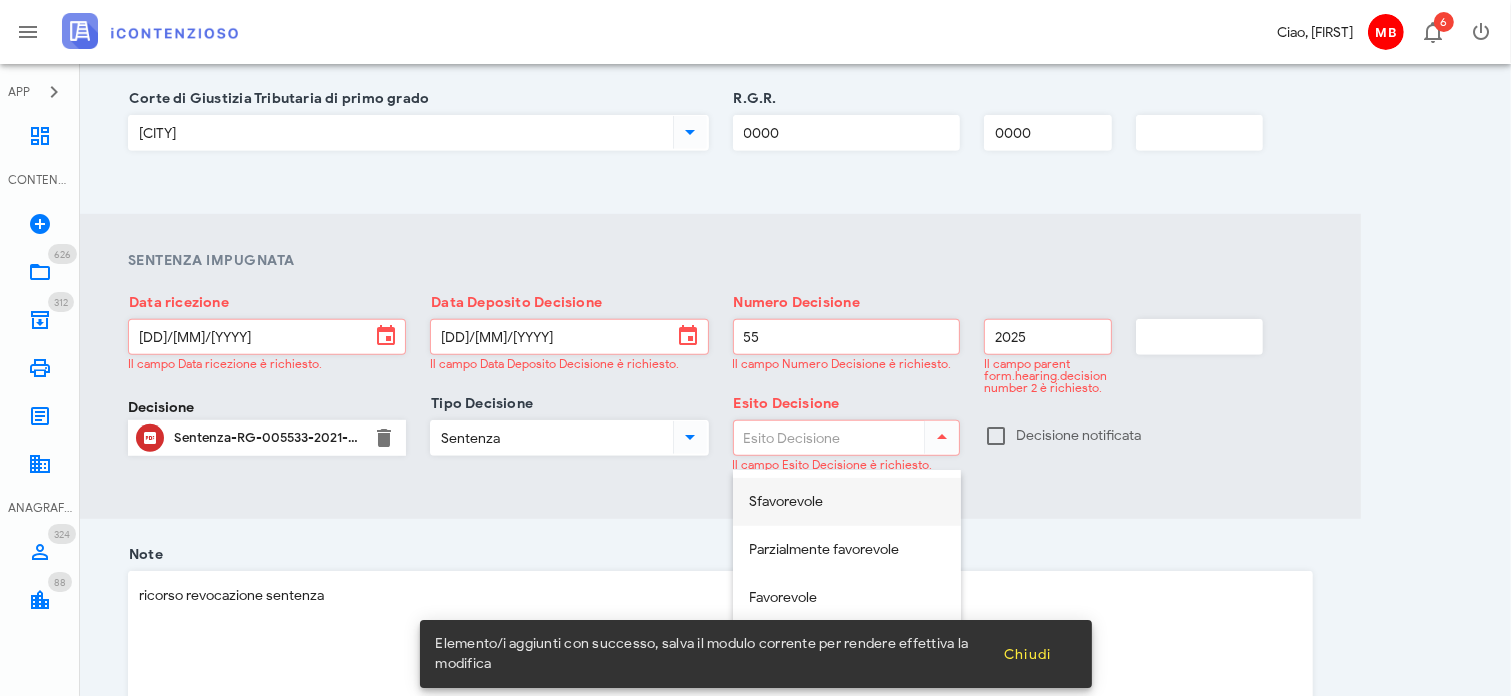 click on "Sfavorevole" at bounding box center (847, 502) 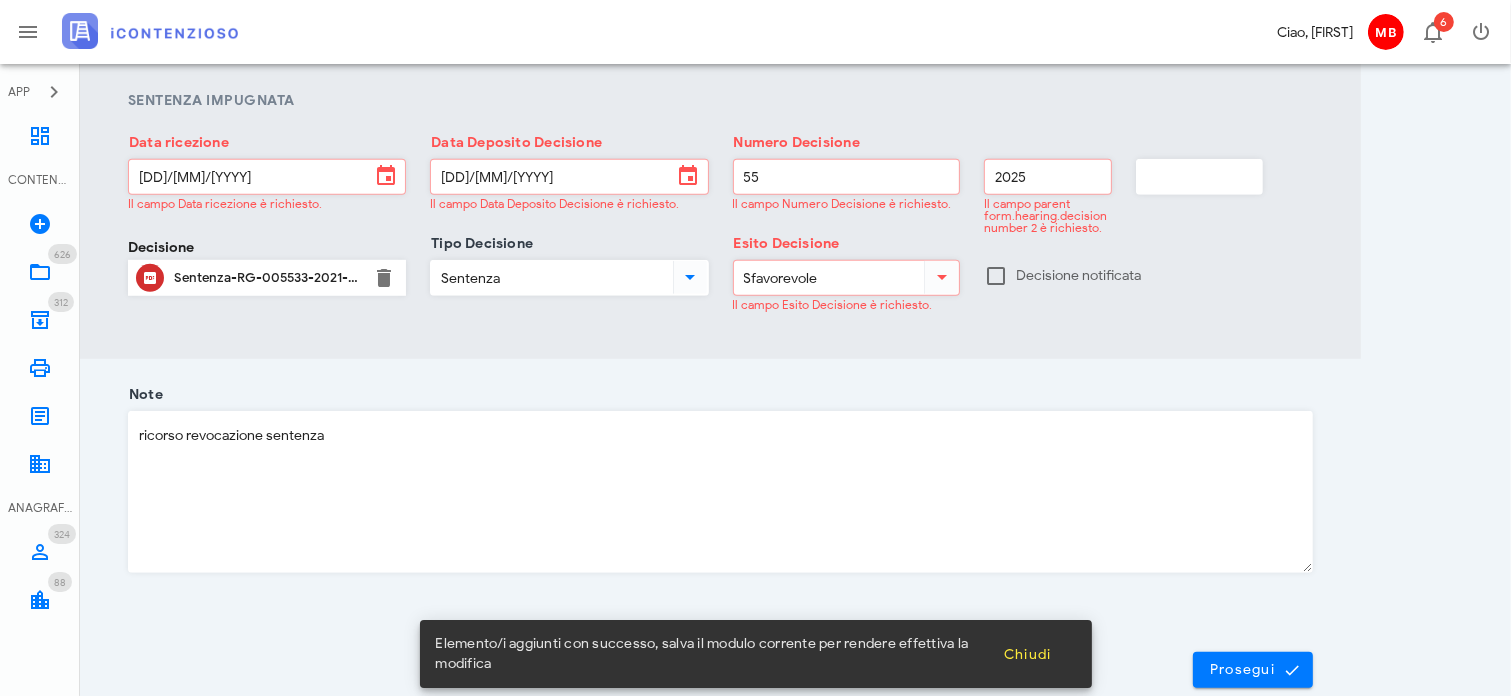 scroll, scrollTop: 1344, scrollLeft: 0, axis: vertical 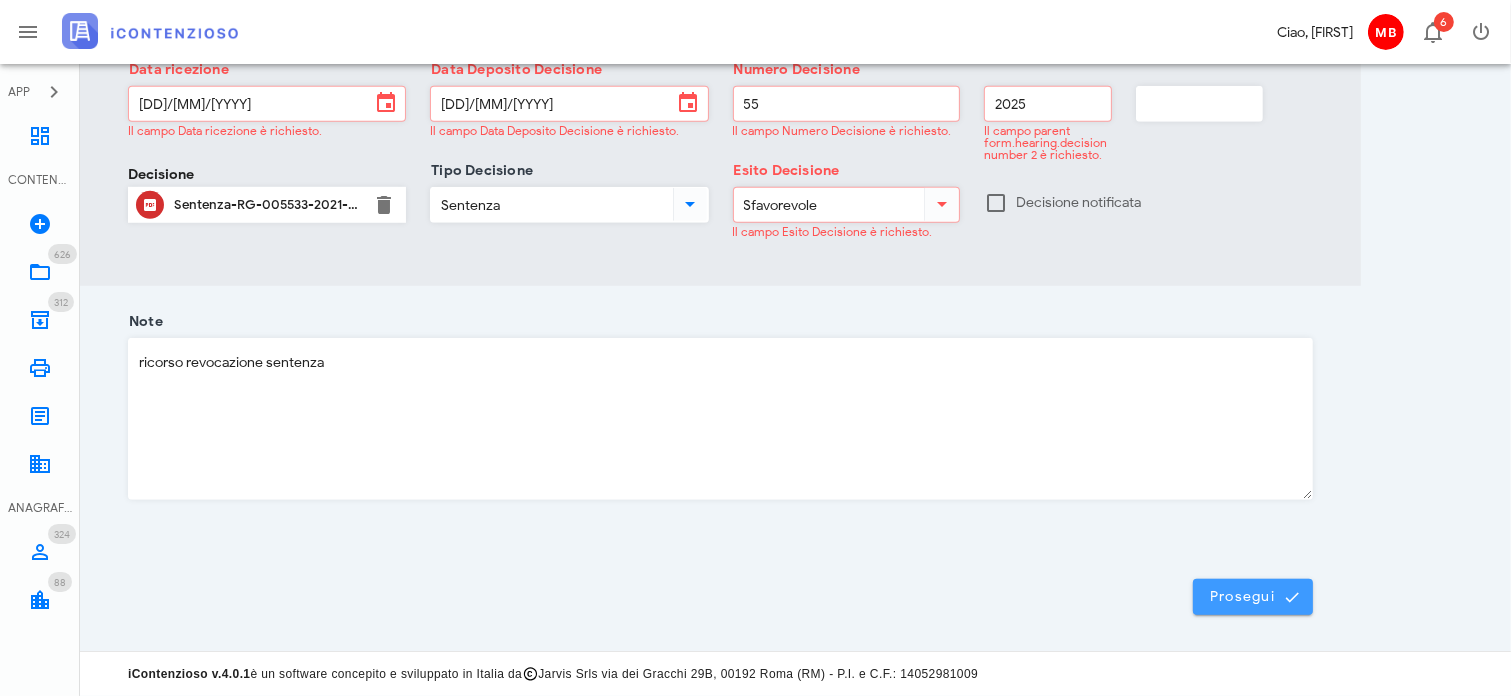 click on "Prosegui" at bounding box center [1253, 597] 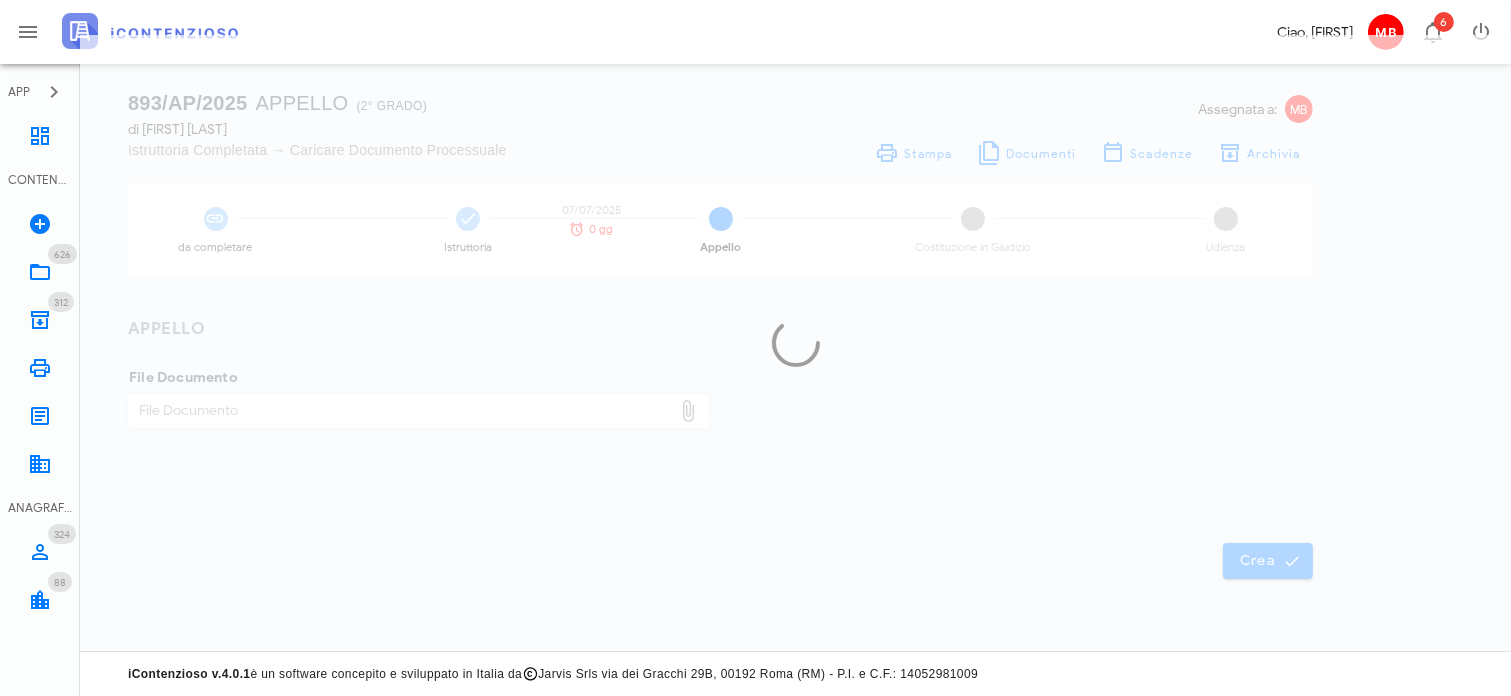 scroll, scrollTop: 28, scrollLeft: 0, axis: vertical 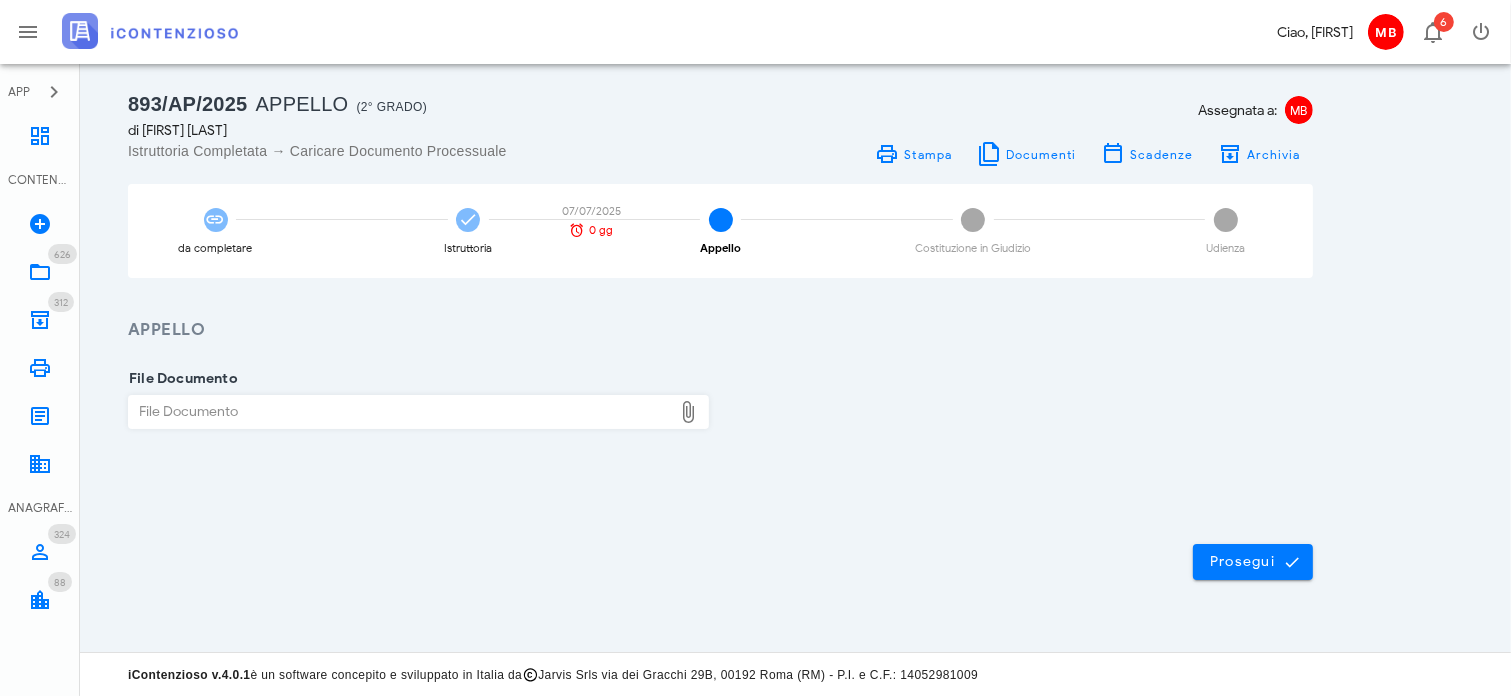 click on "File Documento" at bounding box center [401, 412] 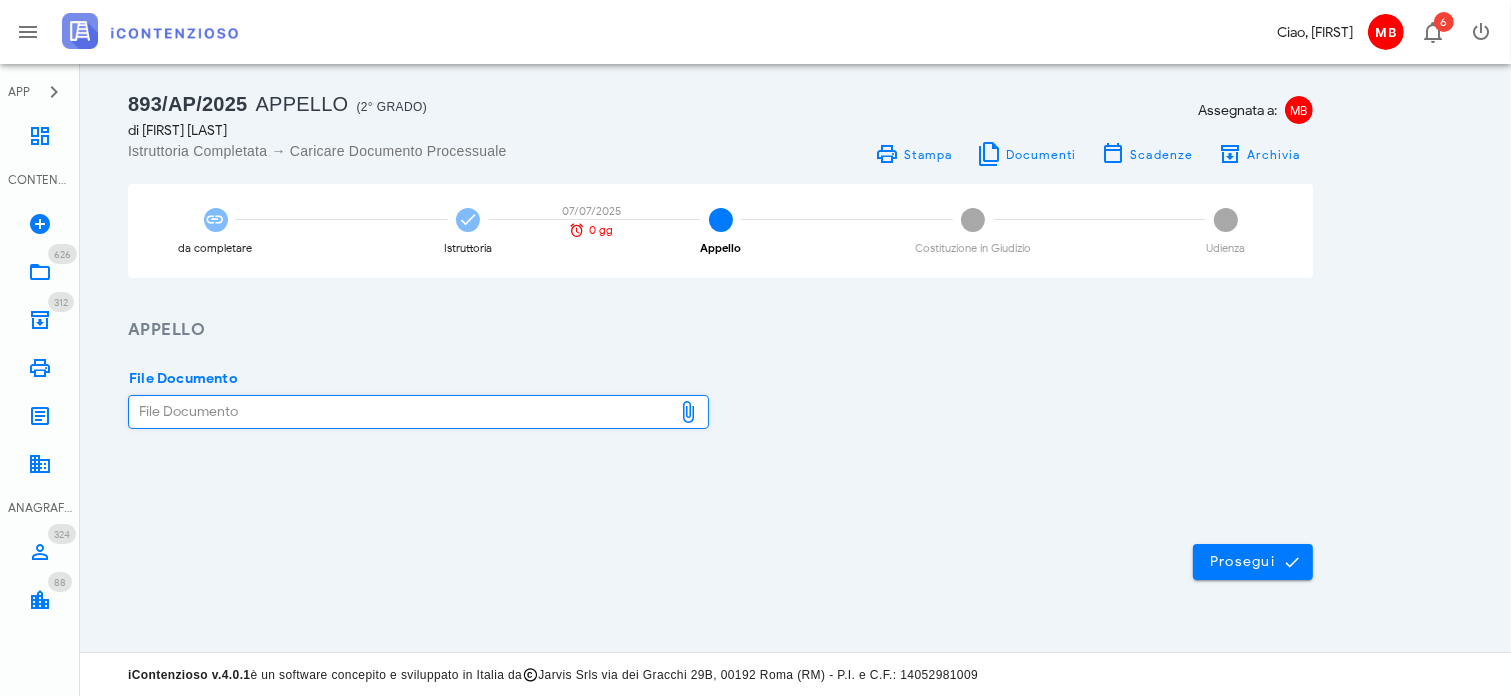 type on "C:\fakepath\ricorso revocazione.pdf" 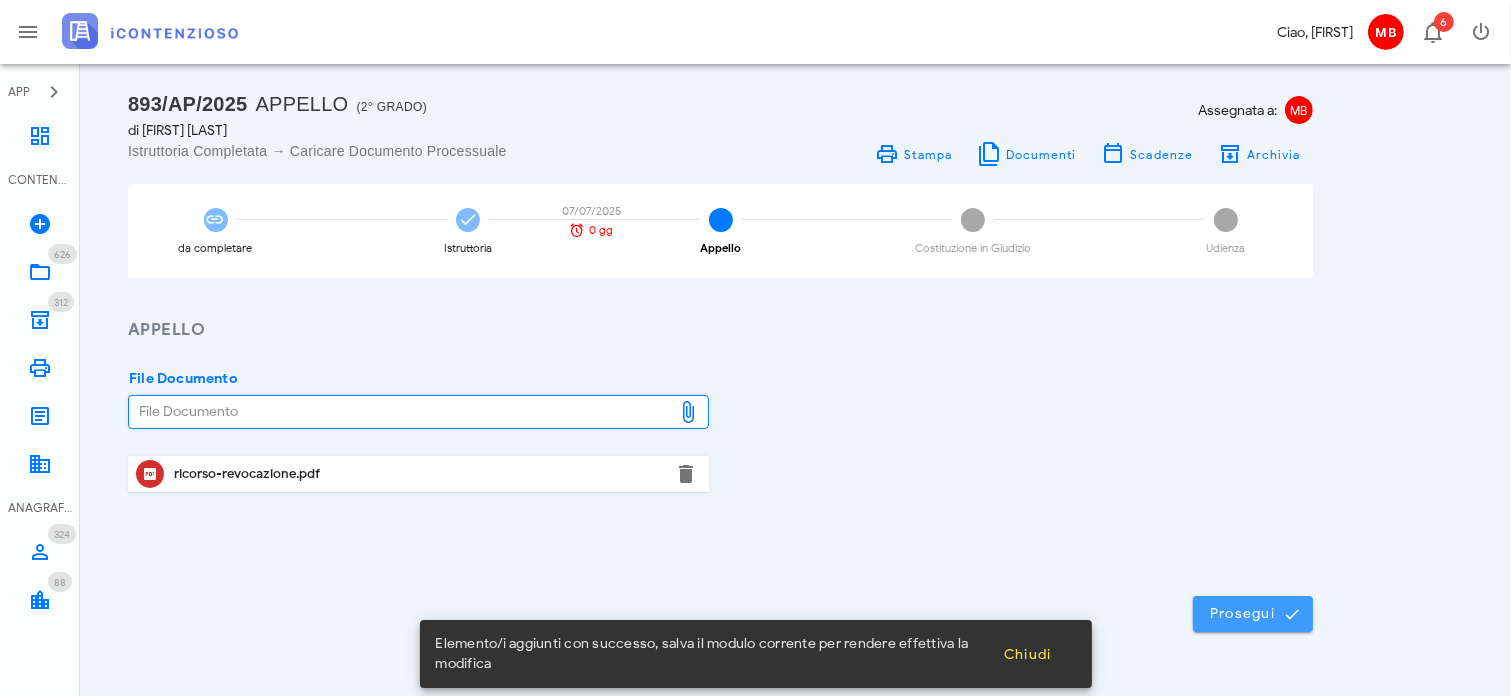 click on "Prosegui" at bounding box center (1253, 614) 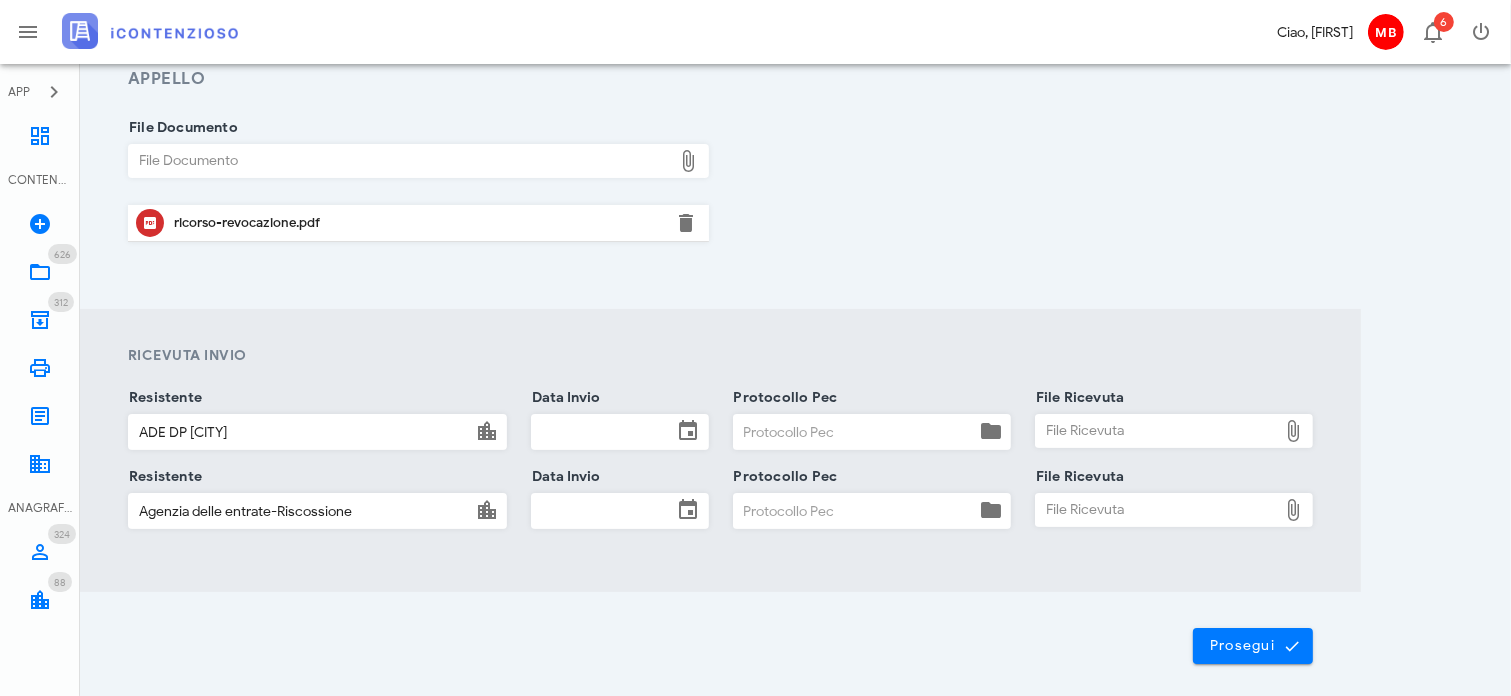 scroll, scrollTop: 328, scrollLeft: 0, axis: vertical 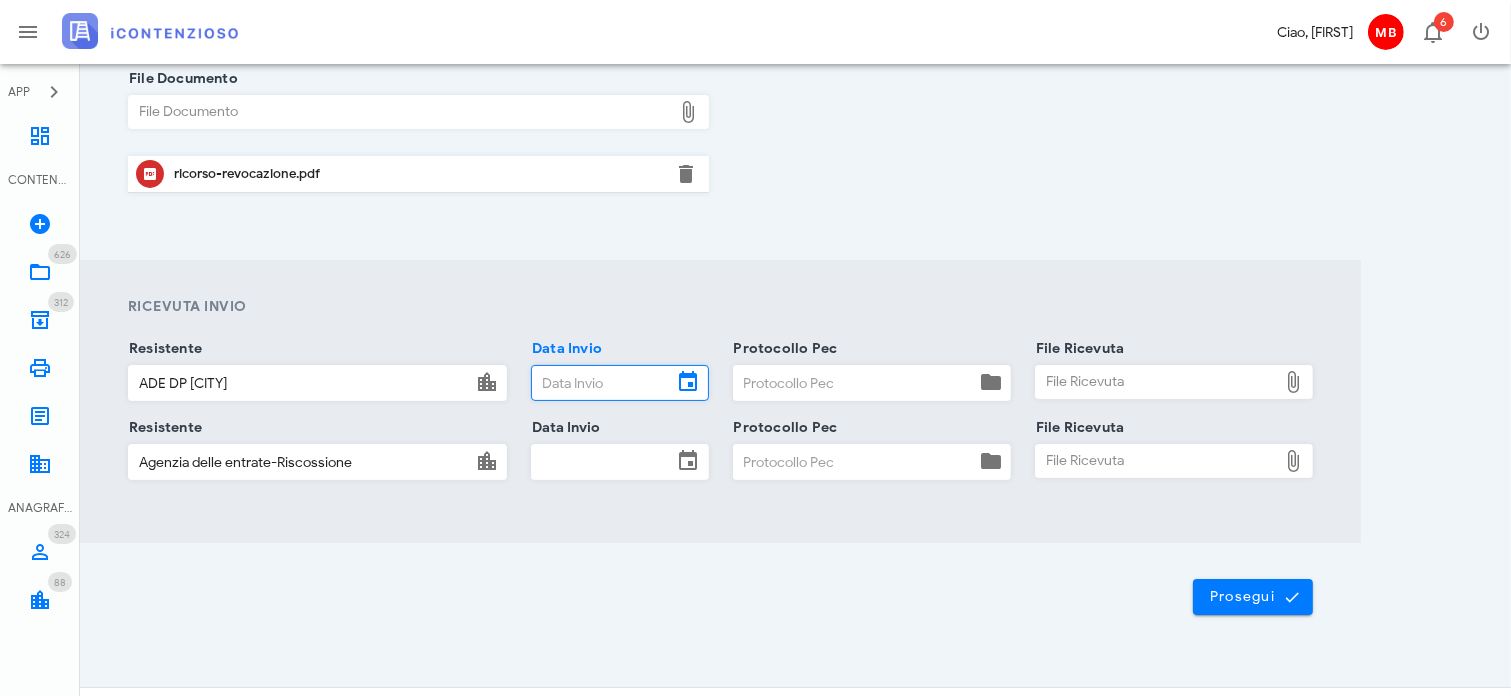 click on "Data Invio" at bounding box center [602, 383] 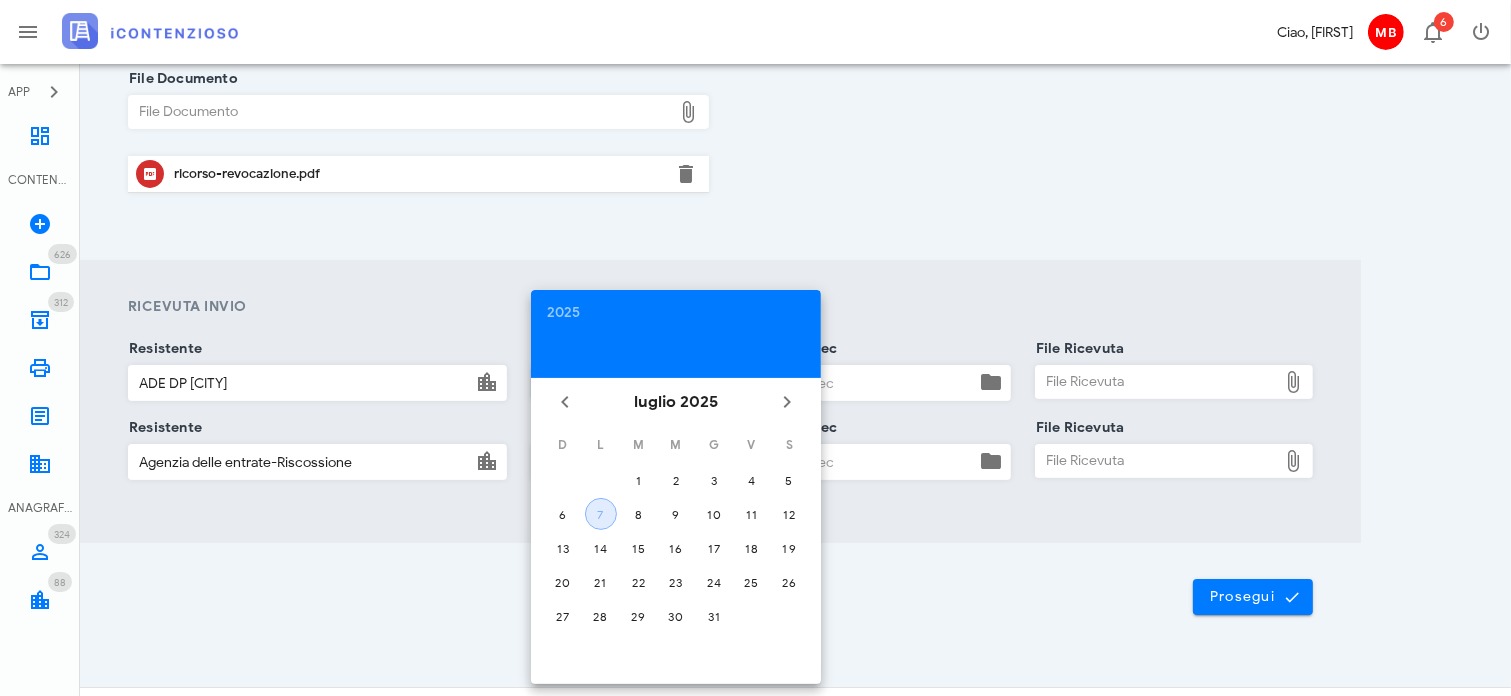 click on "7" at bounding box center (601, 514) 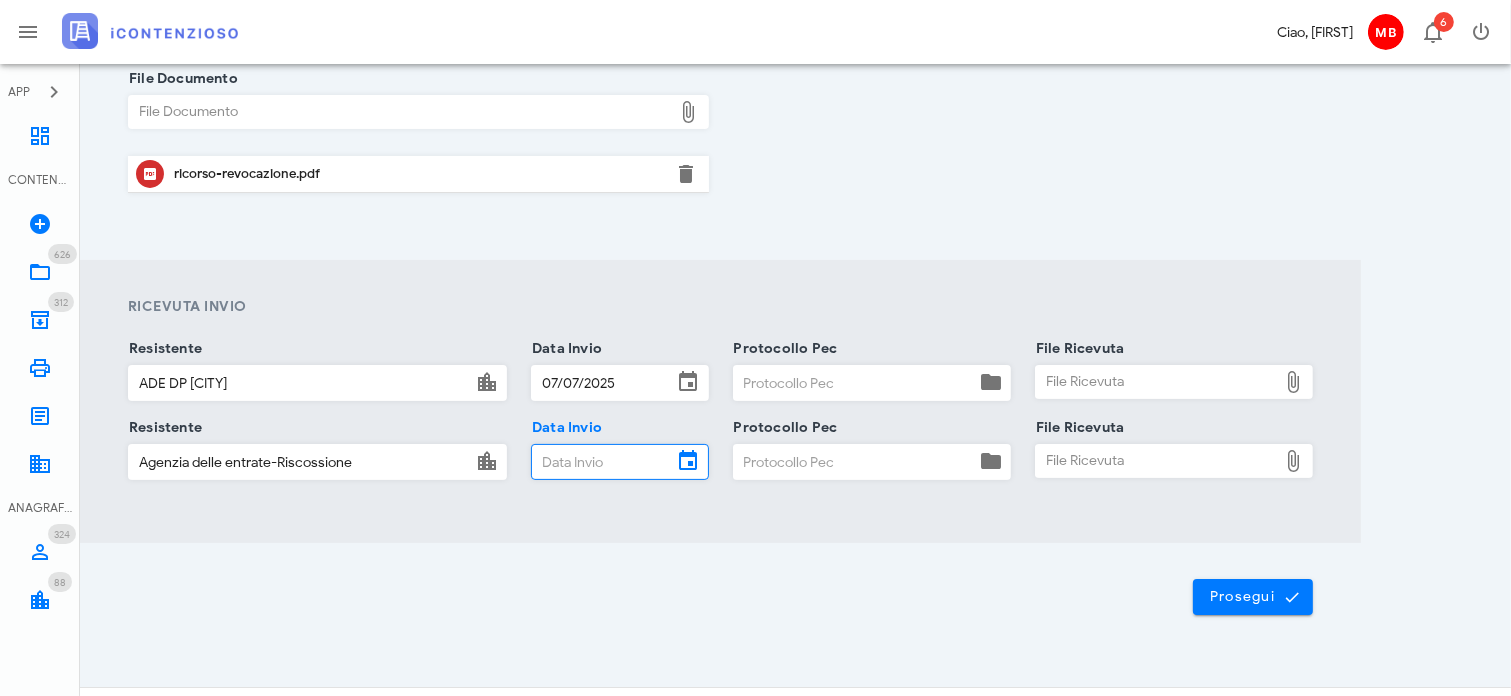 click on "Data Invio" at bounding box center (602, 462) 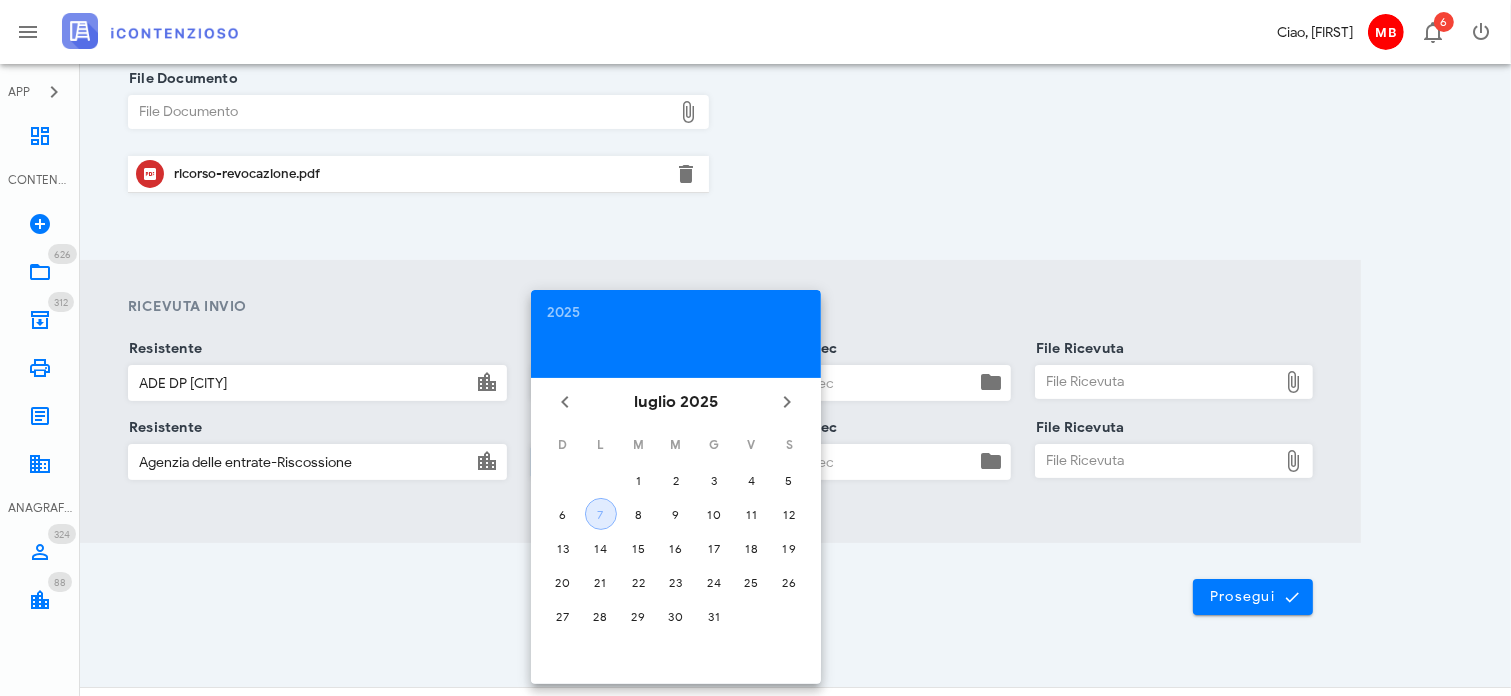 click on "7" at bounding box center (601, 514) 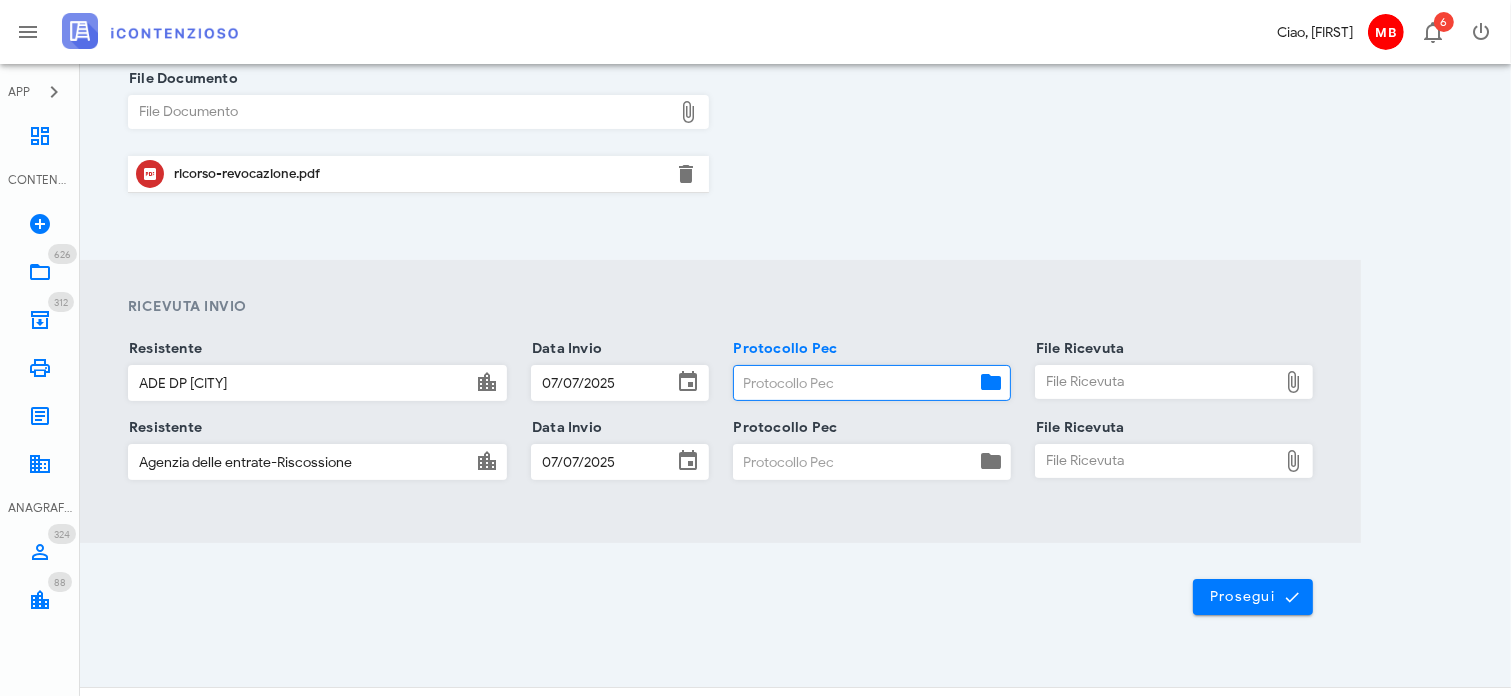 click on "Protocollo Pec" at bounding box center (854, 383) 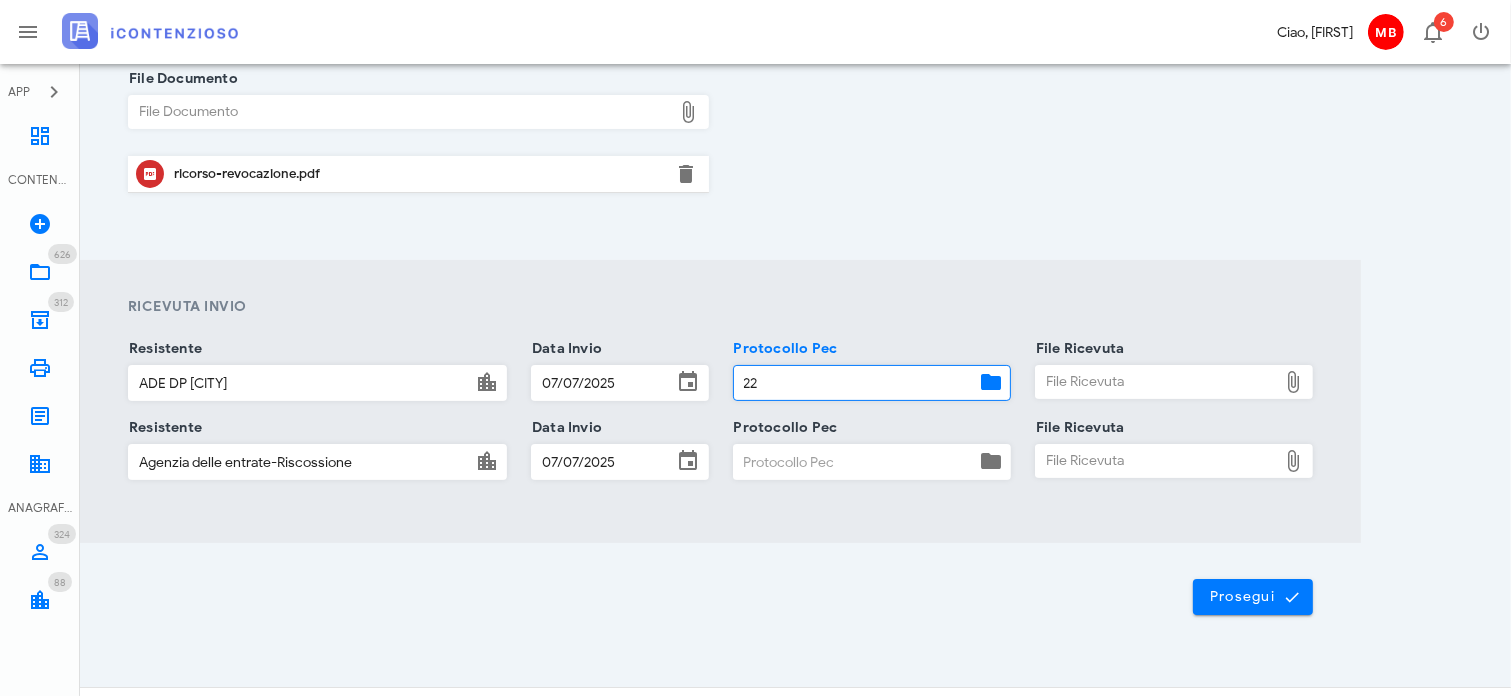 type on "22" 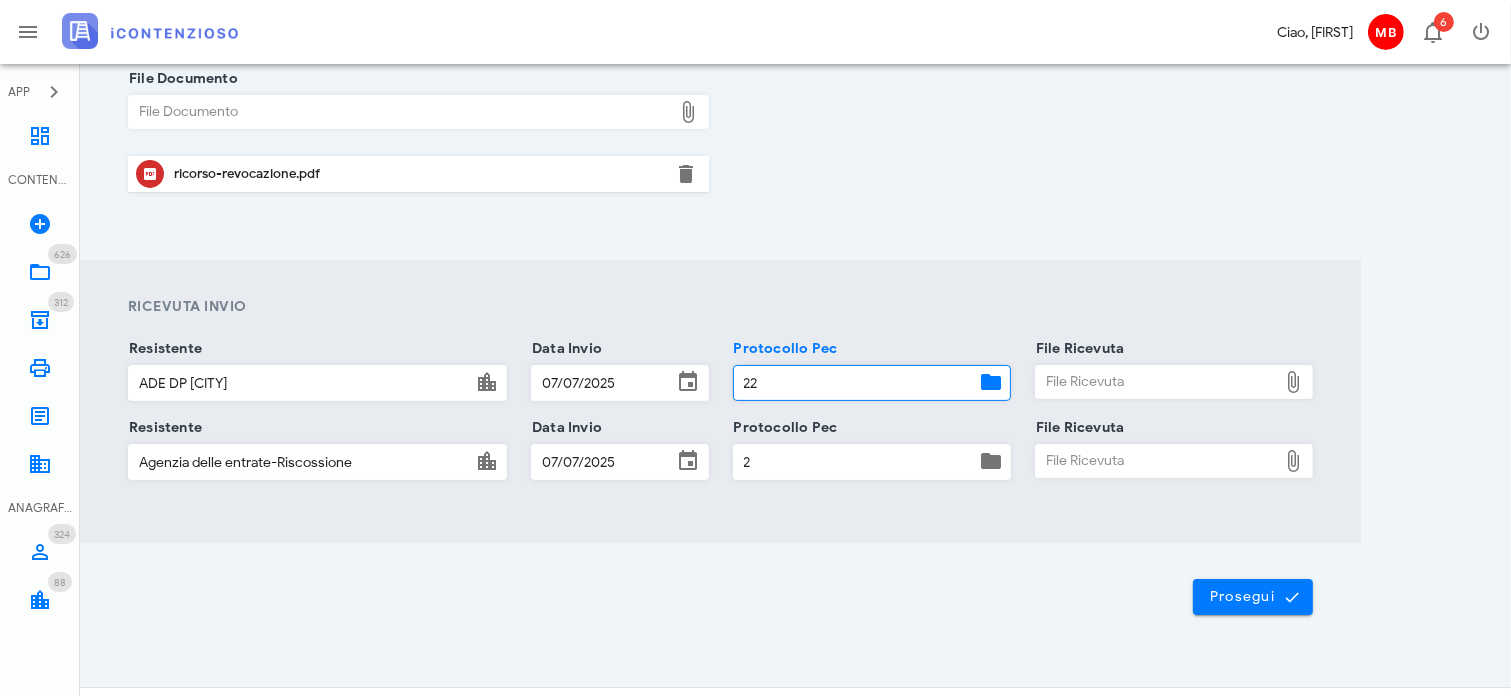 click on "2" at bounding box center [854, 462] 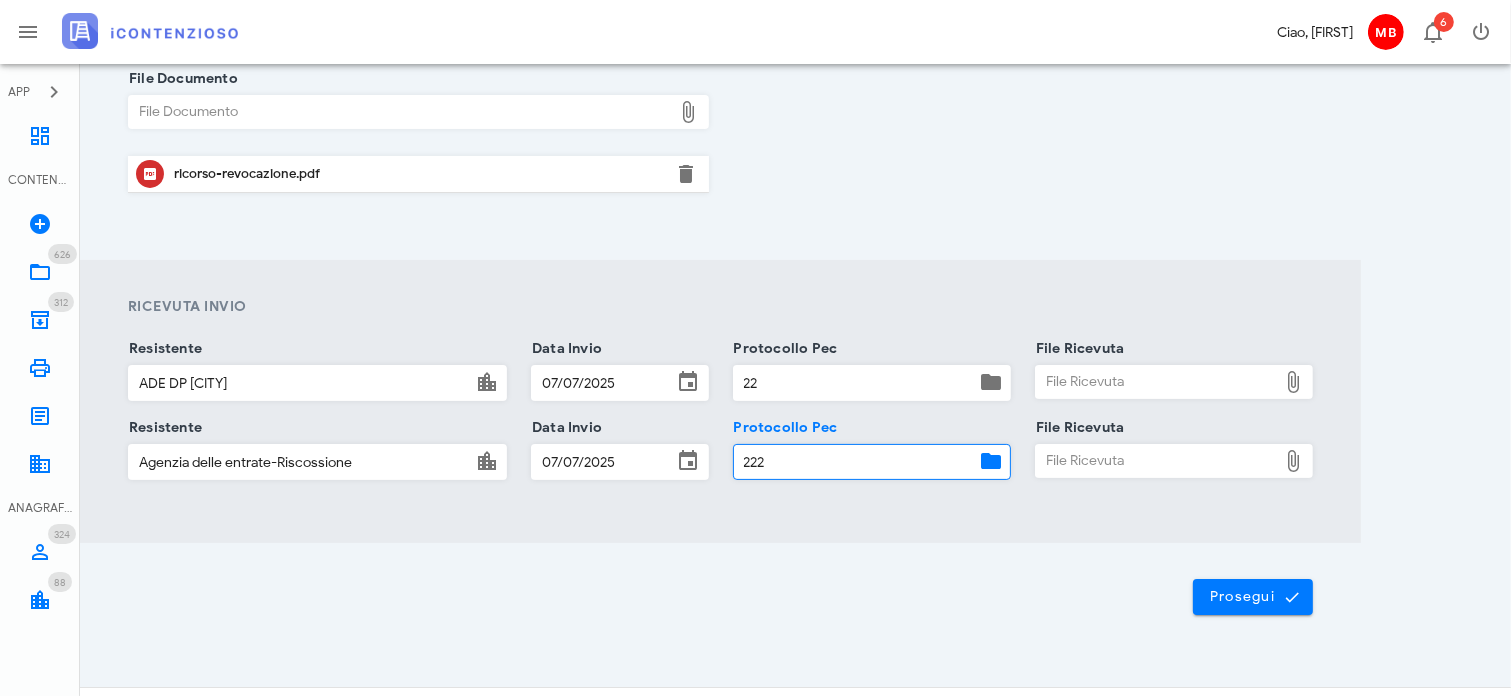 type on "222" 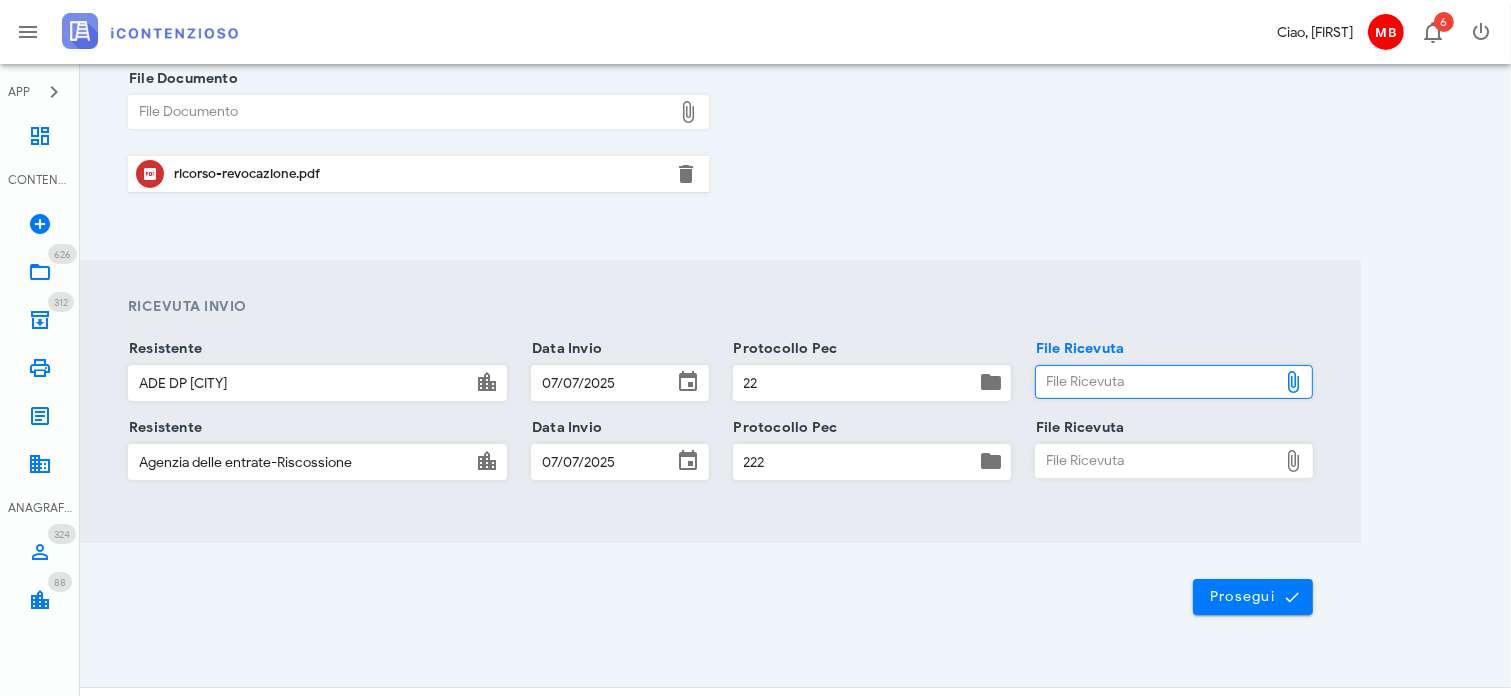 type on "C:\fakepath\consegna ade dp.eml" 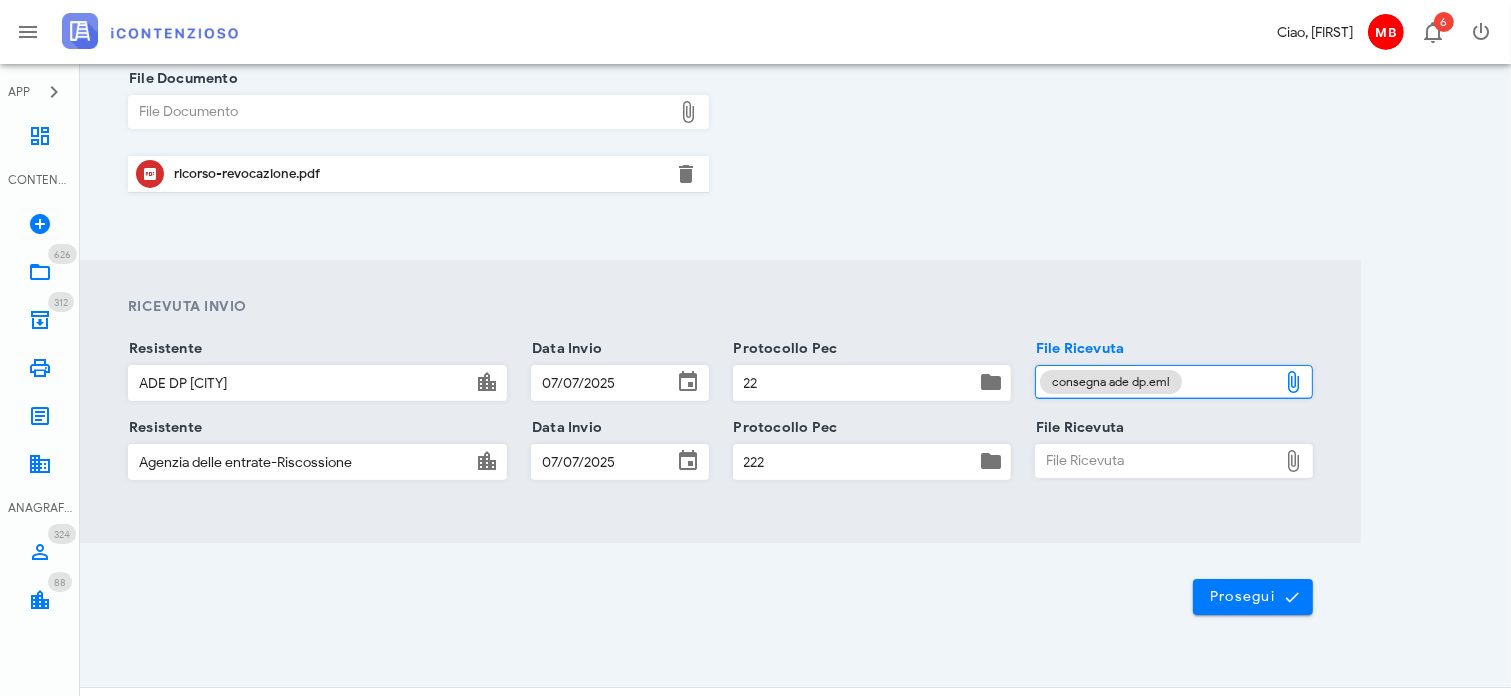 click on "File Ricevuta" at bounding box center [1156, 461] 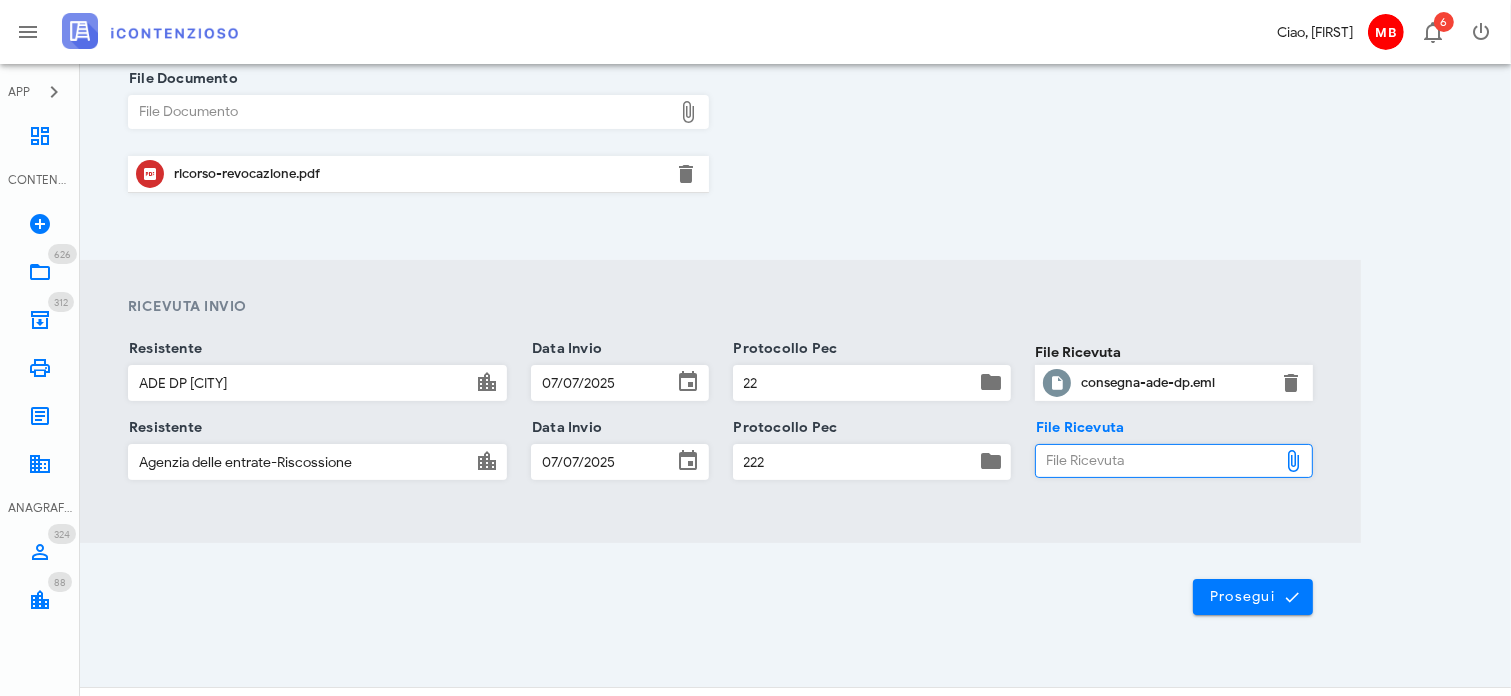type on "C:\fakepath\consegna ader.eml" 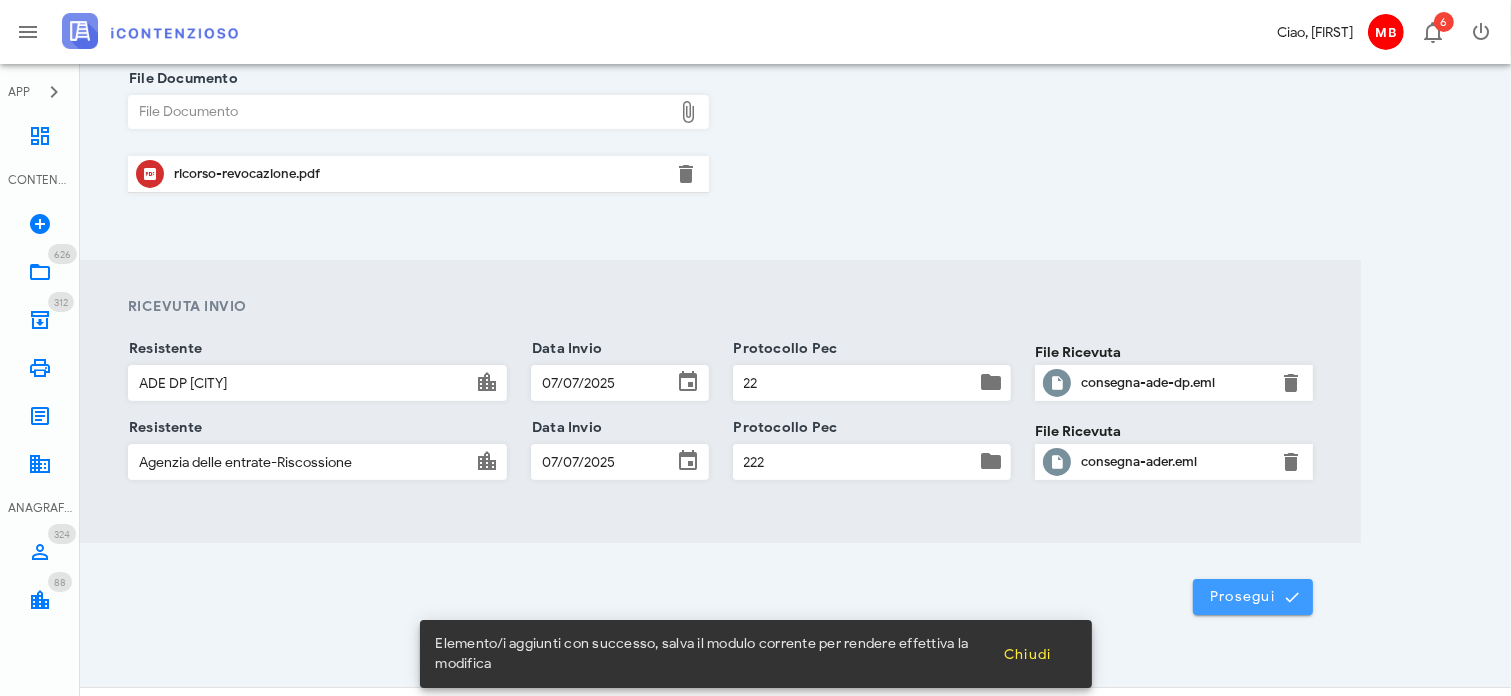 click on "Prosegui" at bounding box center (1253, 597) 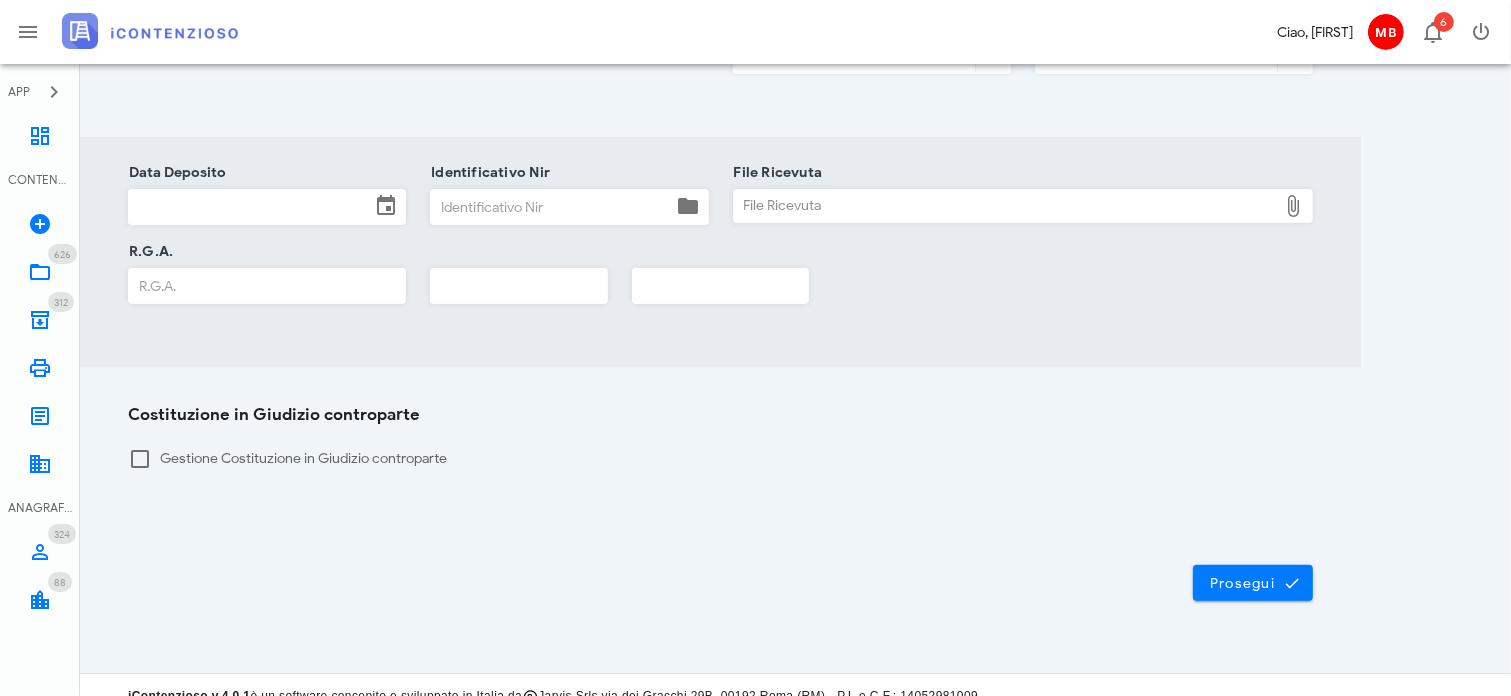 scroll, scrollTop: 484, scrollLeft: 0, axis: vertical 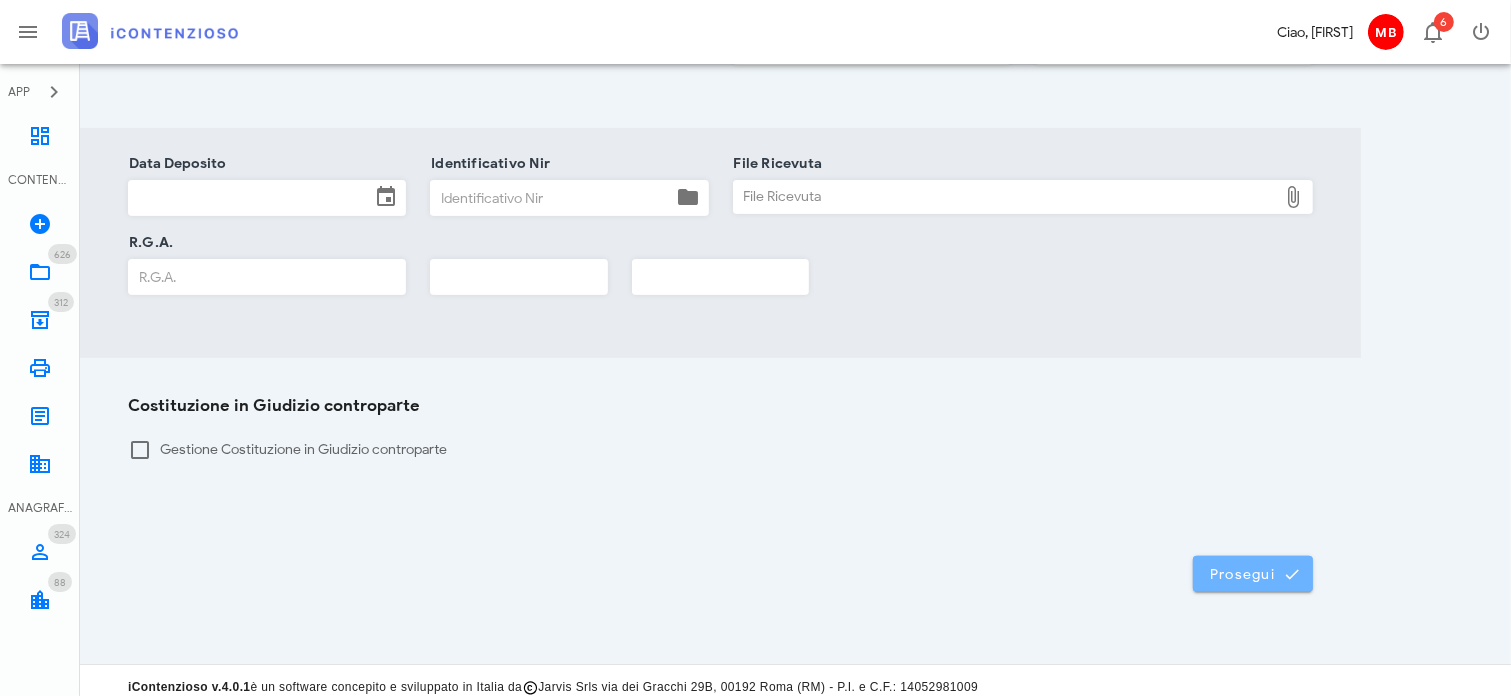 click on "Prosegui" at bounding box center [1253, 574] 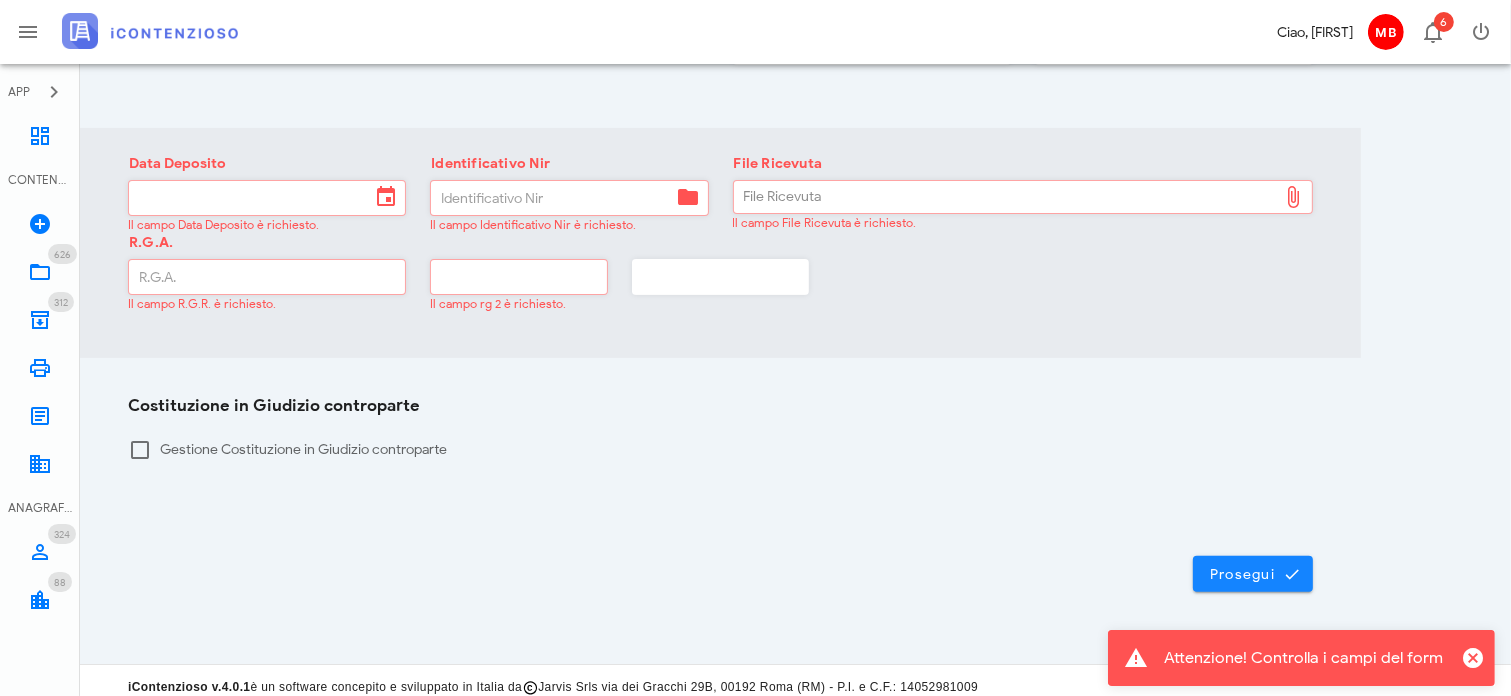 scroll, scrollTop: 0, scrollLeft: 0, axis: both 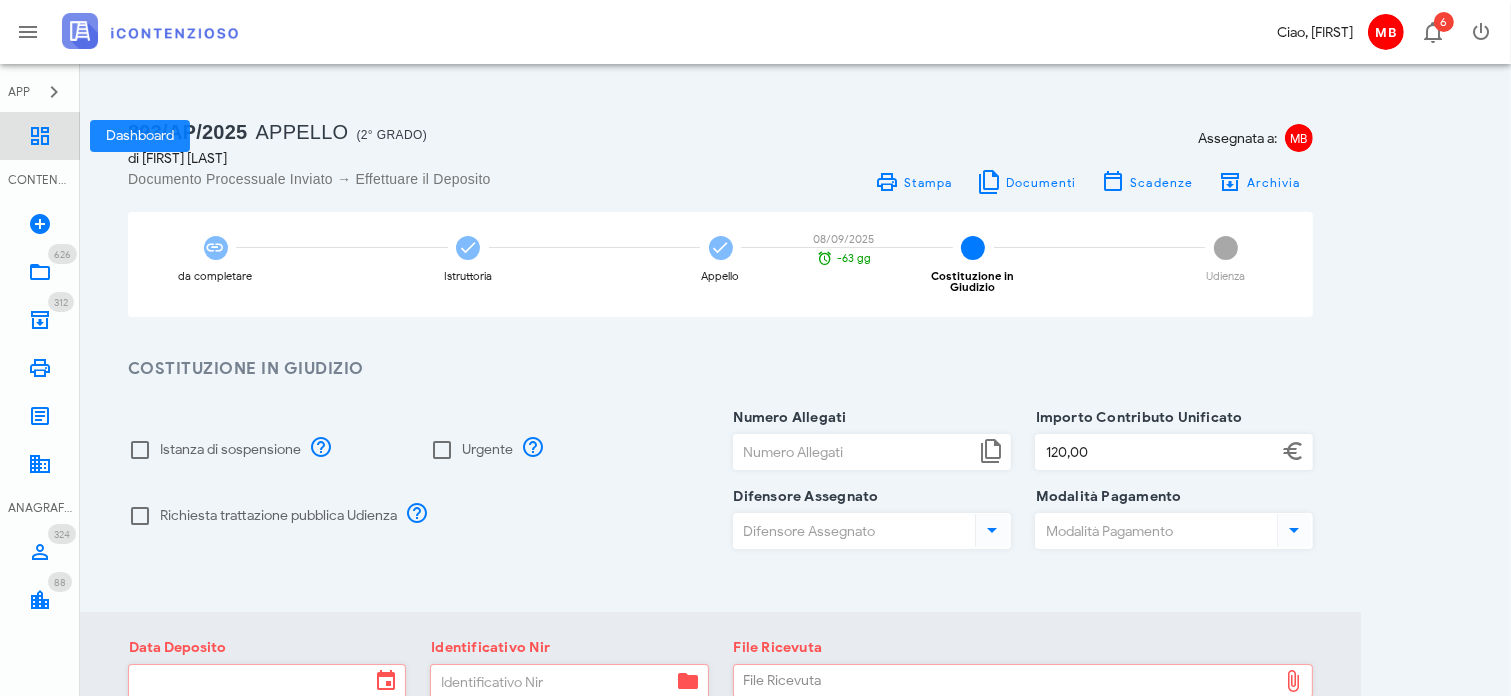 click on "Dashboard" at bounding box center [40, 136] 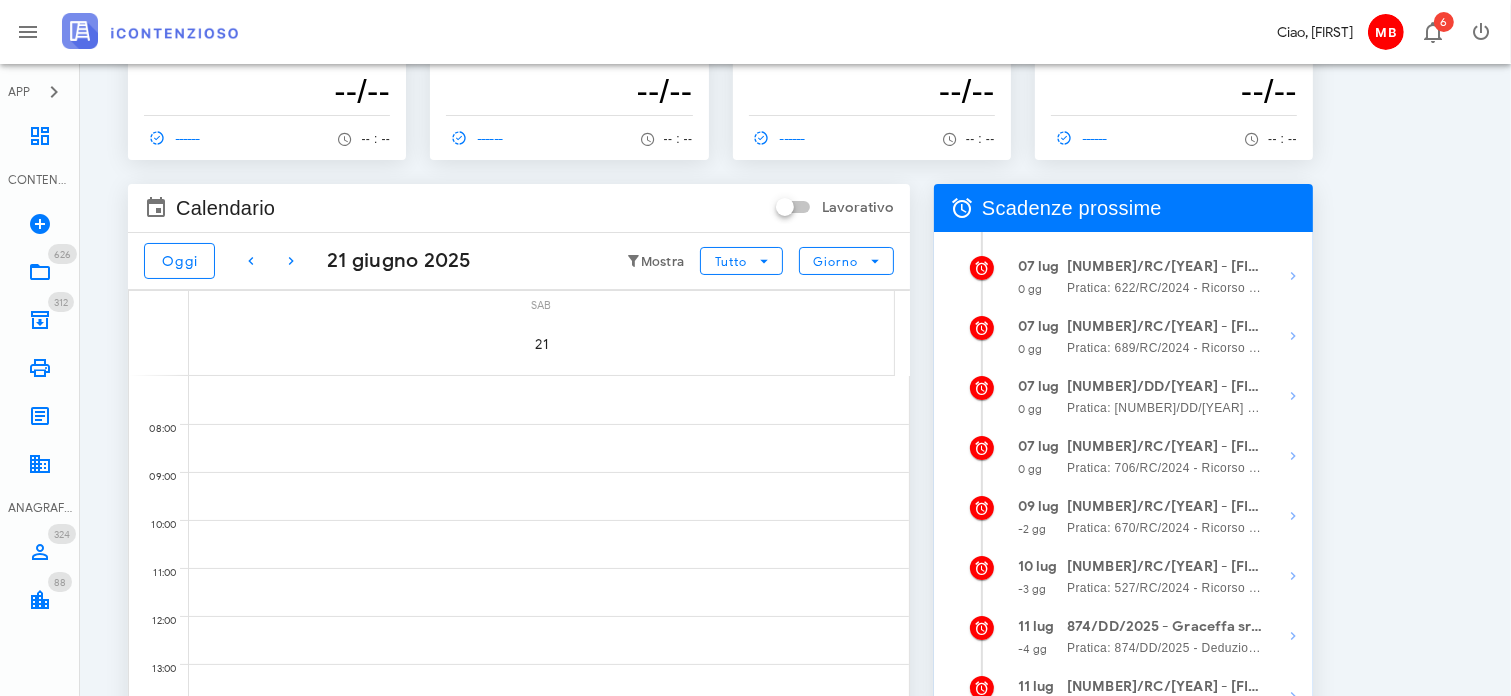 scroll, scrollTop: 200, scrollLeft: 0, axis: vertical 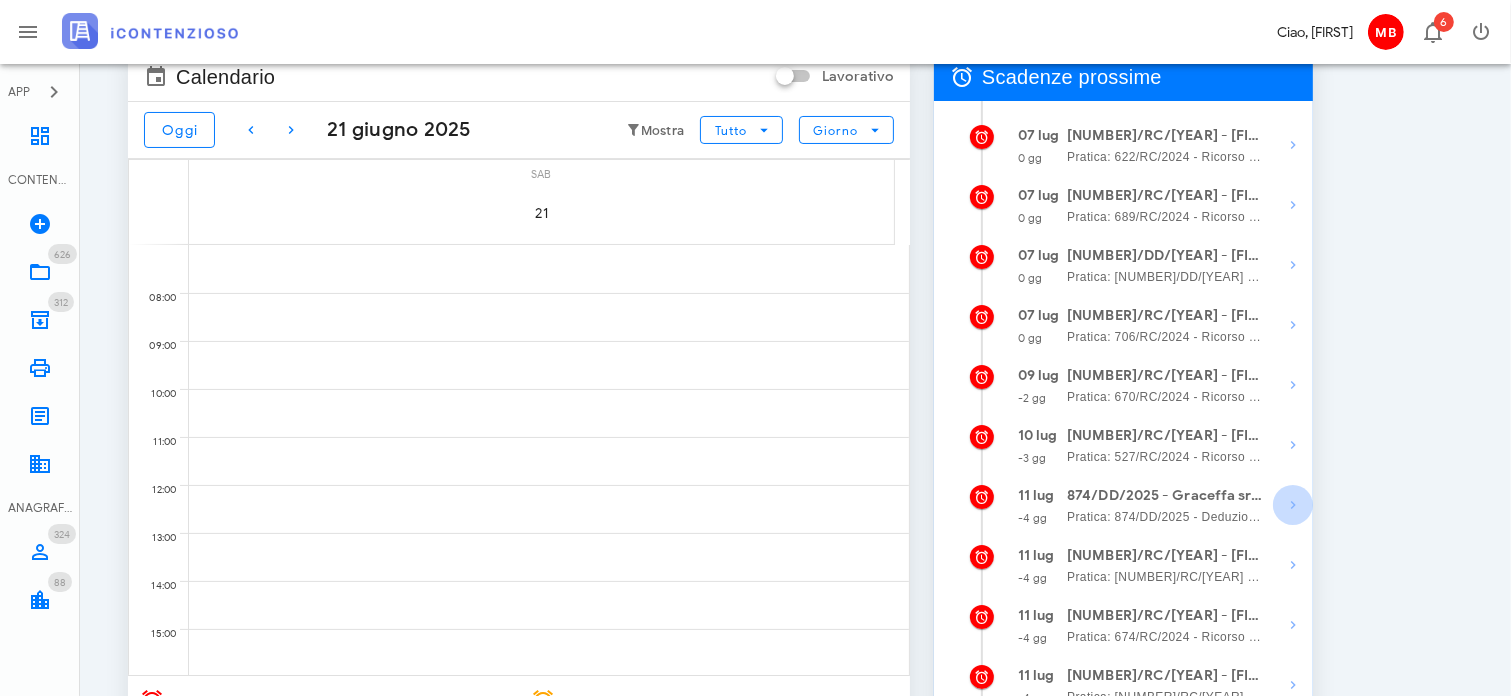 click at bounding box center (1293, 145) 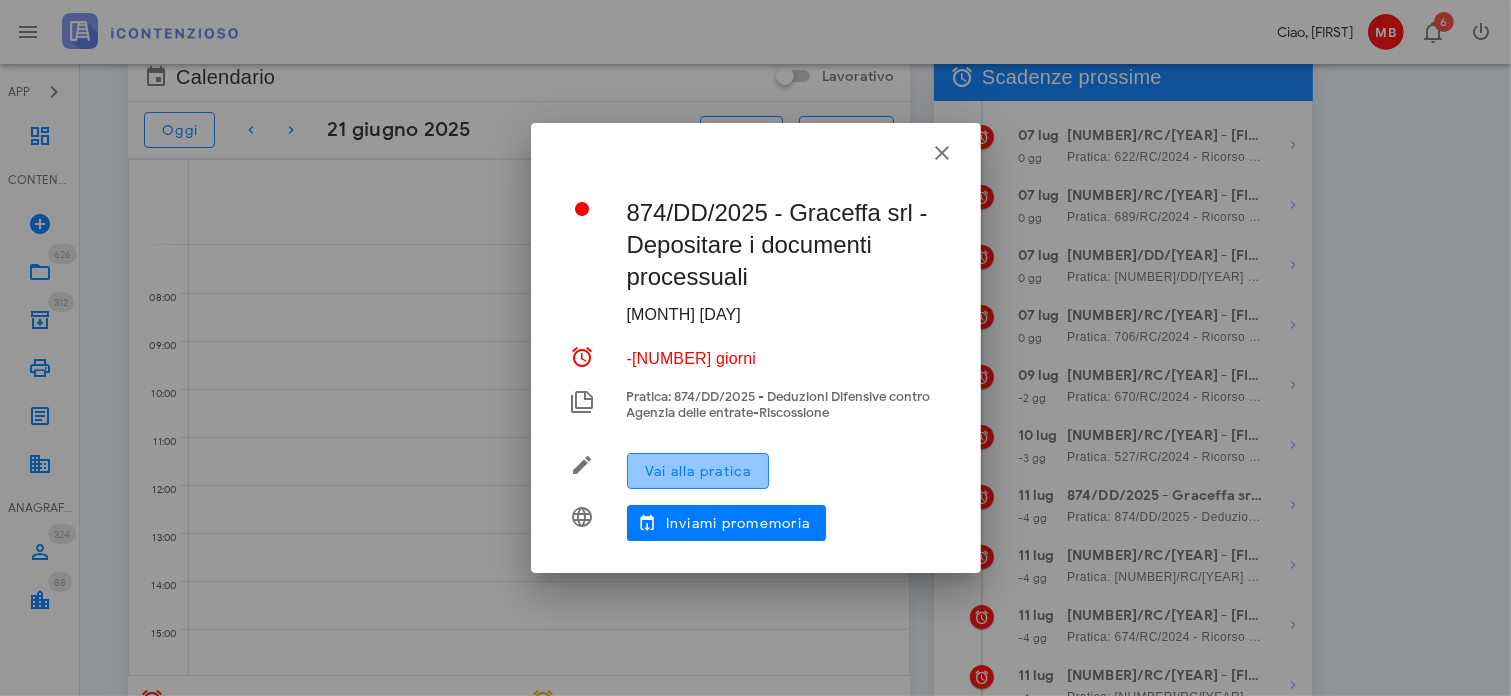 click on "Vai alla pratica" at bounding box center (698, 471) 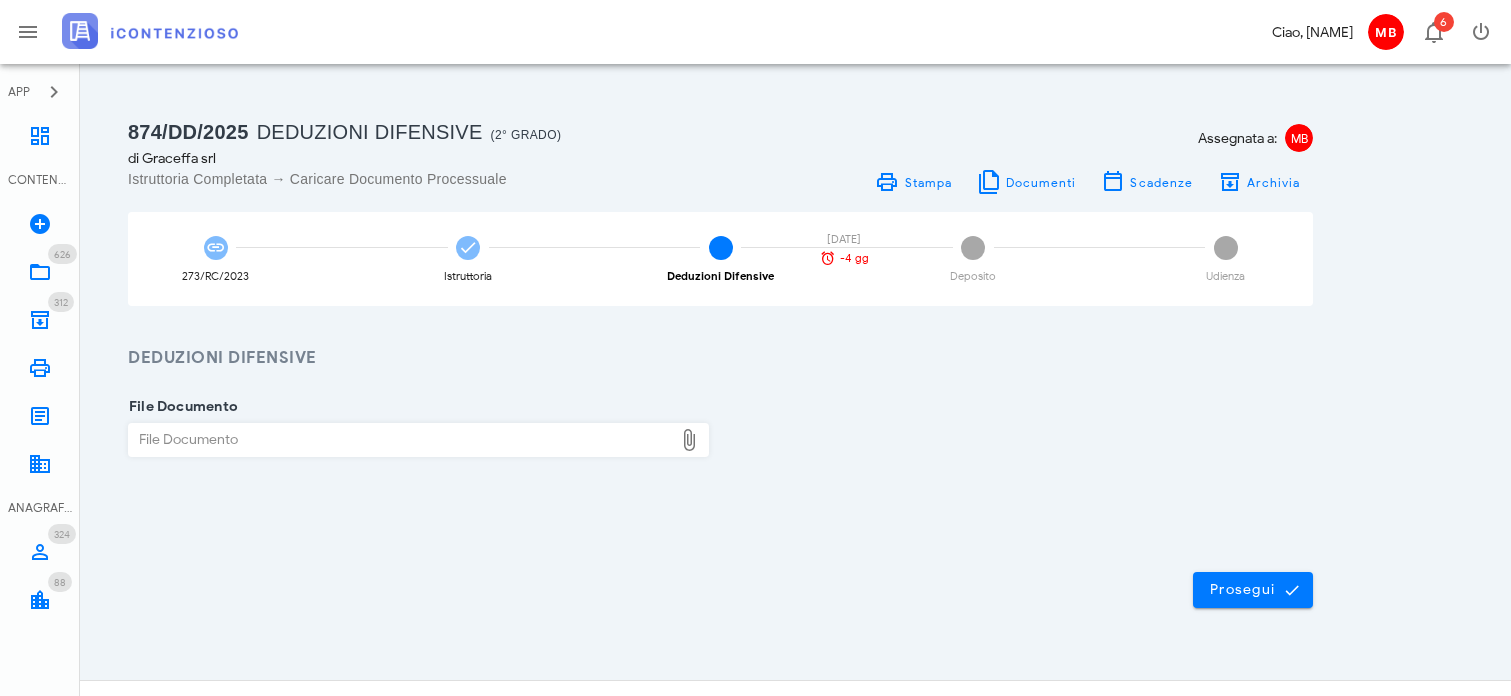 scroll, scrollTop: 0, scrollLeft: 0, axis: both 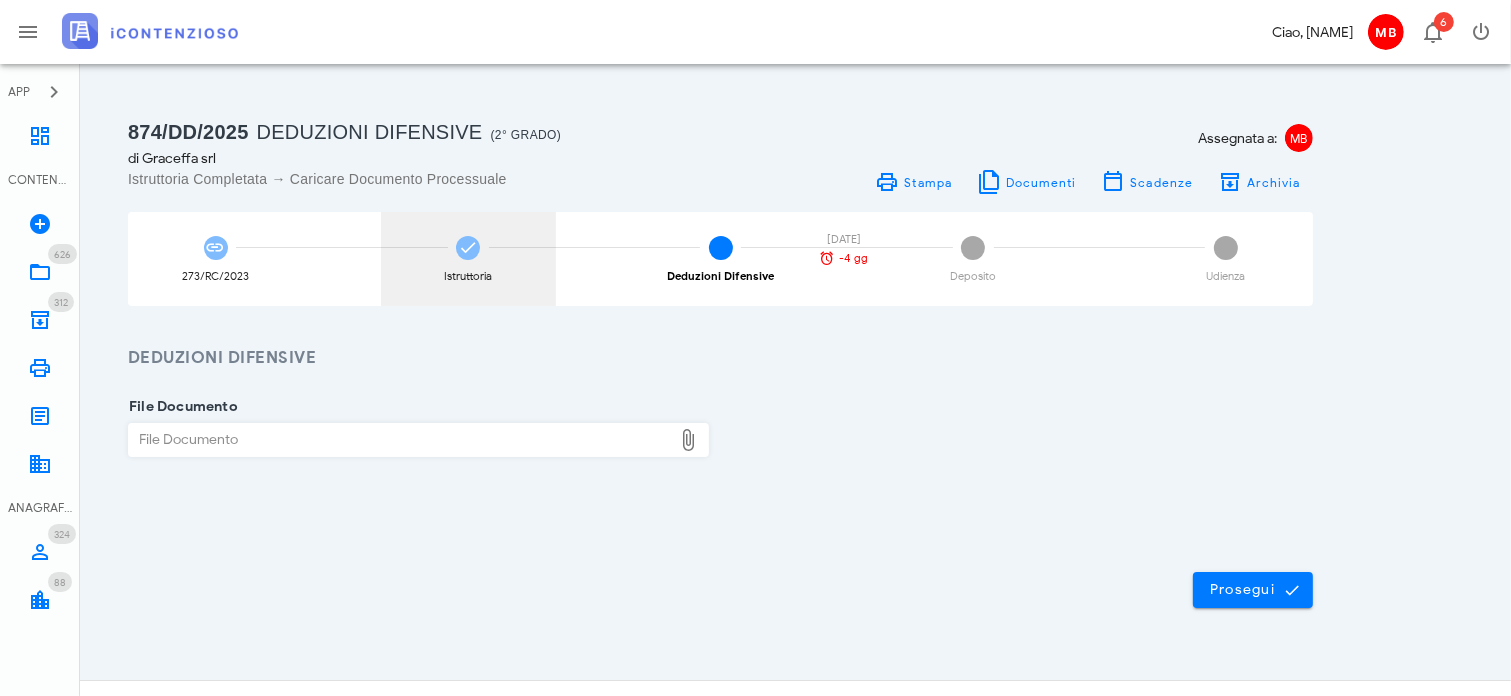 click at bounding box center [468, 248] 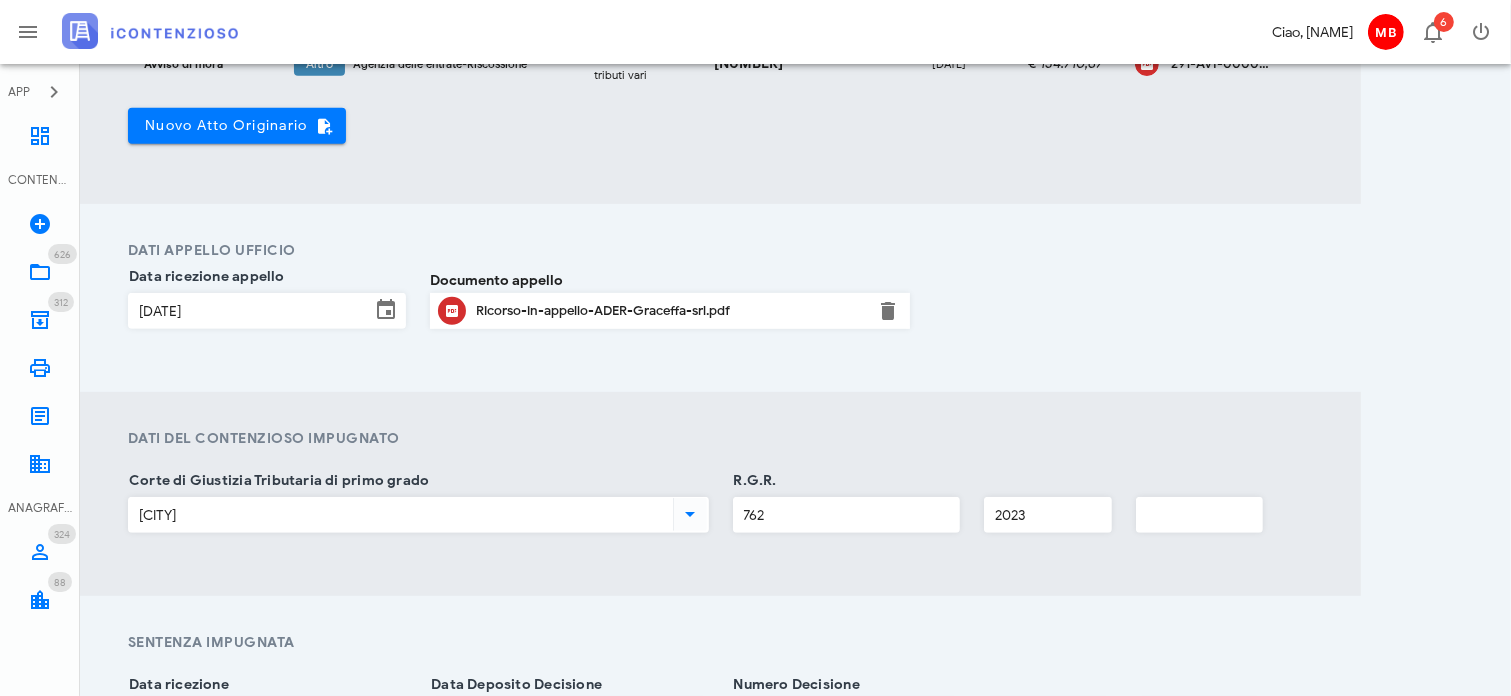 scroll, scrollTop: 1000, scrollLeft: 0, axis: vertical 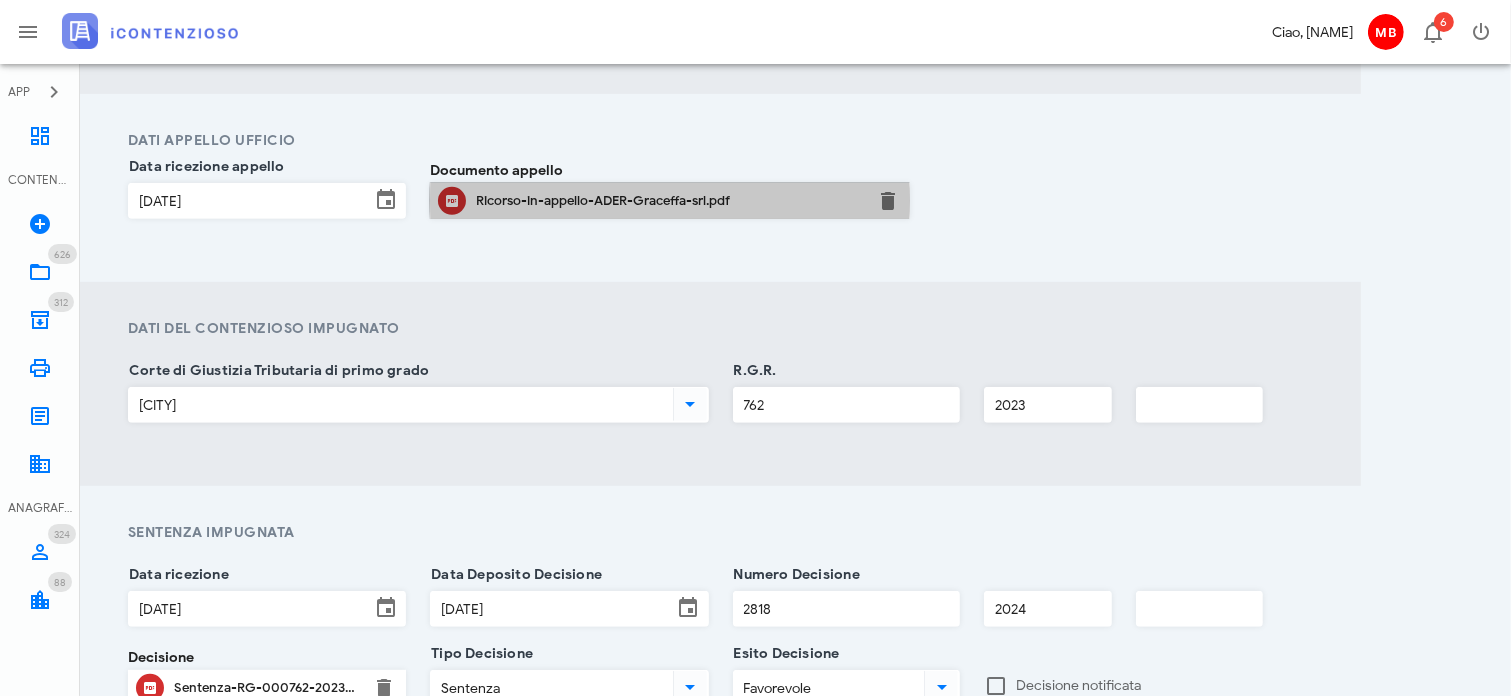 click on "Ricorso-in-appello-ADER-Graceffa-srl.pdf" at bounding box center (670, 201) 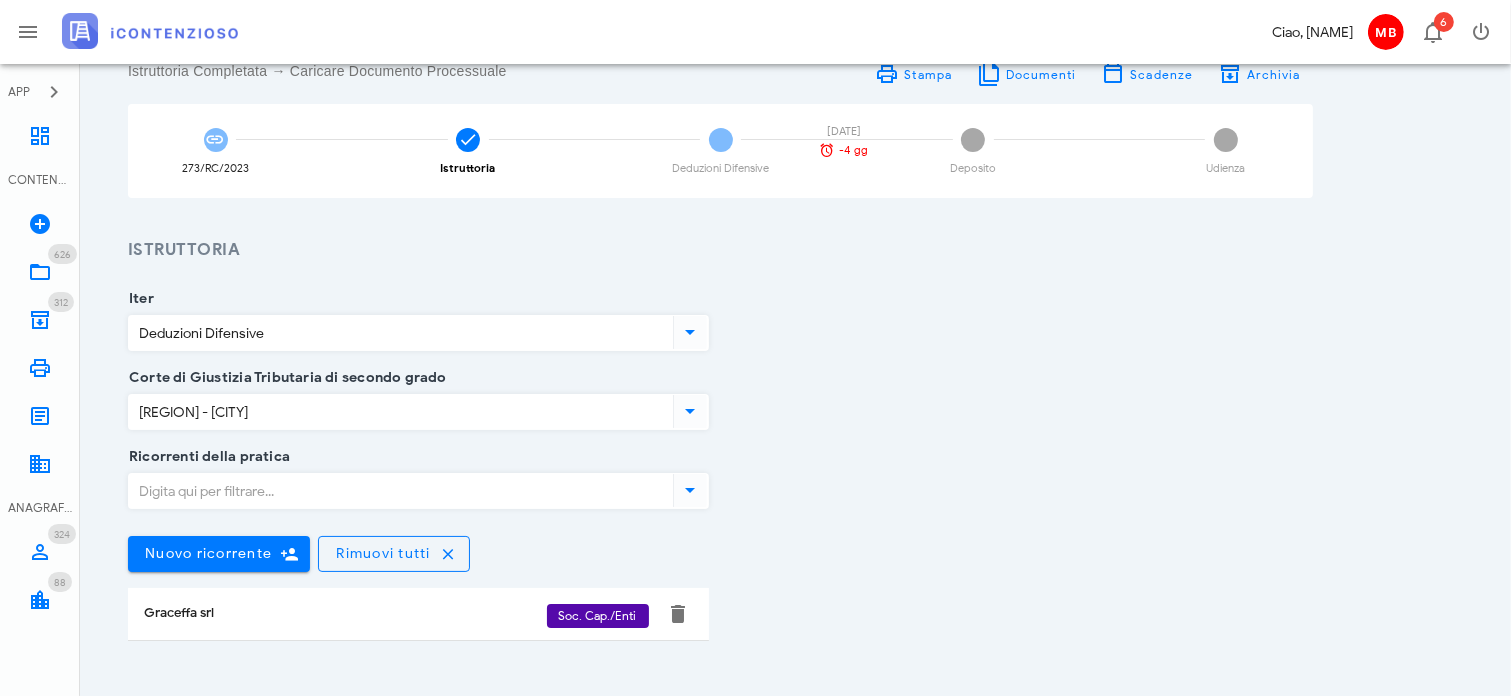 scroll, scrollTop: 0, scrollLeft: 0, axis: both 